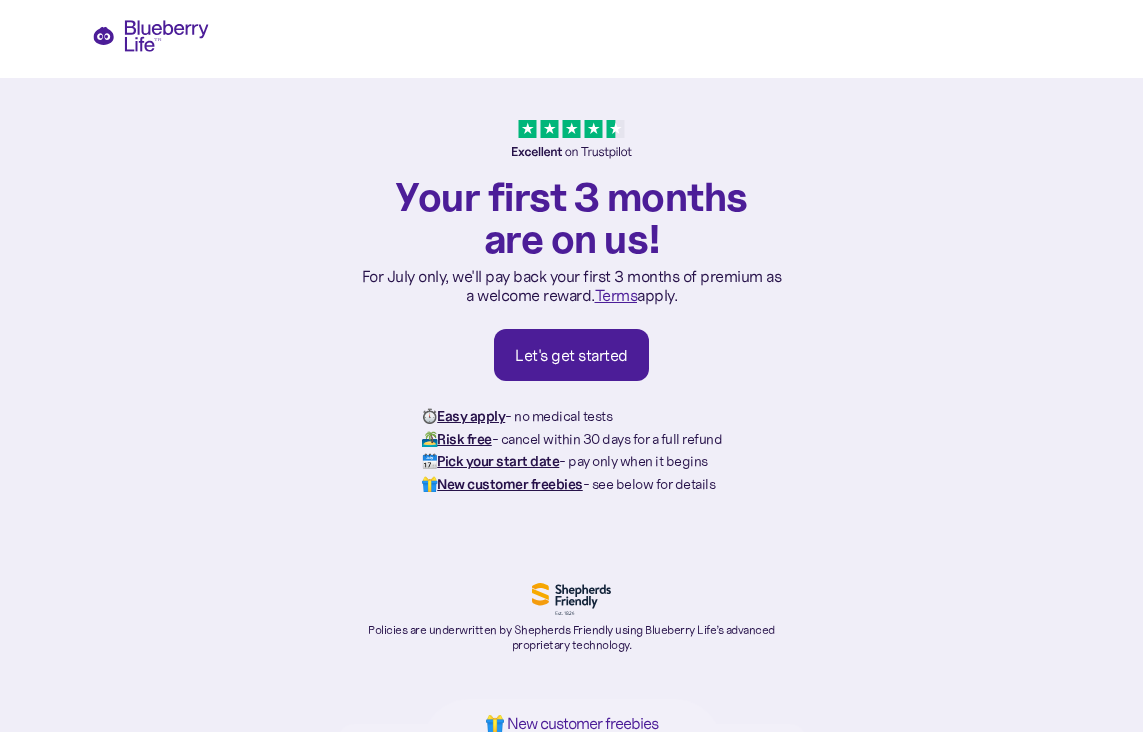scroll, scrollTop: 0, scrollLeft: 0, axis: both 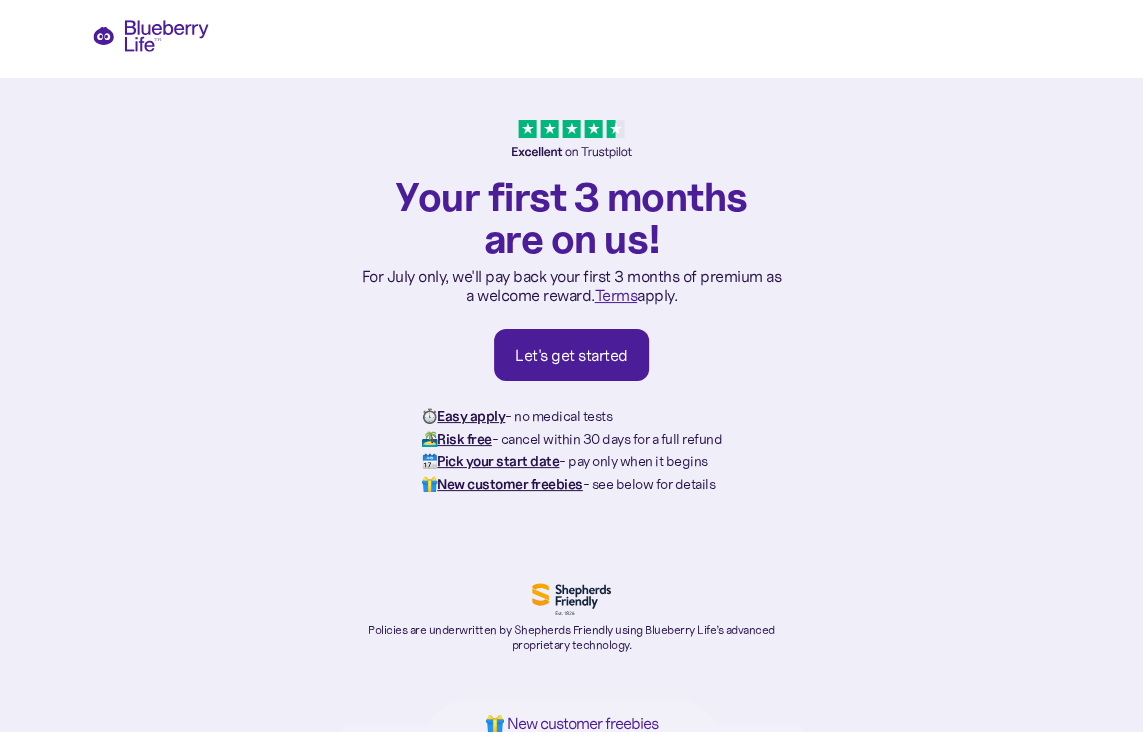 click on "Let's get started" at bounding box center (571, 355) 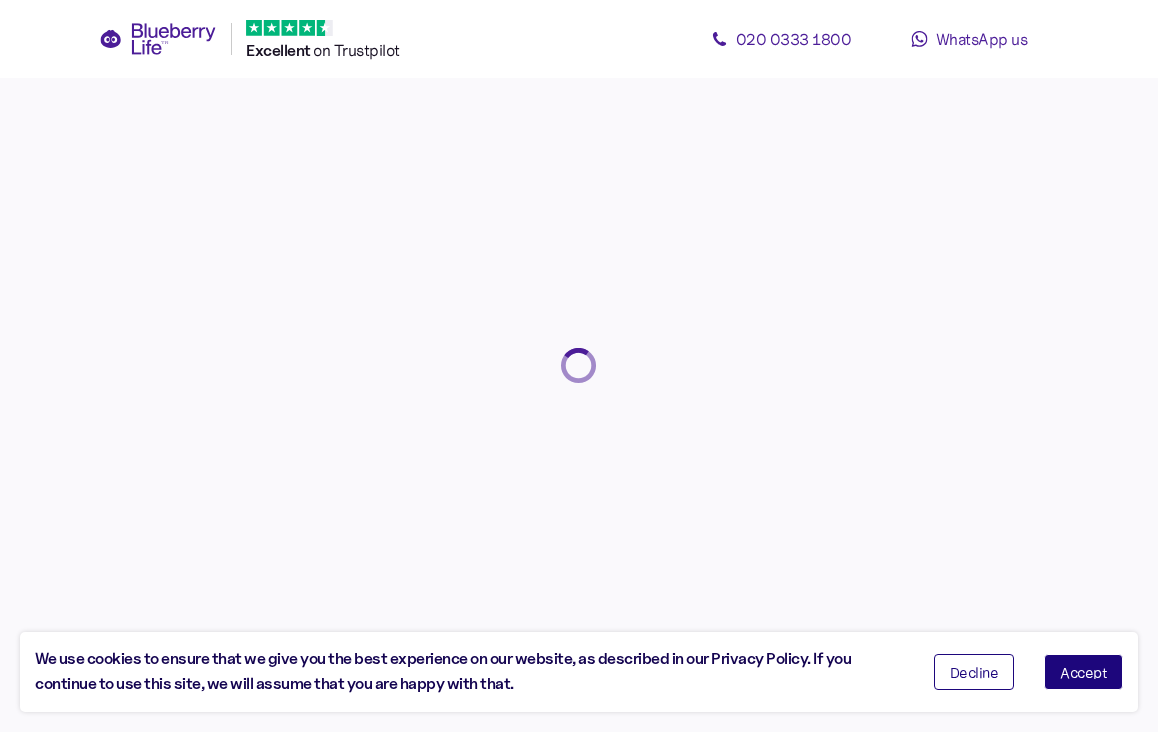scroll, scrollTop: 0, scrollLeft: 0, axis: both 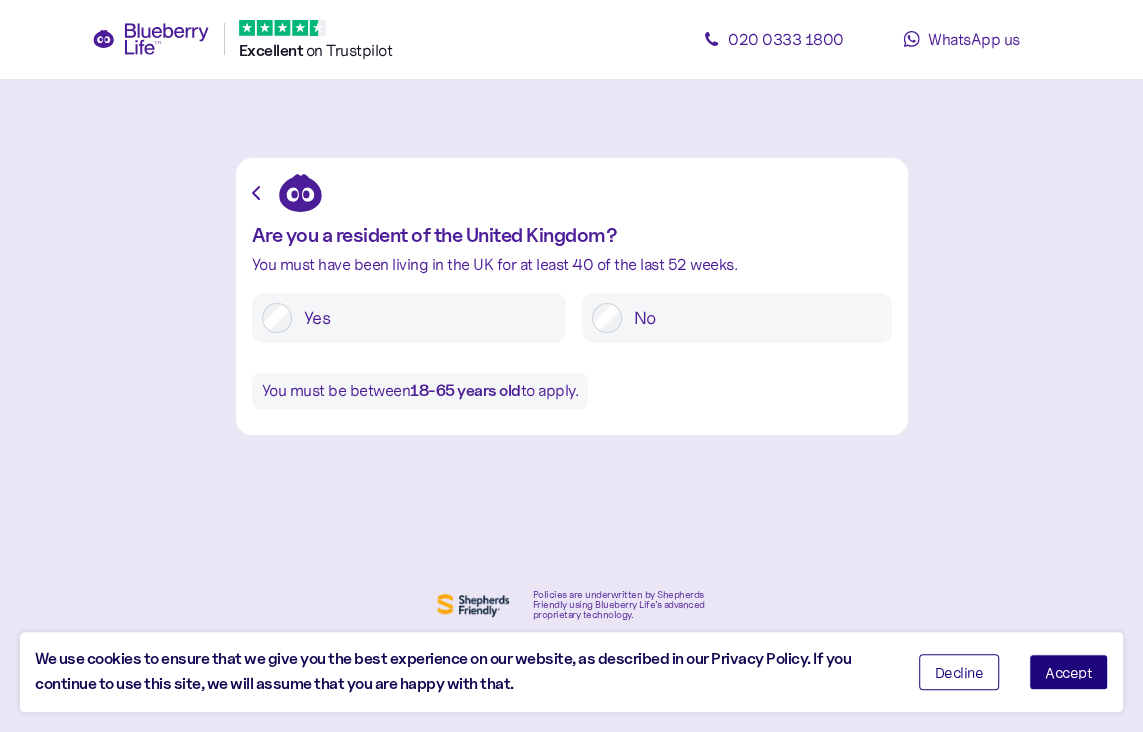 click on "Accept" at bounding box center (1068, 672) 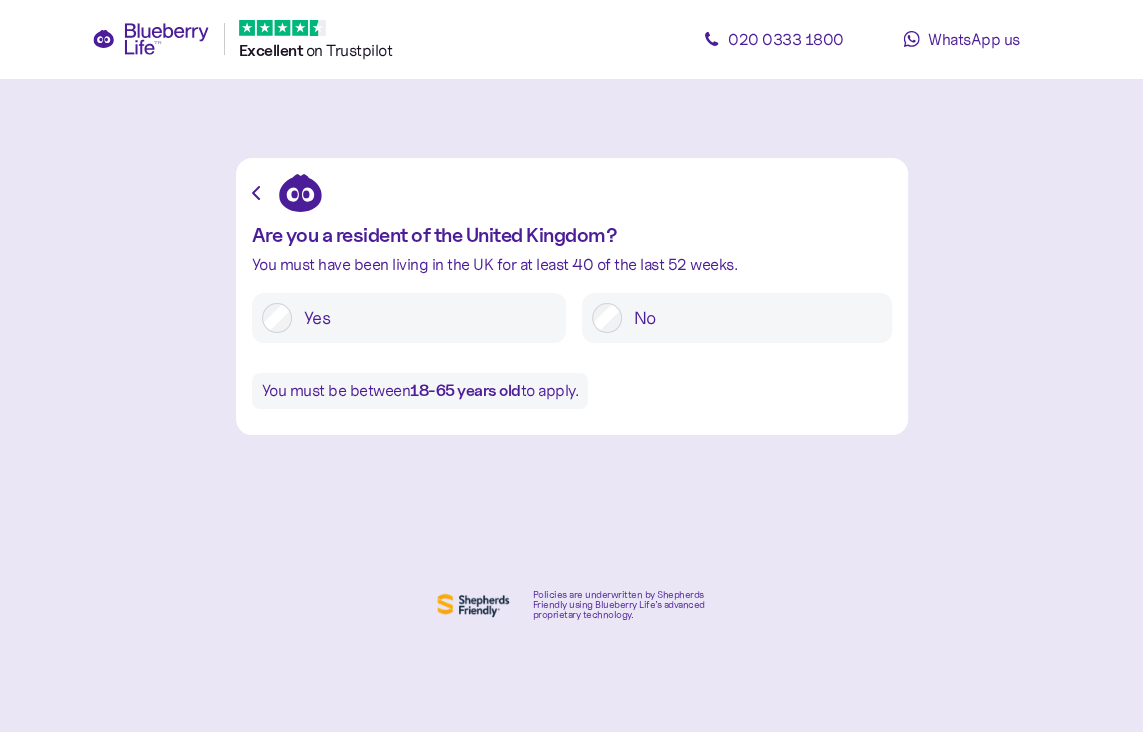 click on "Yes" at bounding box center [424, 318] 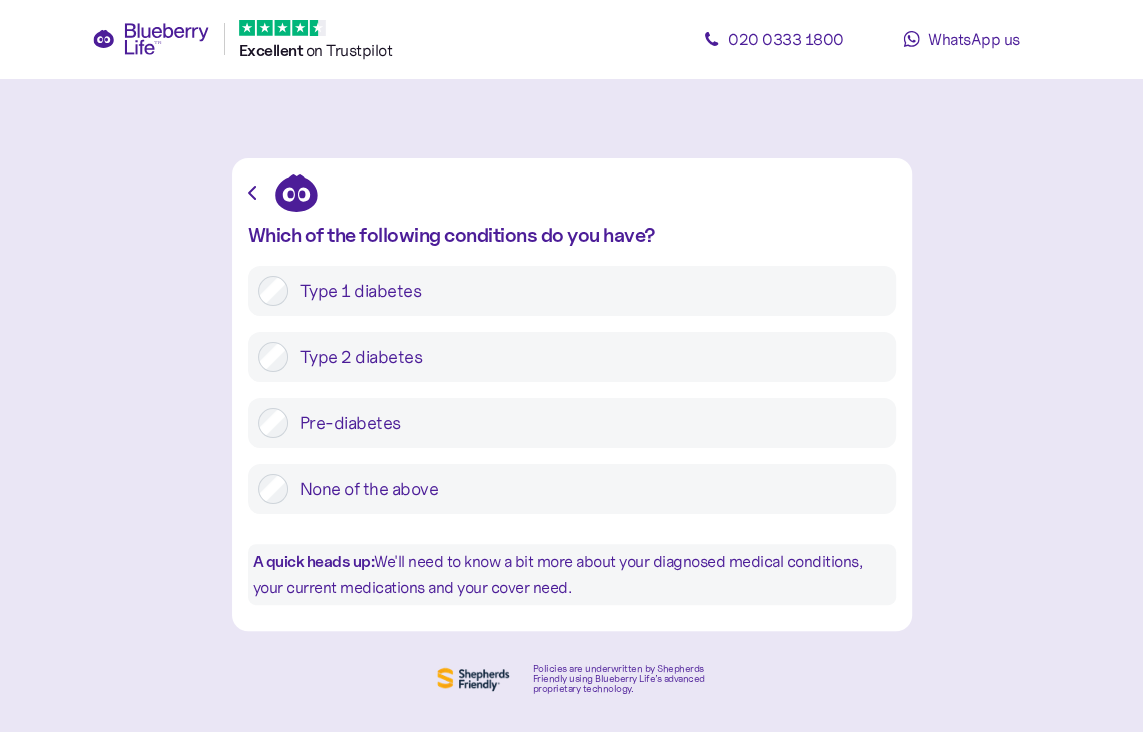 click on "Type 2 diabetes" at bounding box center [587, 357] 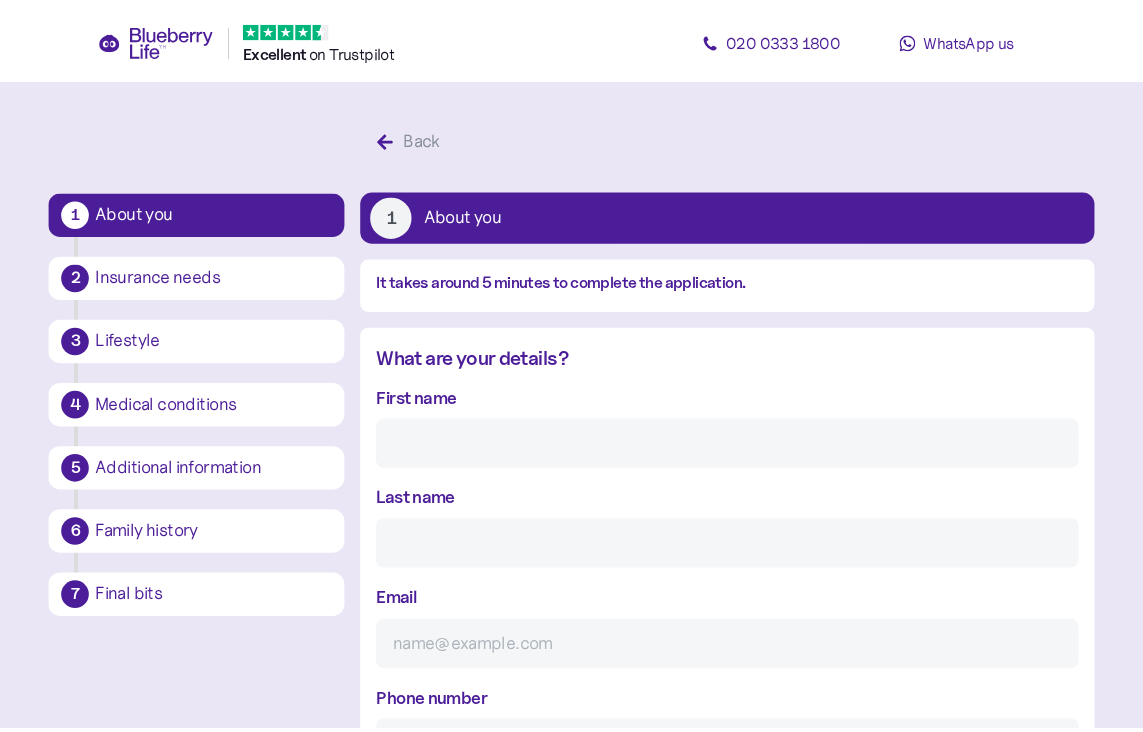 scroll, scrollTop: 38, scrollLeft: 0, axis: vertical 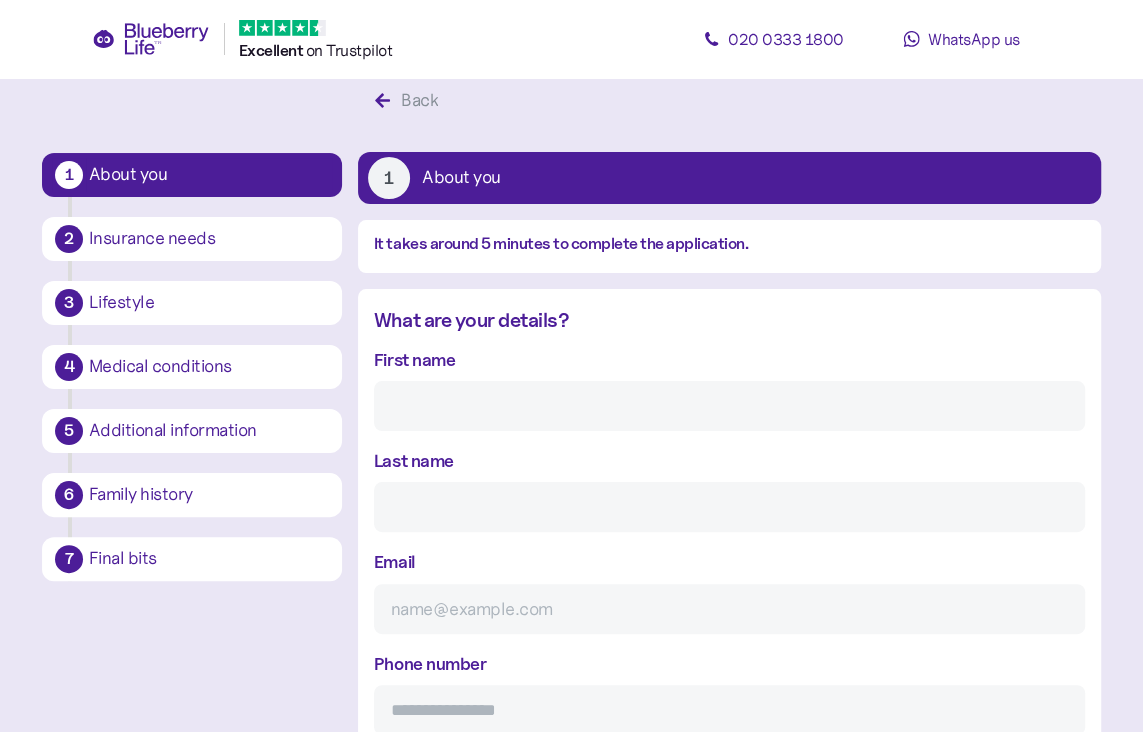 click on "Lifestyle" at bounding box center [209, 303] 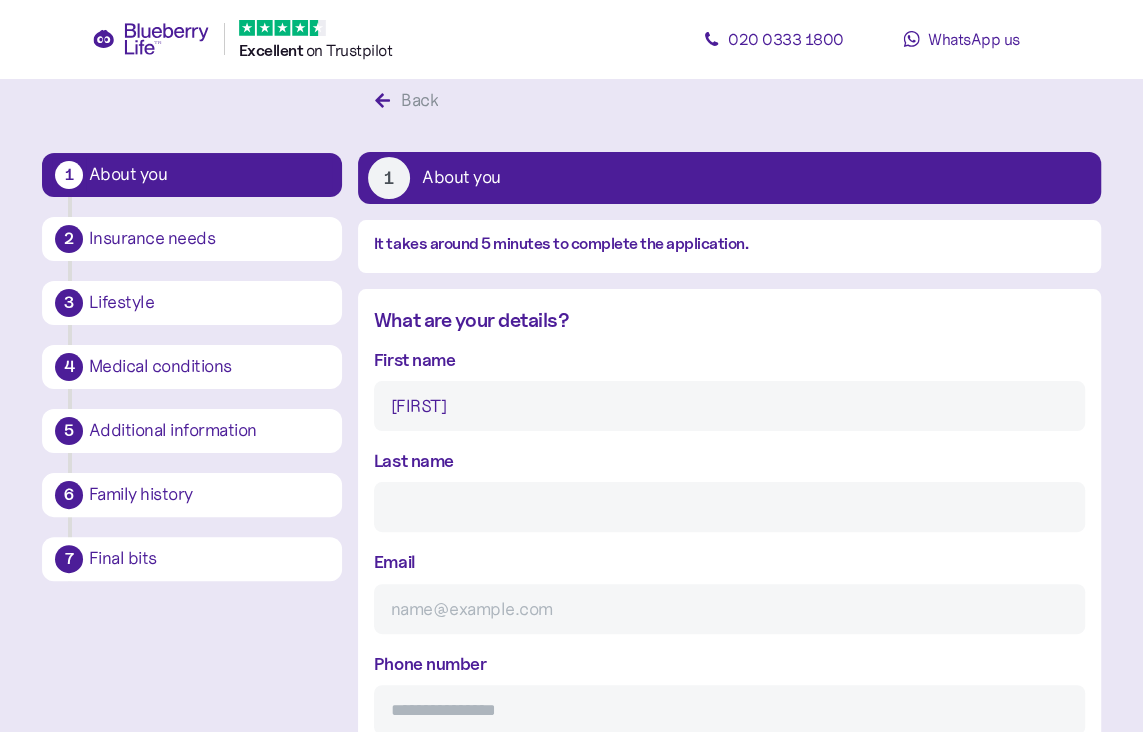 type on "[LAST]" 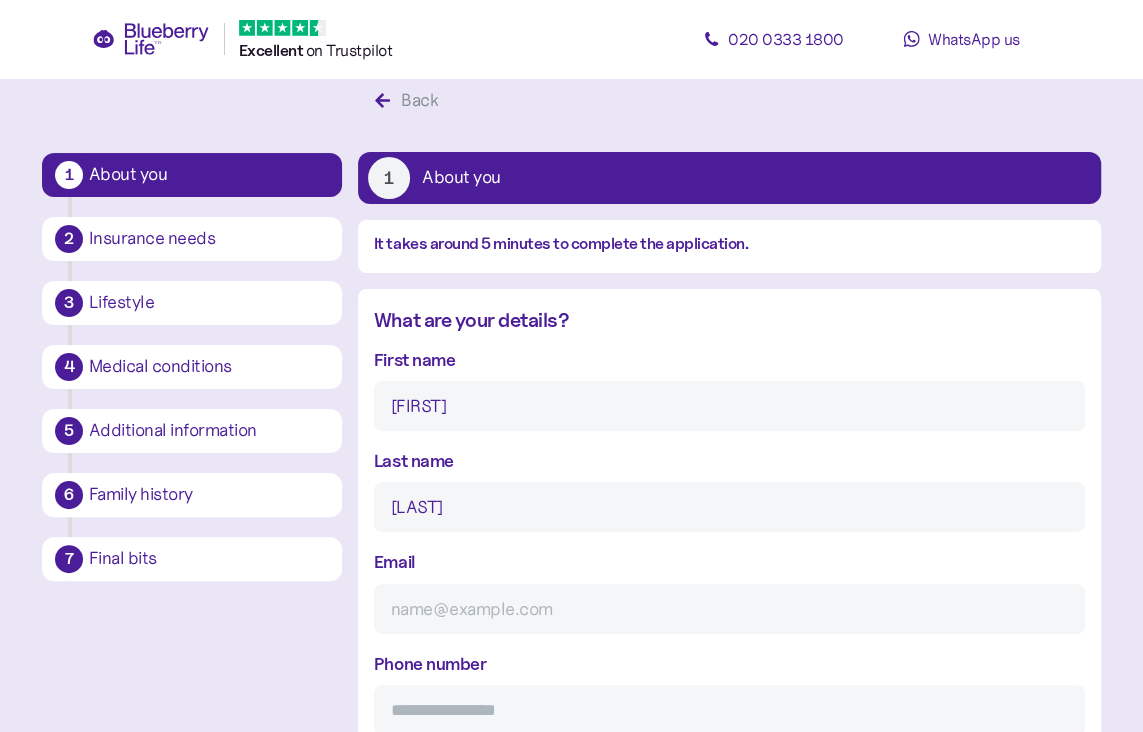 type on "[FIRST]@[DOMAIN]" 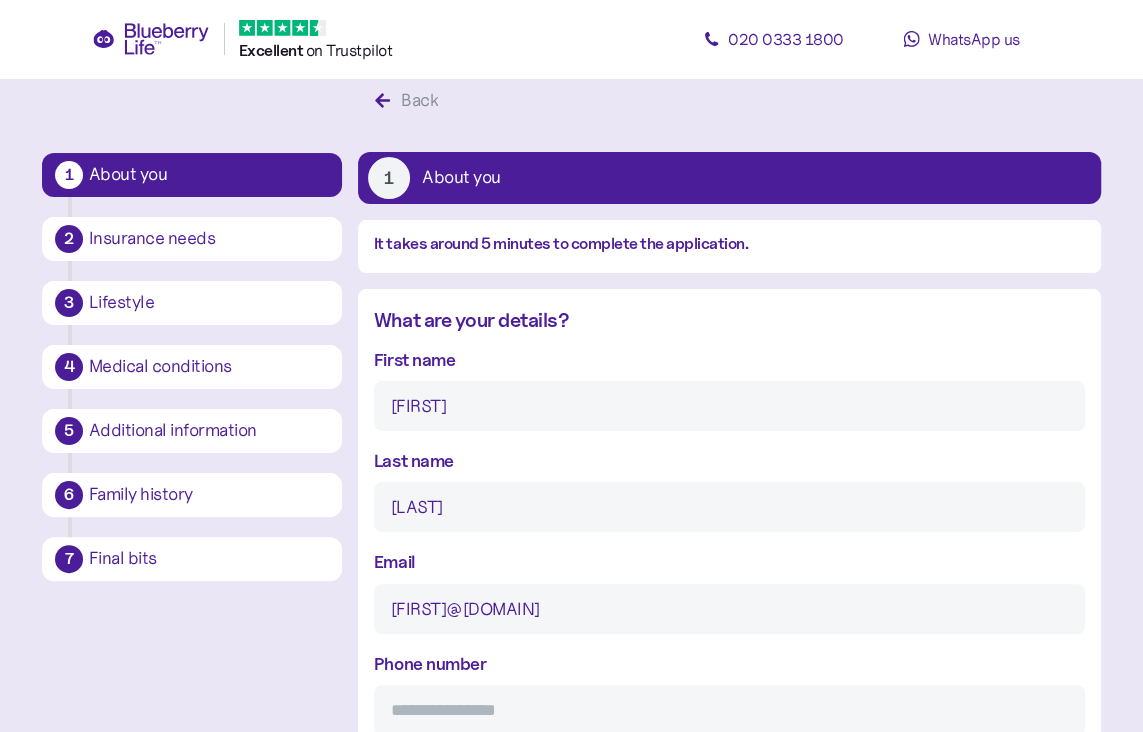 type on "**********" 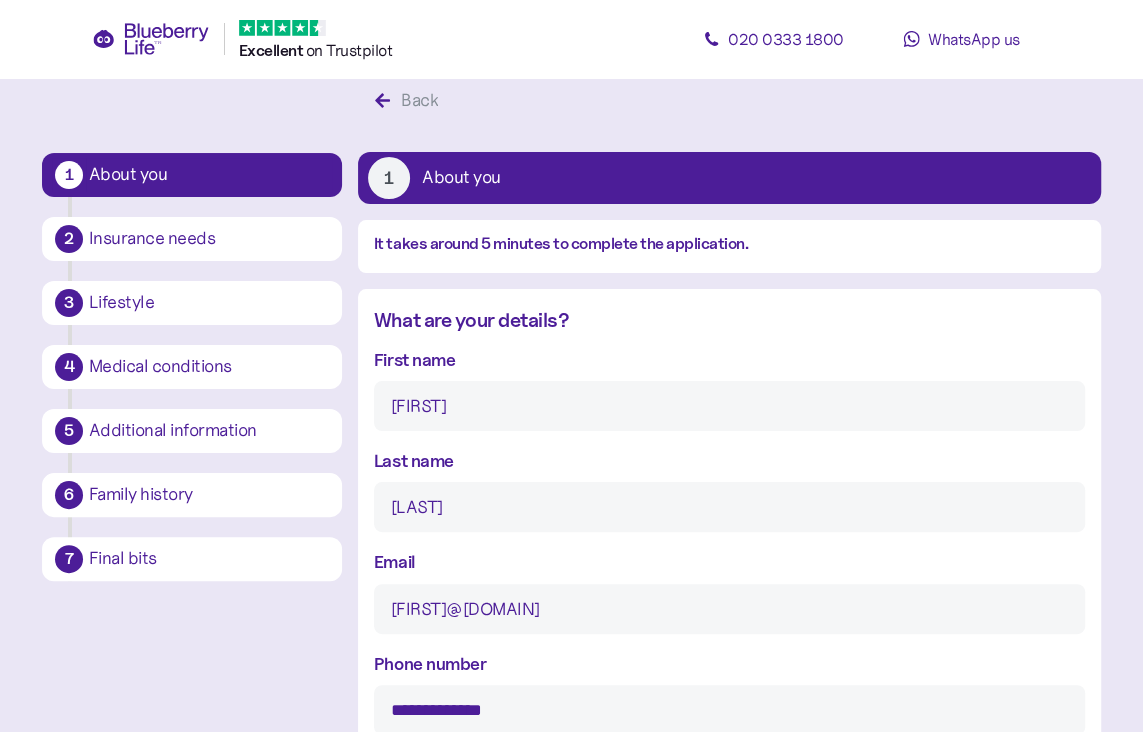 type on "**********" 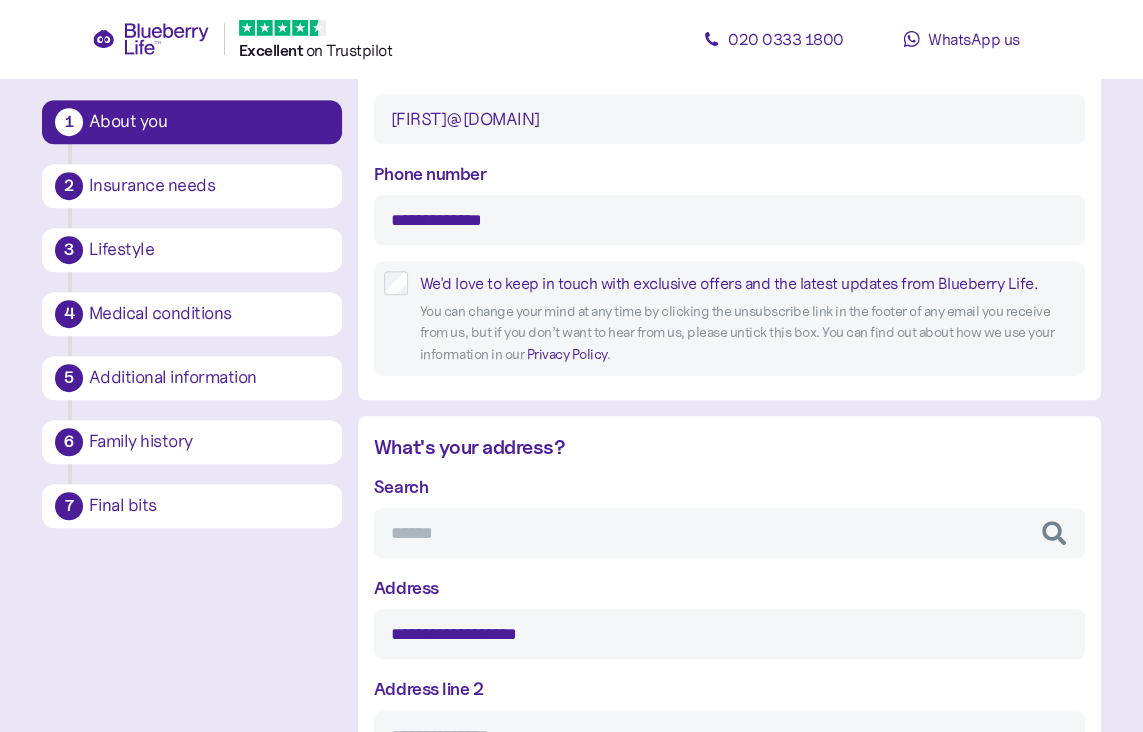 scroll, scrollTop: 538, scrollLeft: 0, axis: vertical 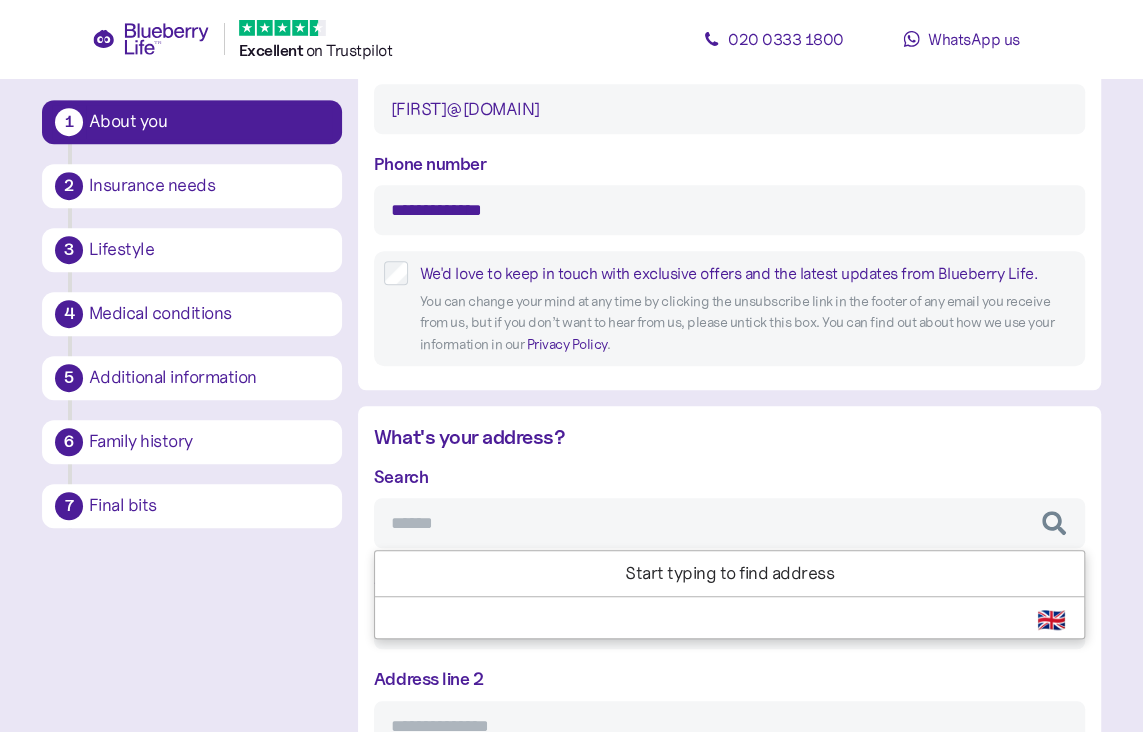 click on "Search" at bounding box center (729, 523) 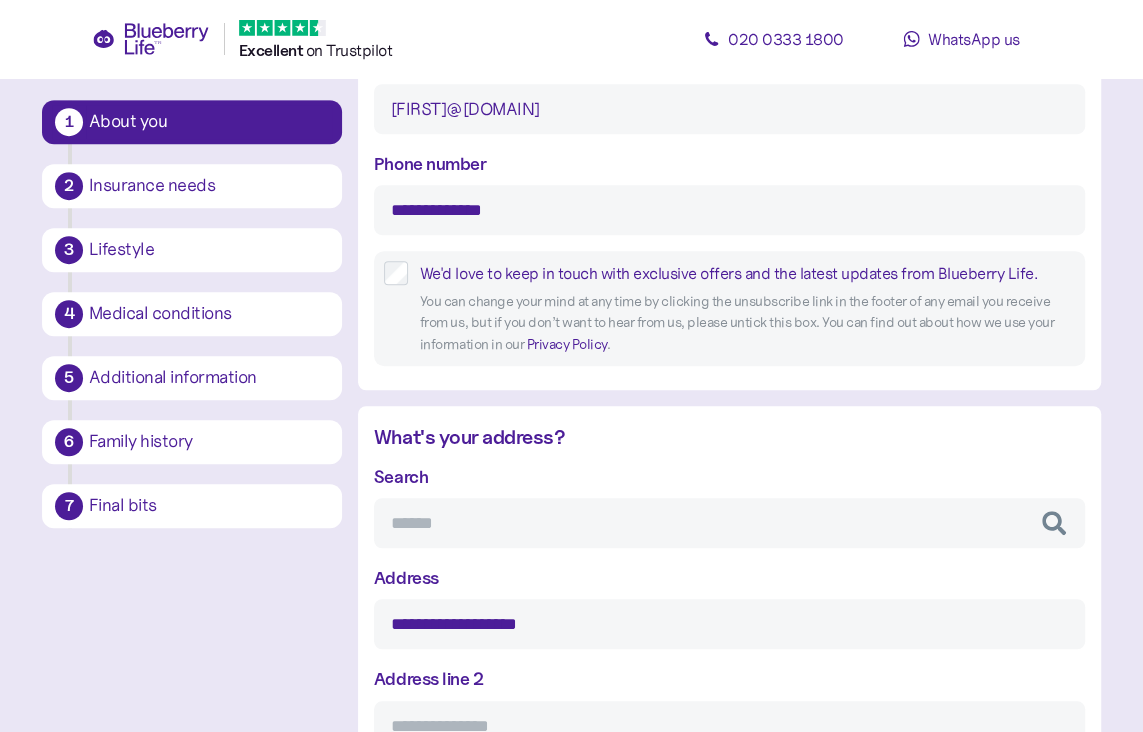 click on "**********" at bounding box center [729, 748] 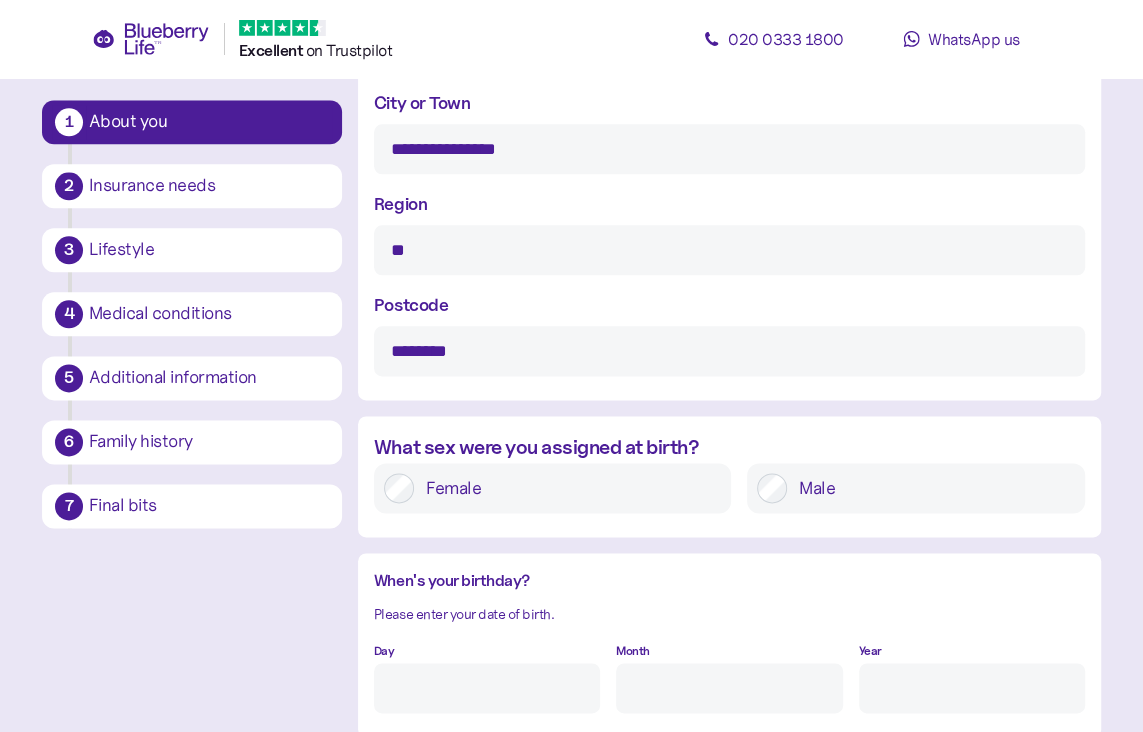 scroll, scrollTop: 1338, scrollLeft: 0, axis: vertical 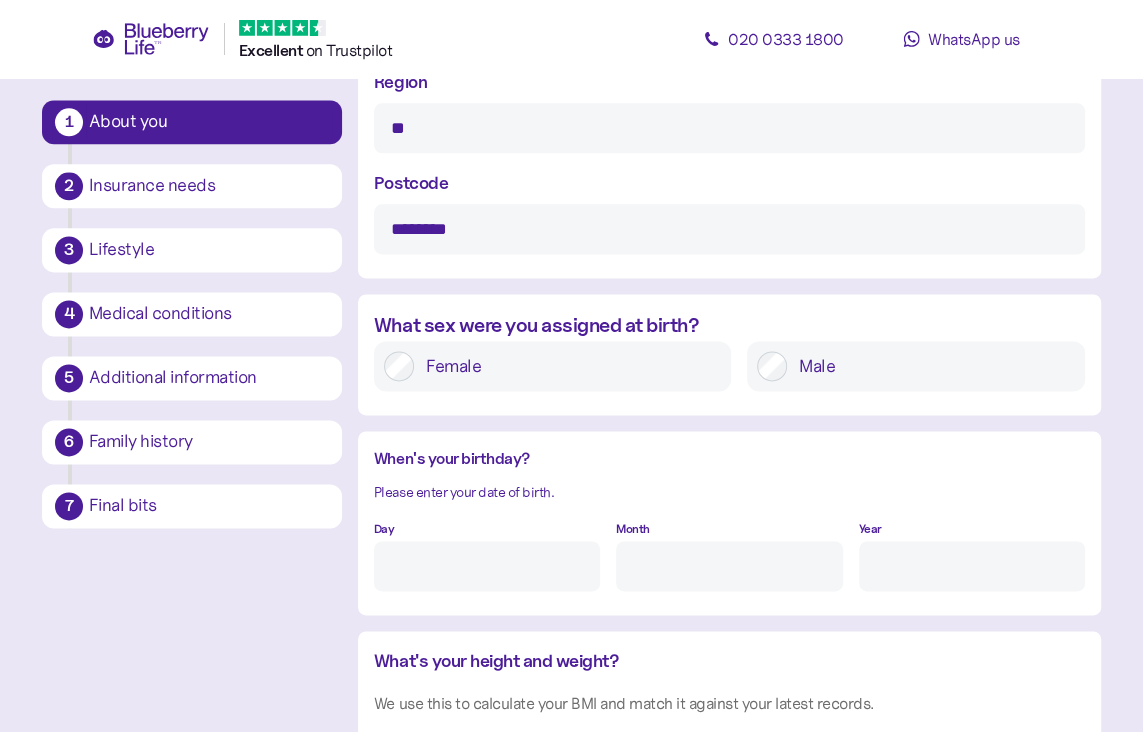 click on "Male" at bounding box center (931, 366) 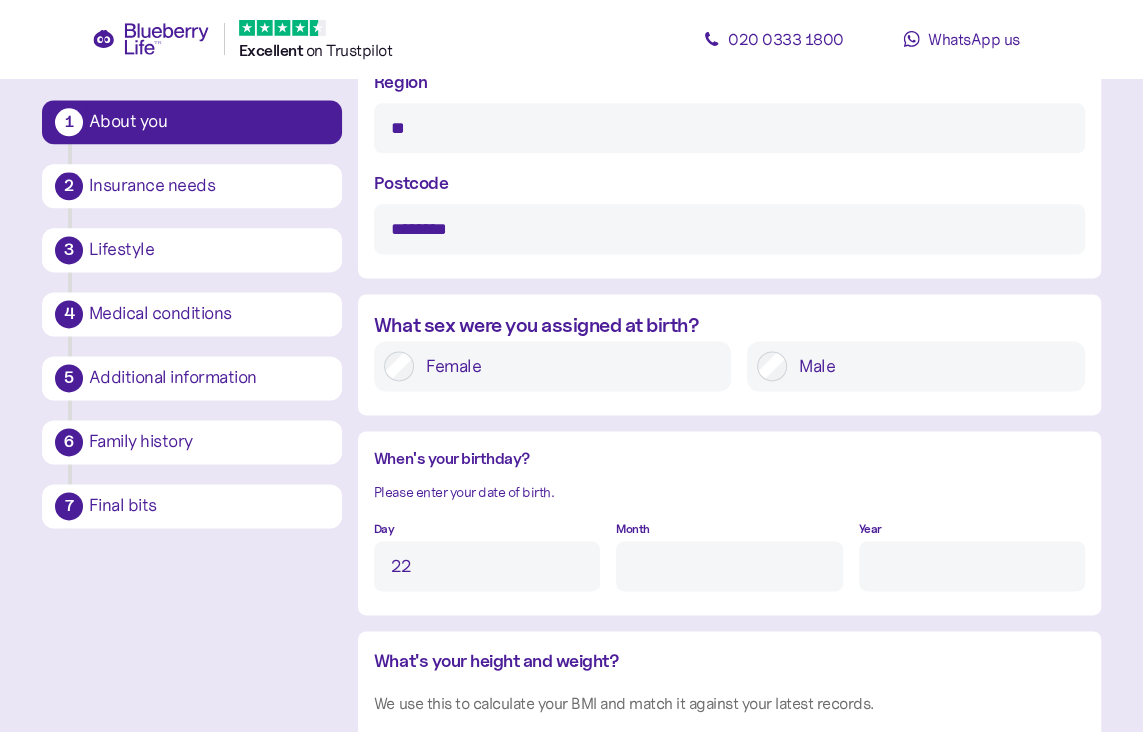 type on "22" 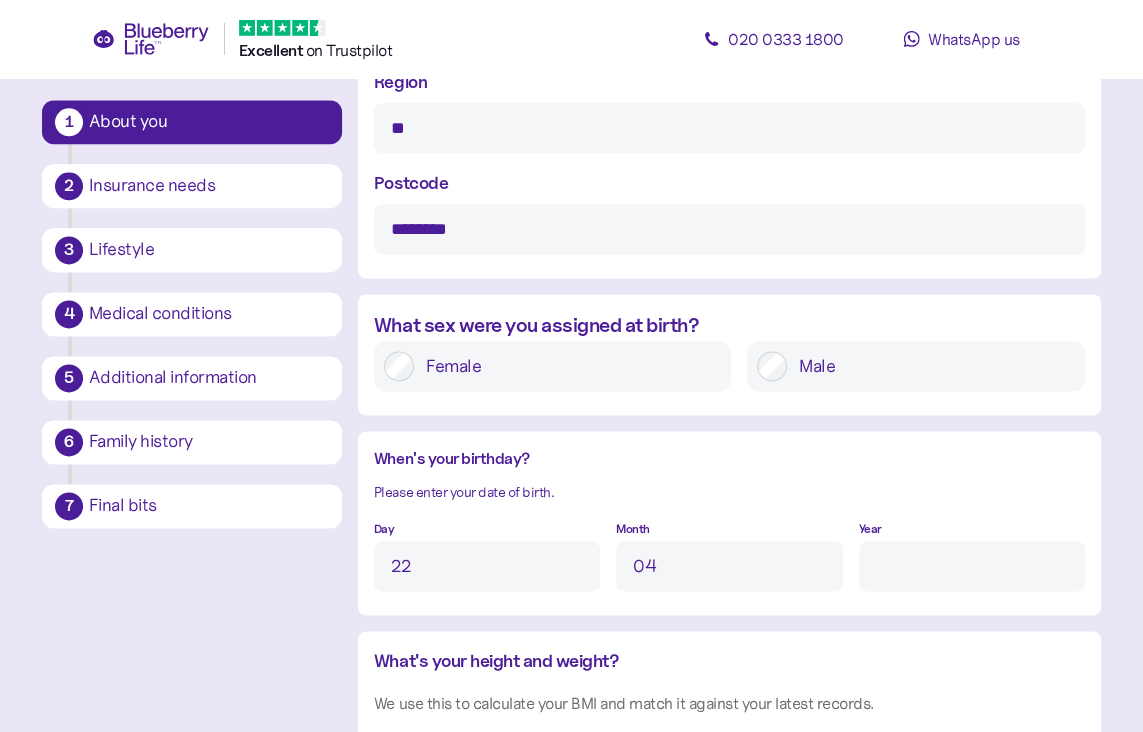 type on "4" 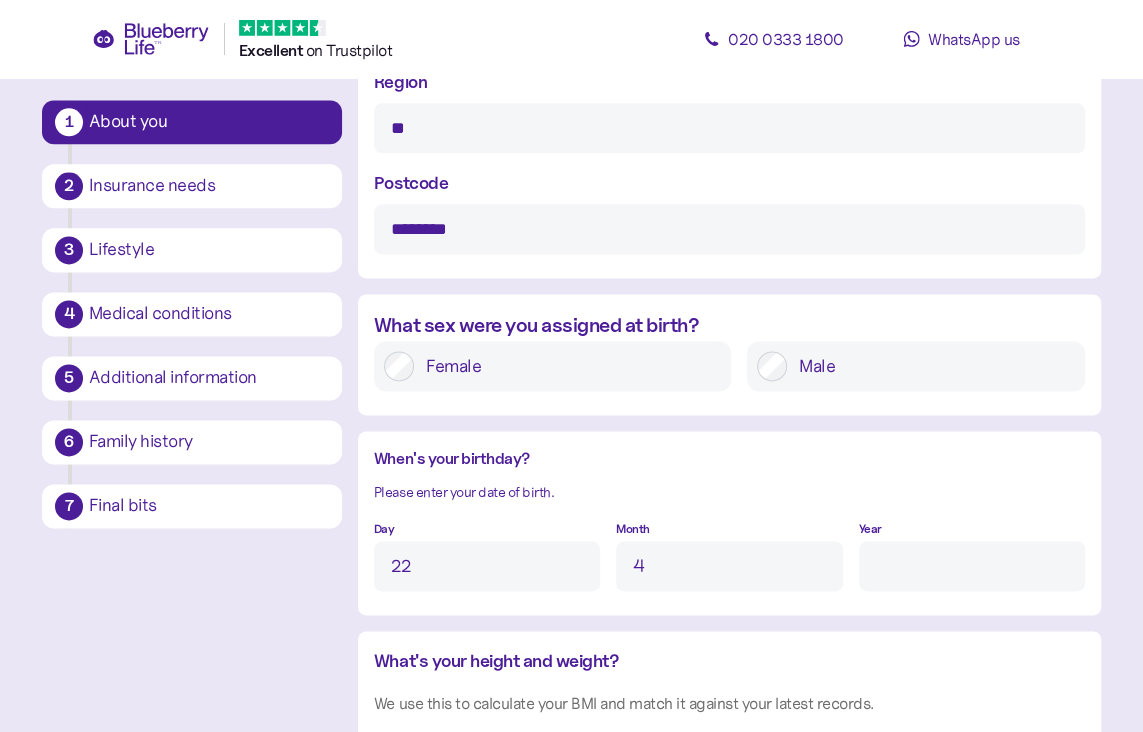 click on "Year" at bounding box center (972, 566) 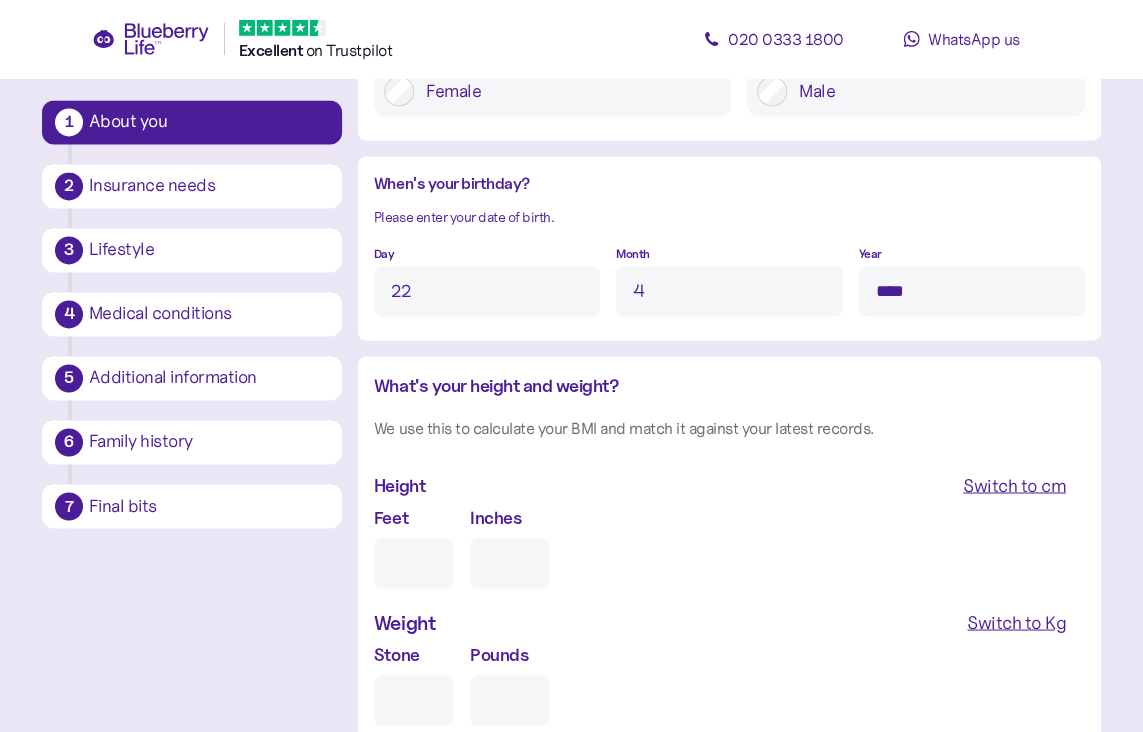 scroll, scrollTop: 1638, scrollLeft: 0, axis: vertical 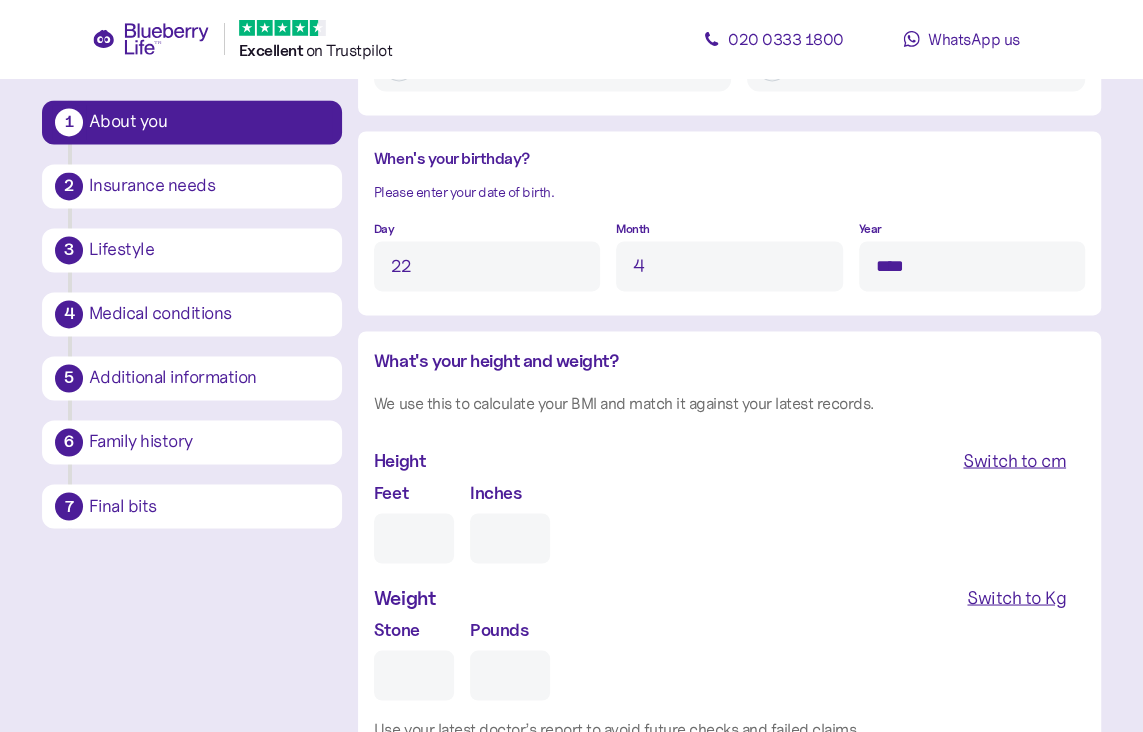 type on "****" 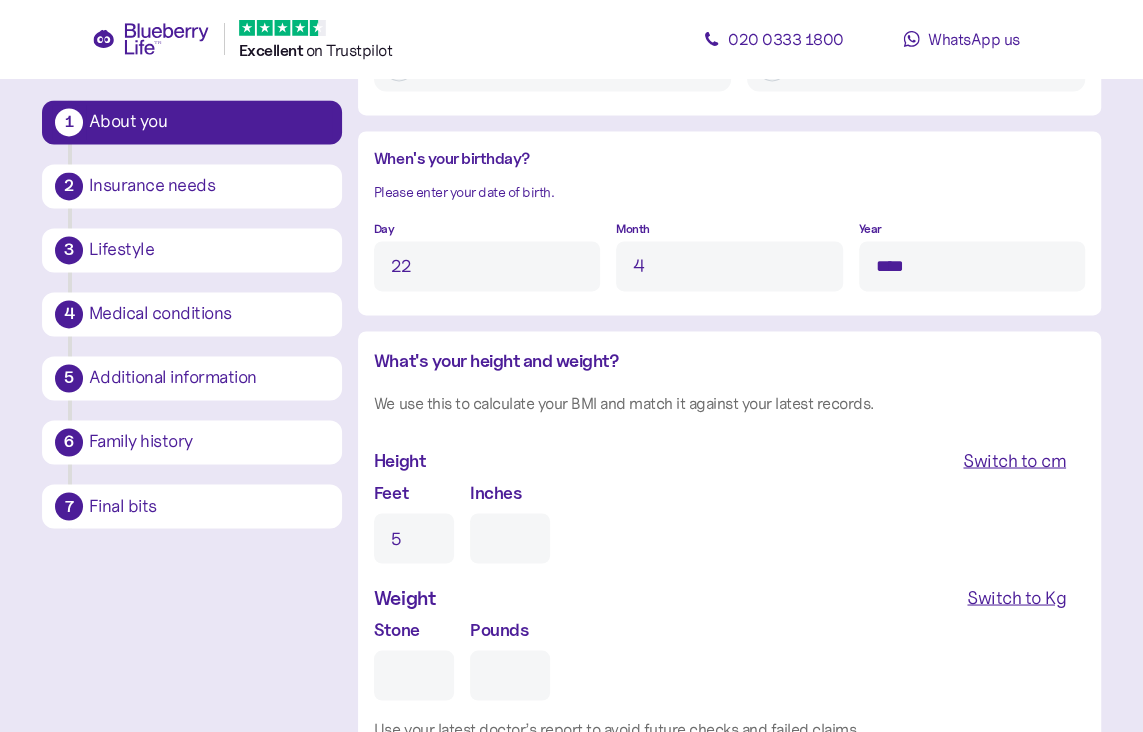 type on "0" 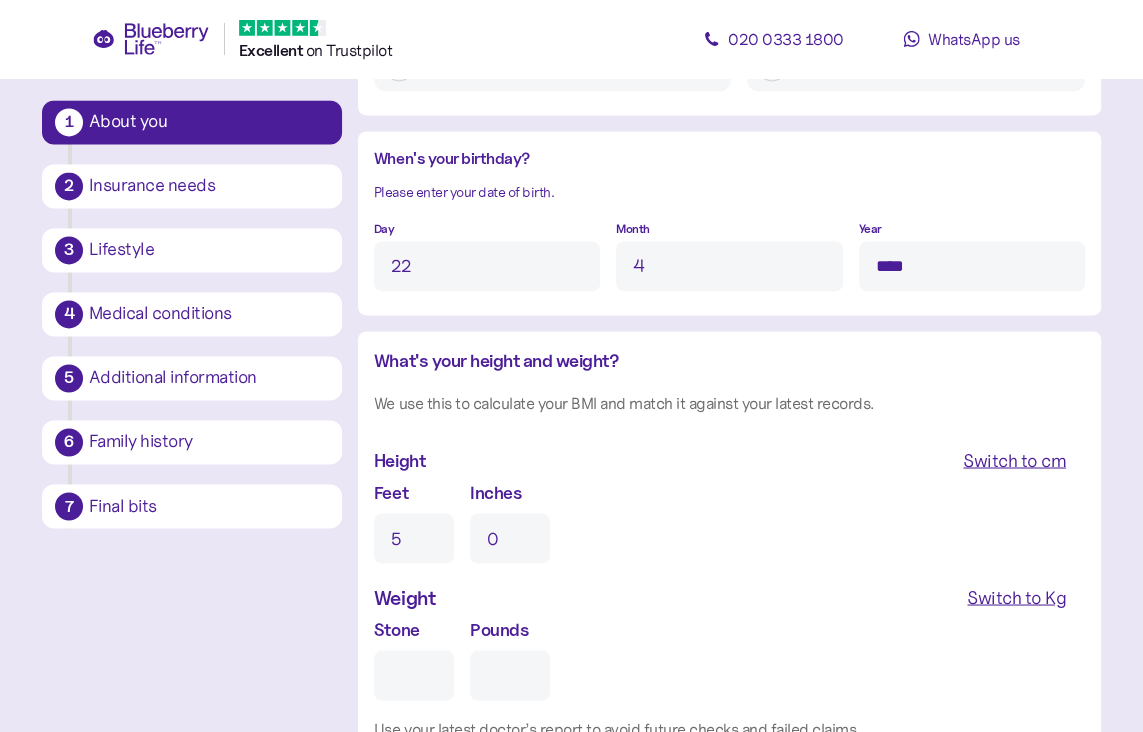 type on "5" 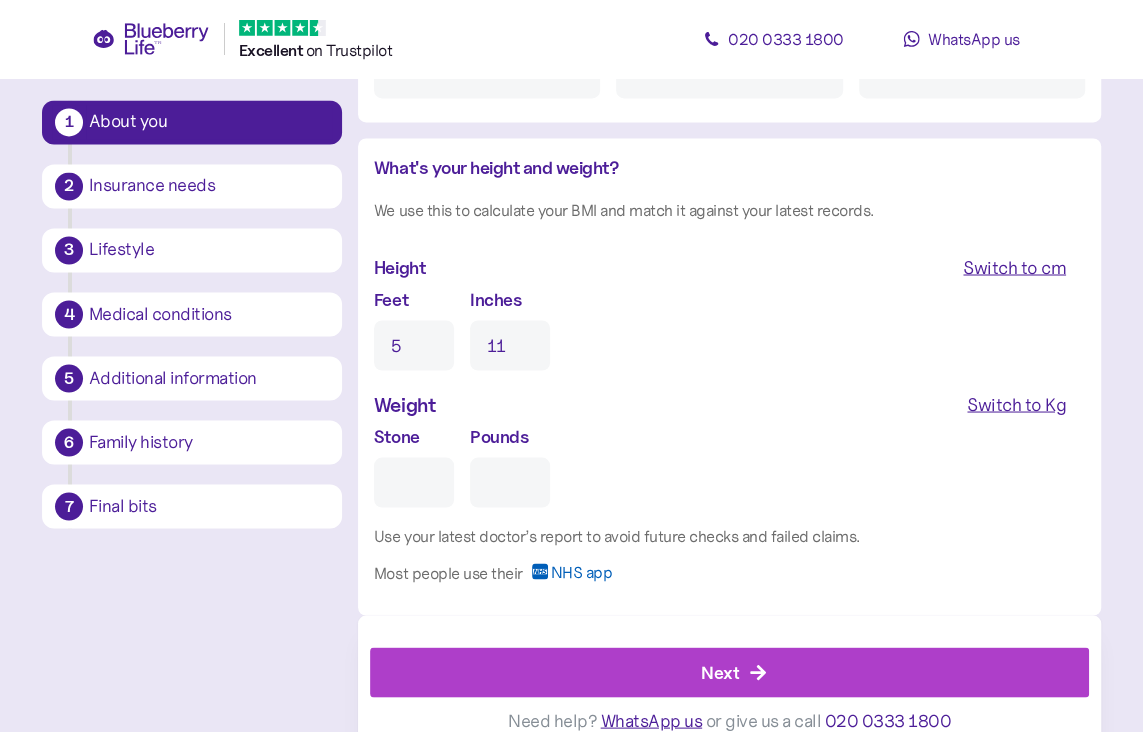 scroll, scrollTop: 1838, scrollLeft: 0, axis: vertical 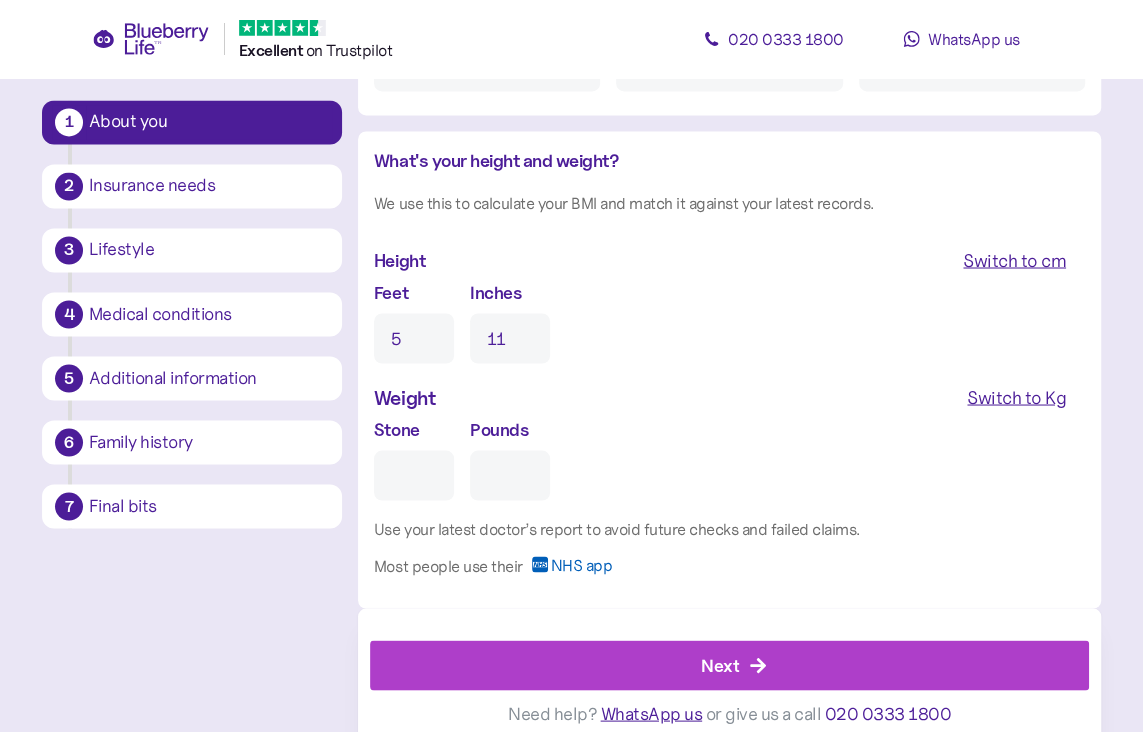 type on "11" 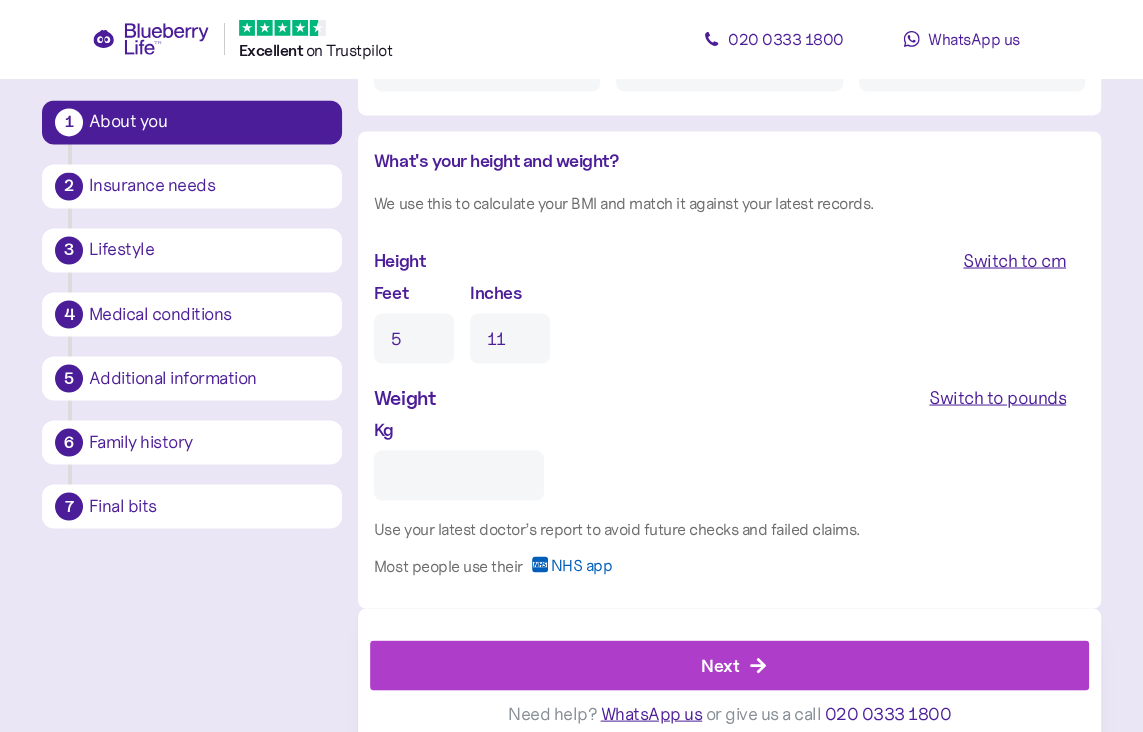 drag, startPoint x: 405, startPoint y: 467, endPoint x: 437, endPoint y: 469, distance: 32.06244 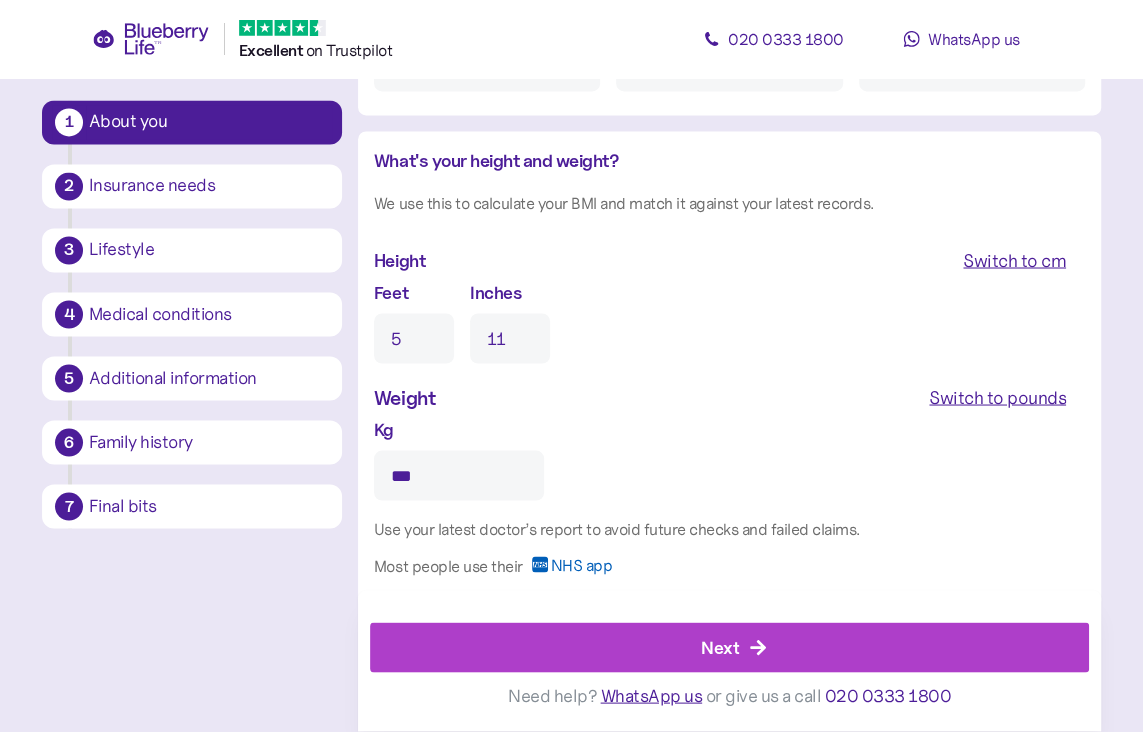 scroll, scrollTop: 1855, scrollLeft: 0, axis: vertical 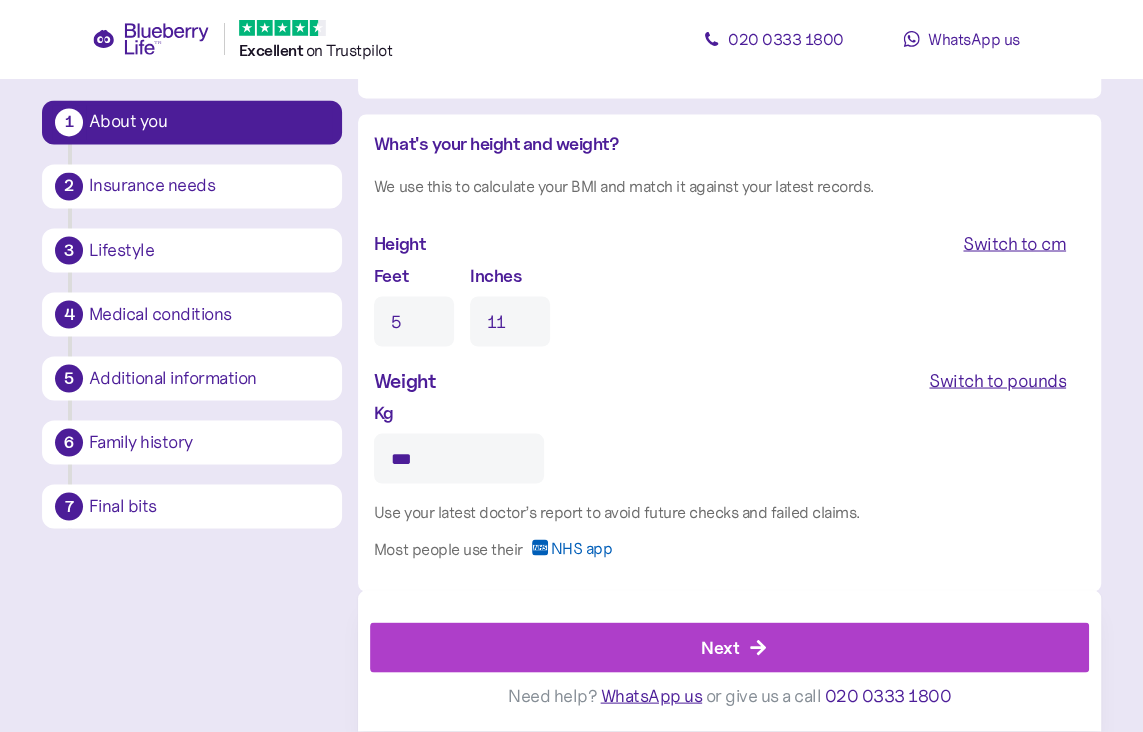 type on "***" 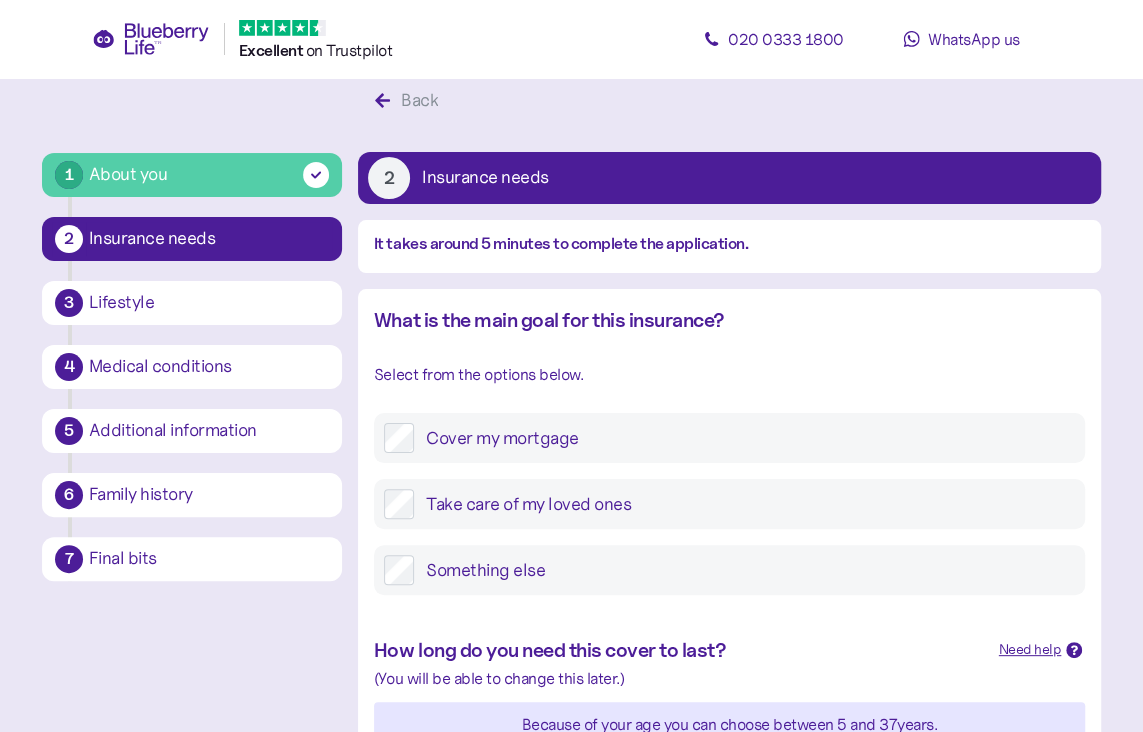 scroll, scrollTop: 0, scrollLeft: 0, axis: both 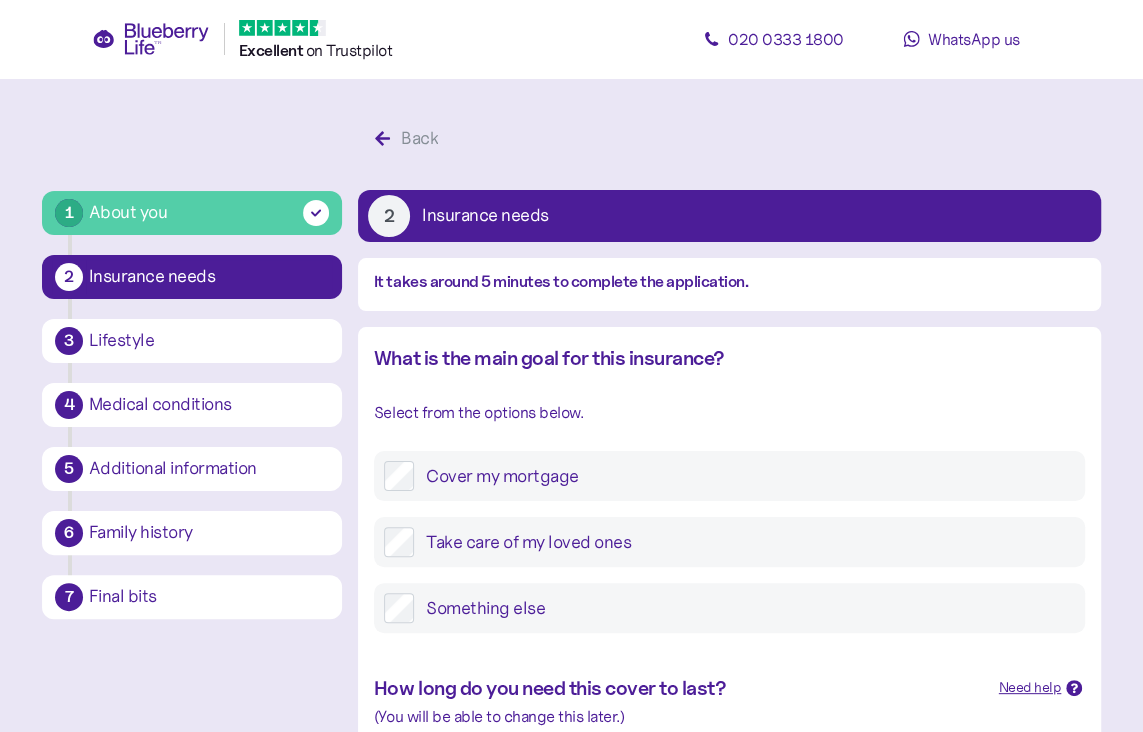 click on "Take care of my loved ones" at bounding box center [744, 542] 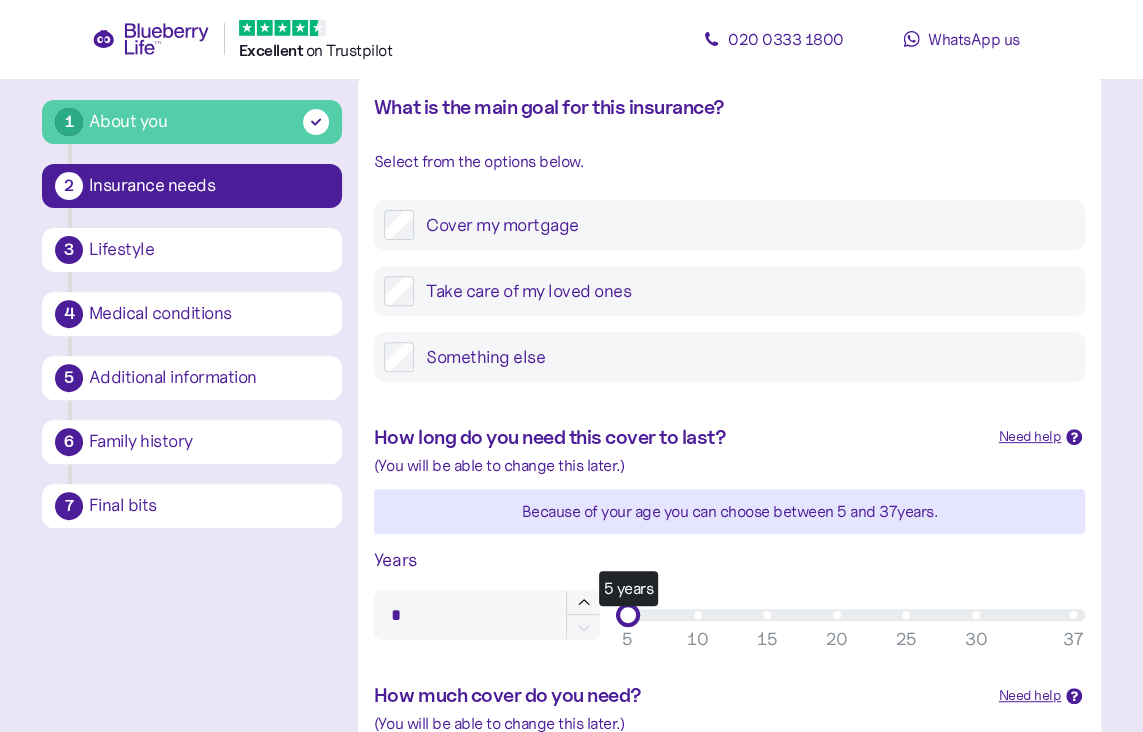 scroll, scrollTop: 300, scrollLeft: 0, axis: vertical 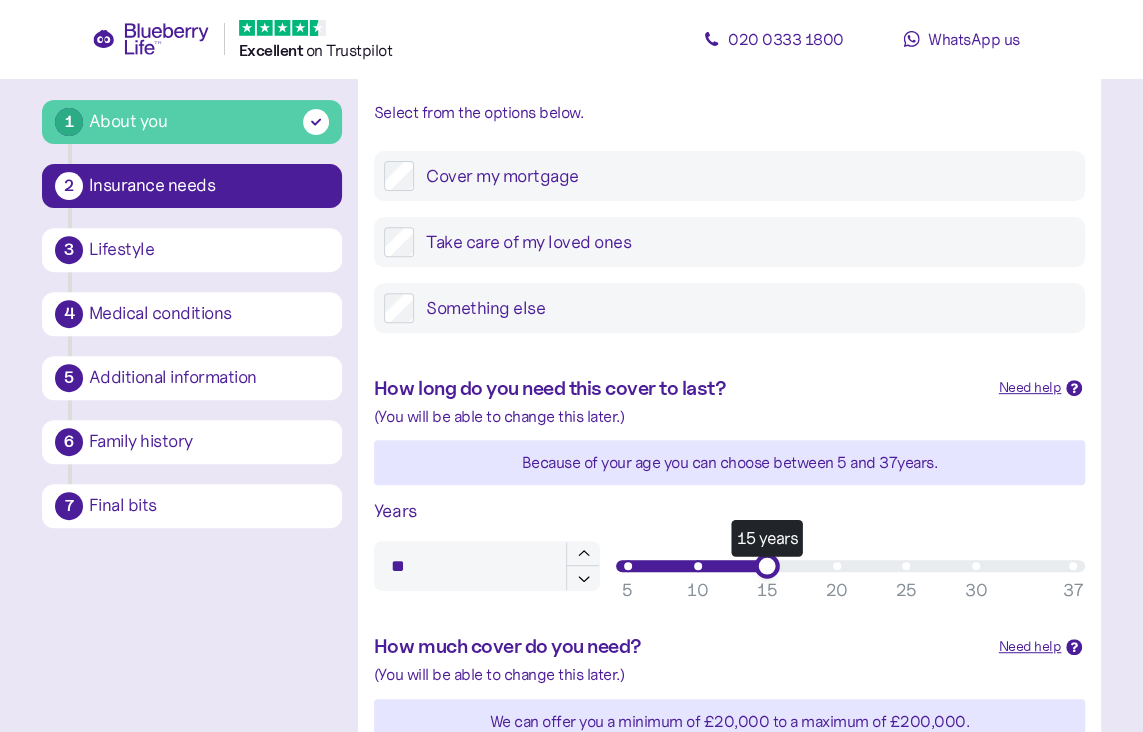drag, startPoint x: 631, startPoint y: 564, endPoint x: 757, endPoint y: 566, distance: 126.01587 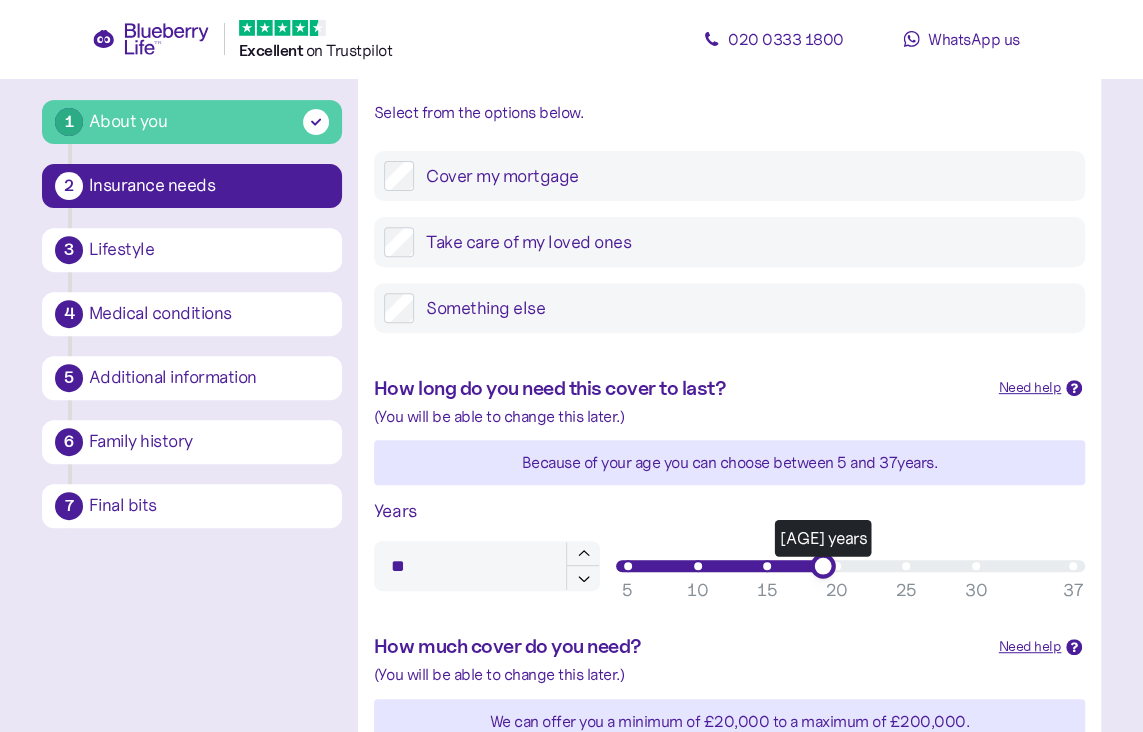 type on "**" 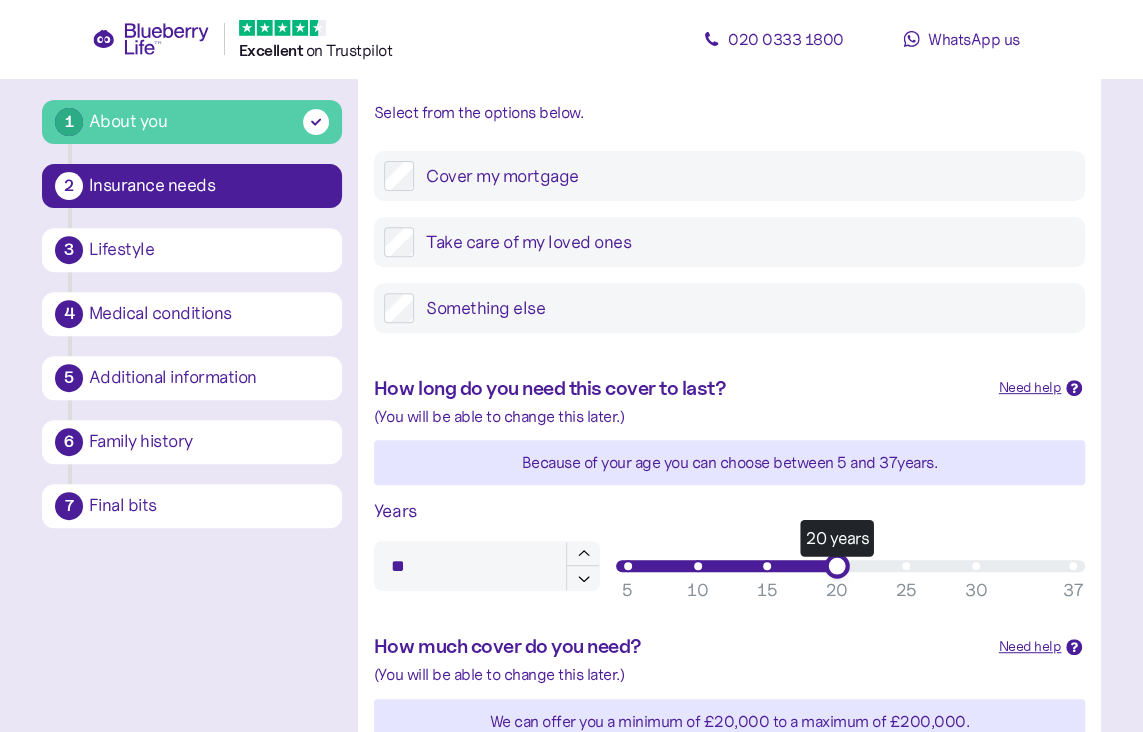 drag, startPoint x: 774, startPoint y: 558, endPoint x: 831, endPoint y: 560, distance: 57.035076 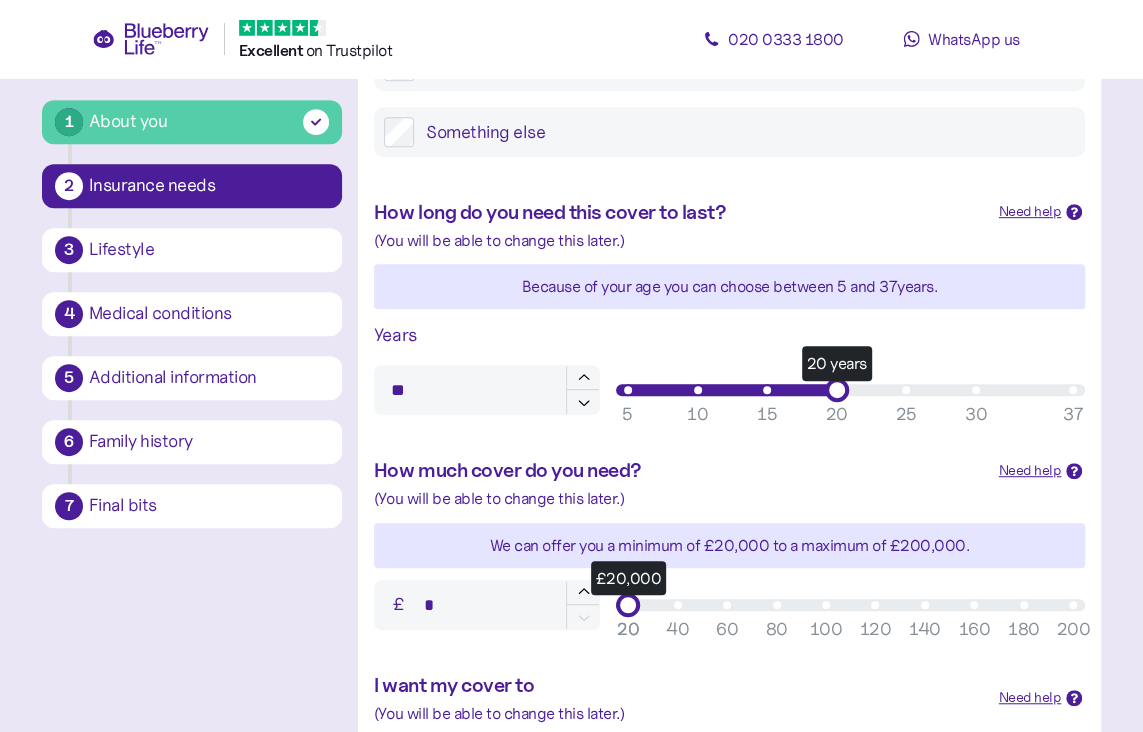 scroll, scrollTop: 500, scrollLeft: 0, axis: vertical 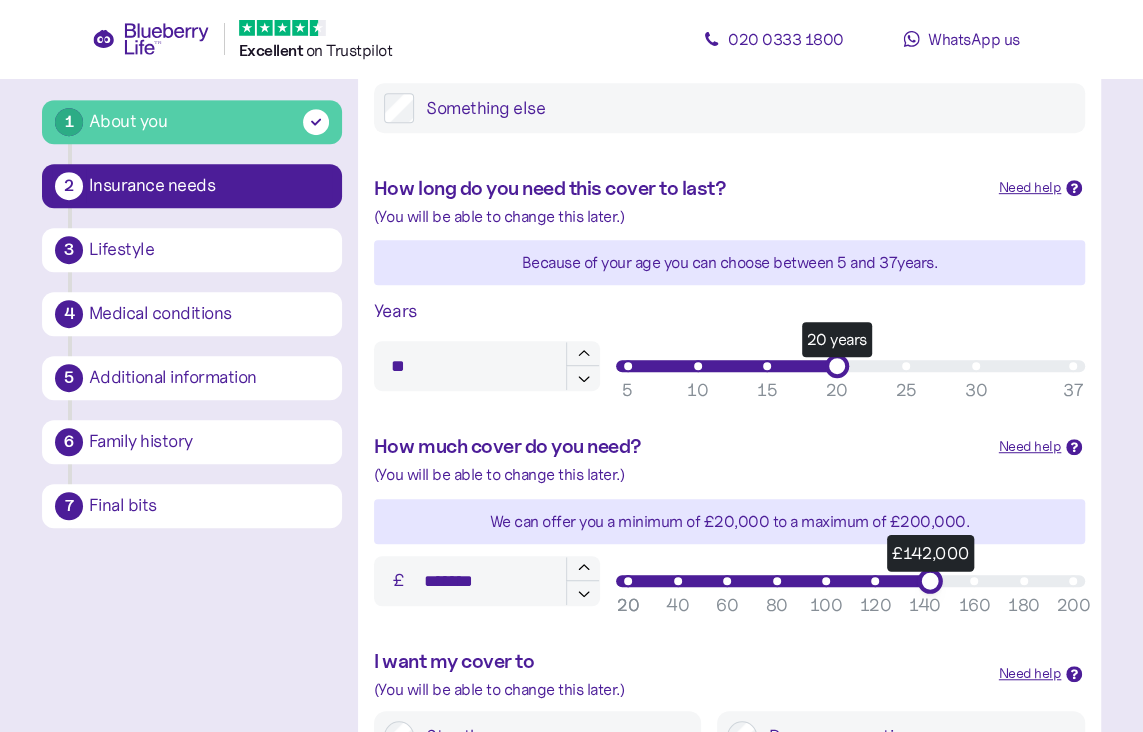 type on "*******" 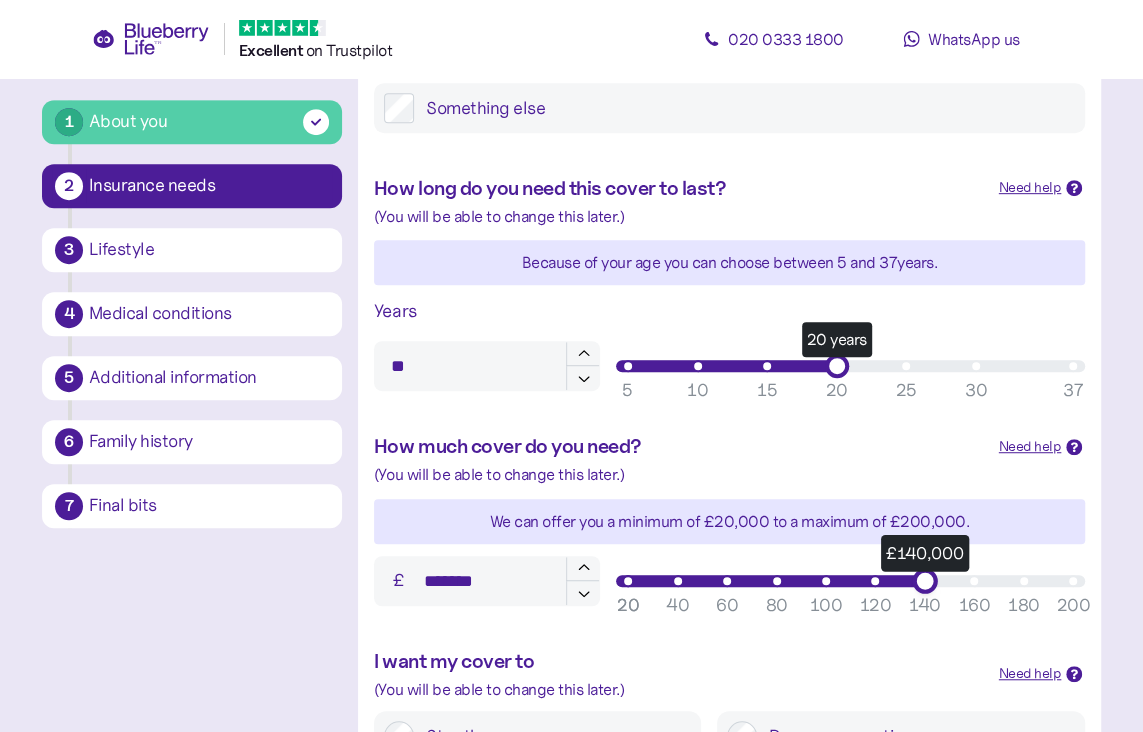 drag, startPoint x: 629, startPoint y: 572, endPoint x: 929, endPoint y: 587, distance: 300.37476 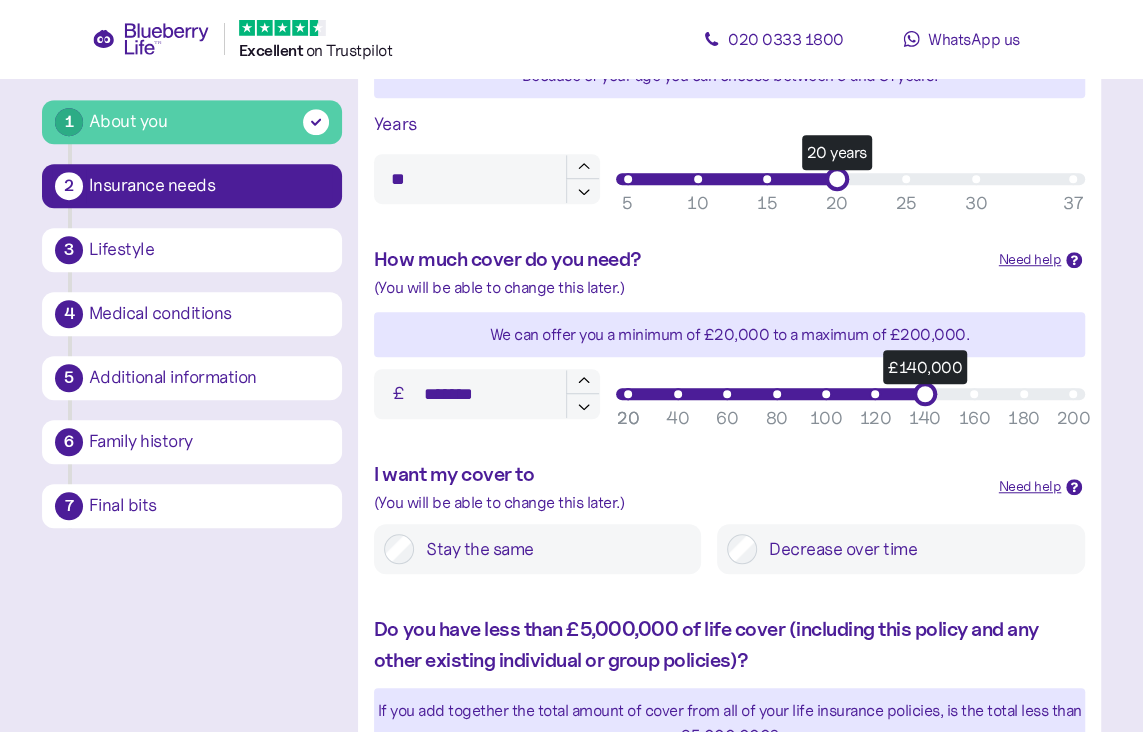 scroll, scrollTop: 700, scrollLeft: 0, axis: vertical 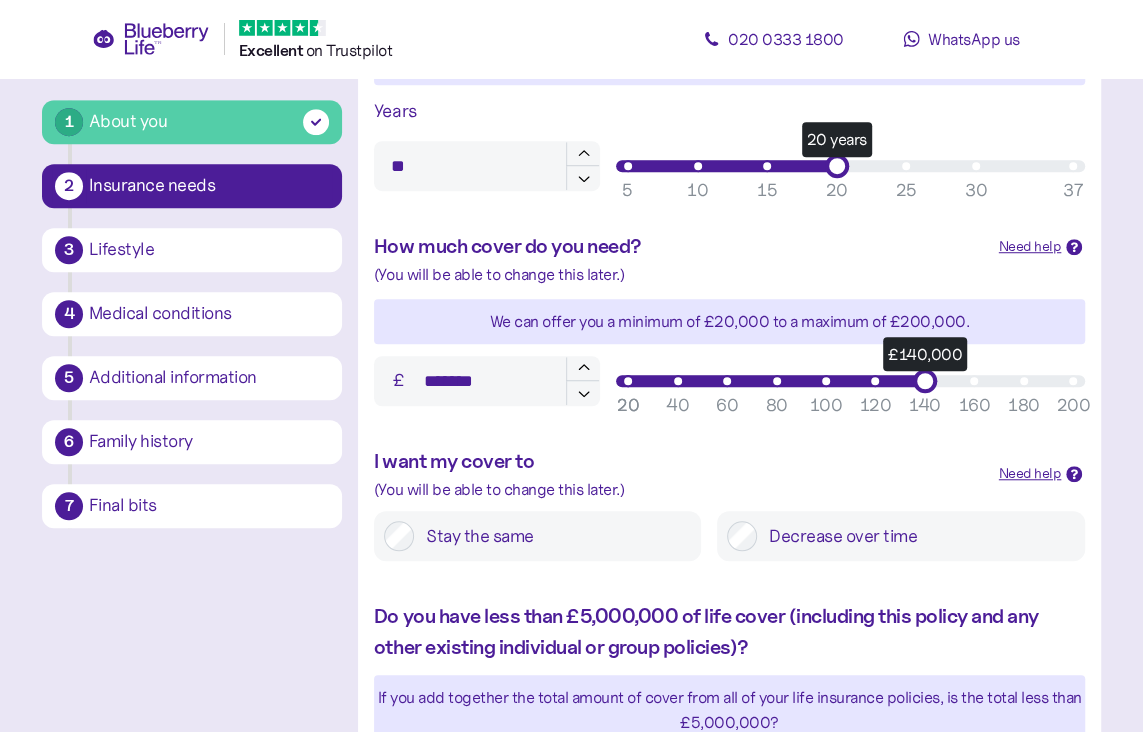 click on "Stay the same" at bounding box center (552, 536) 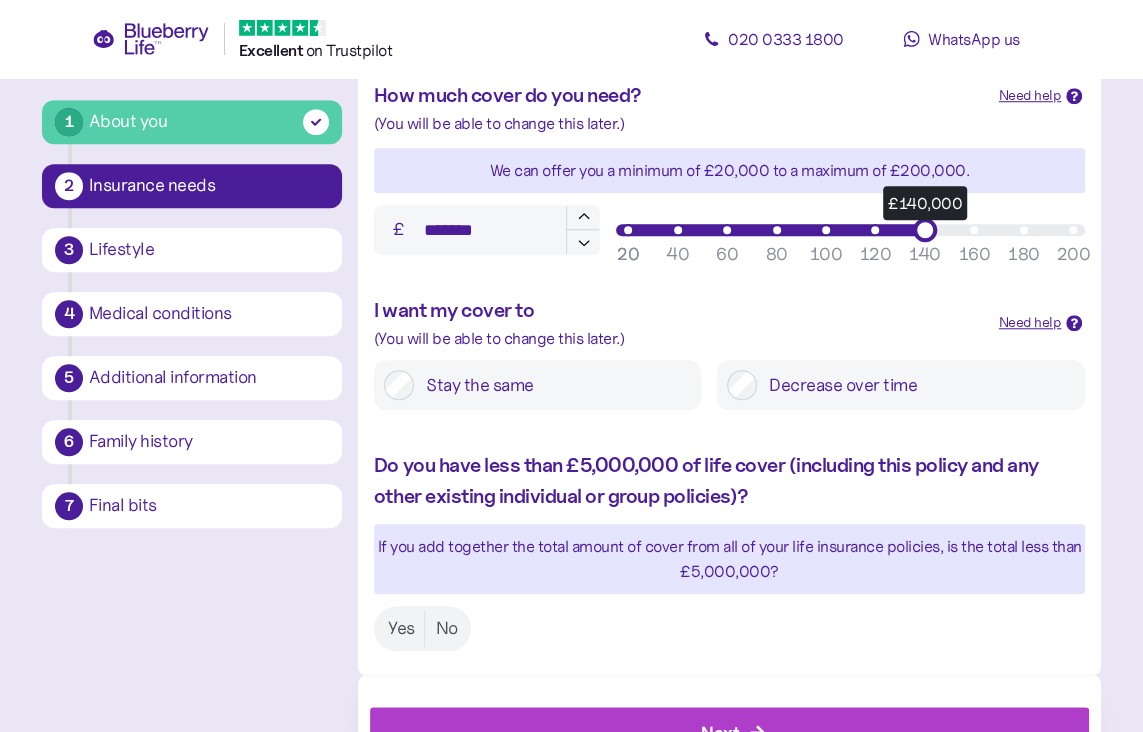 scroll, scrollTop: 900, scrollLeft: 0, axis: vertical 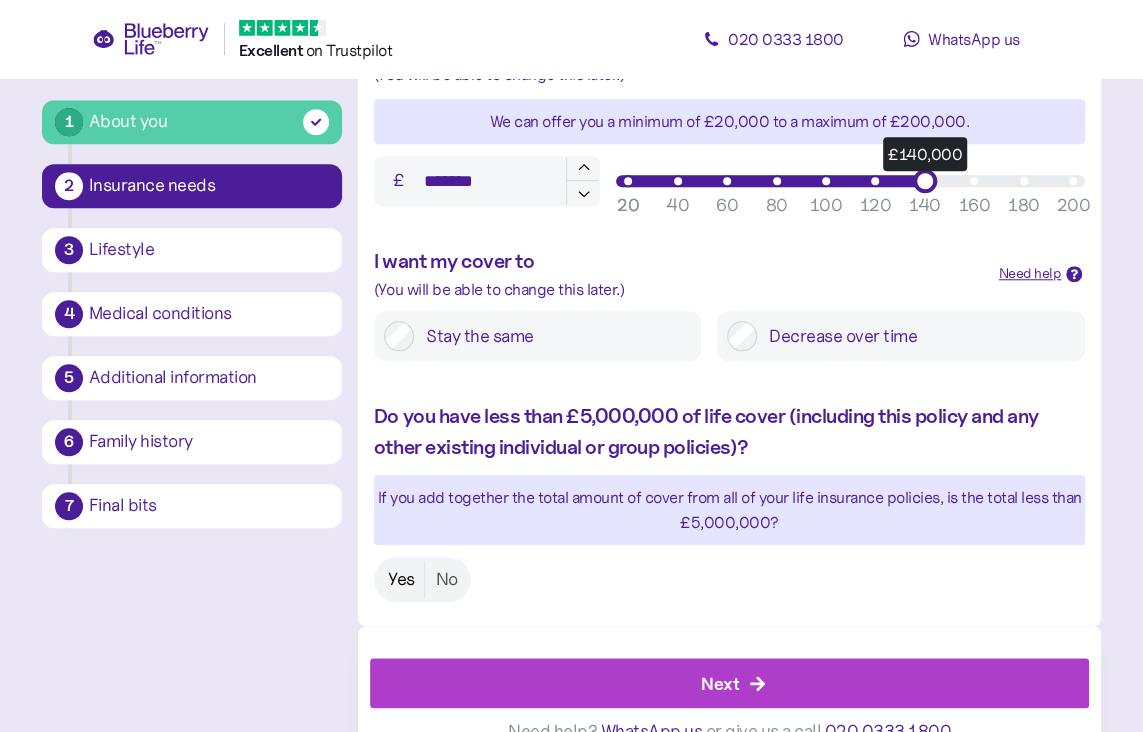 click on "Yes" at bounding box center [401, 579] 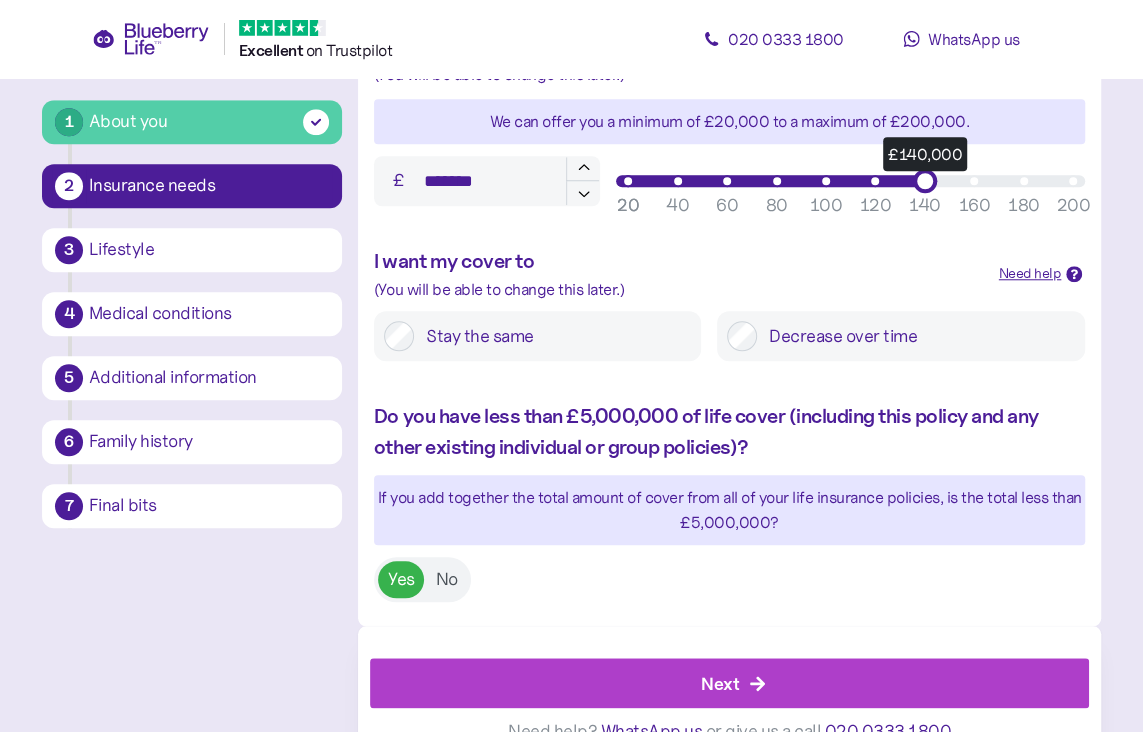 click on "Next" at bounding box center (734, 683) 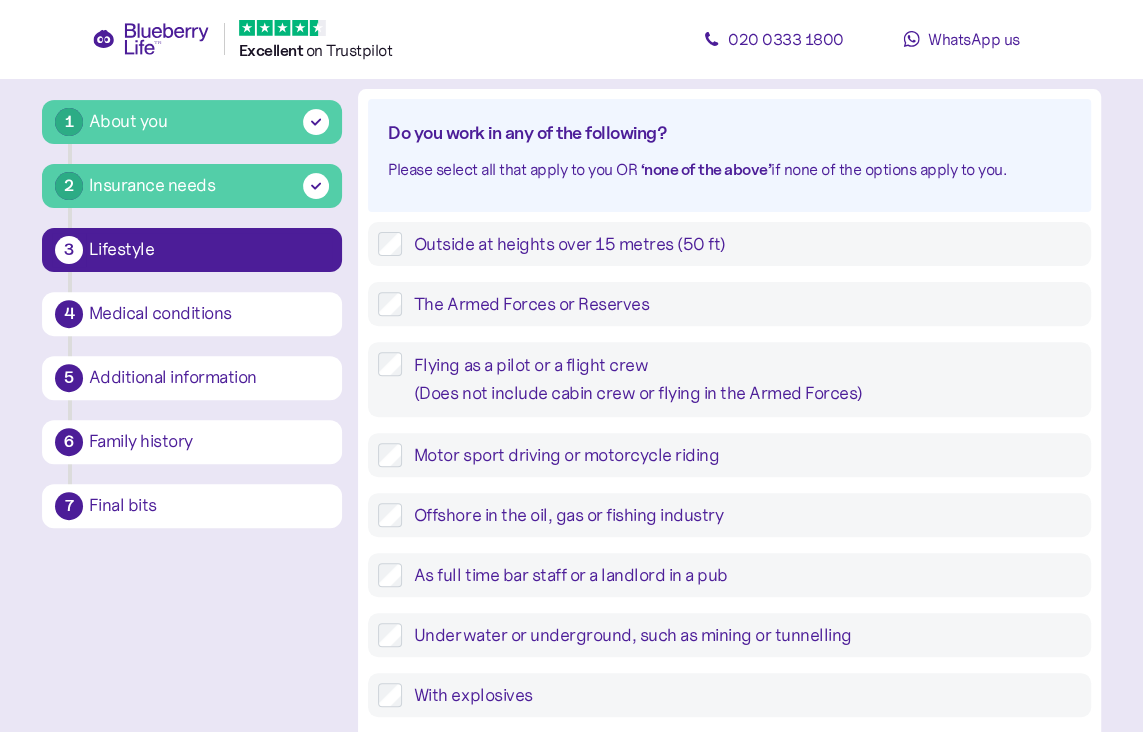 scroll, scrollTop: 338, scrollLeft: 0, axis: vertical 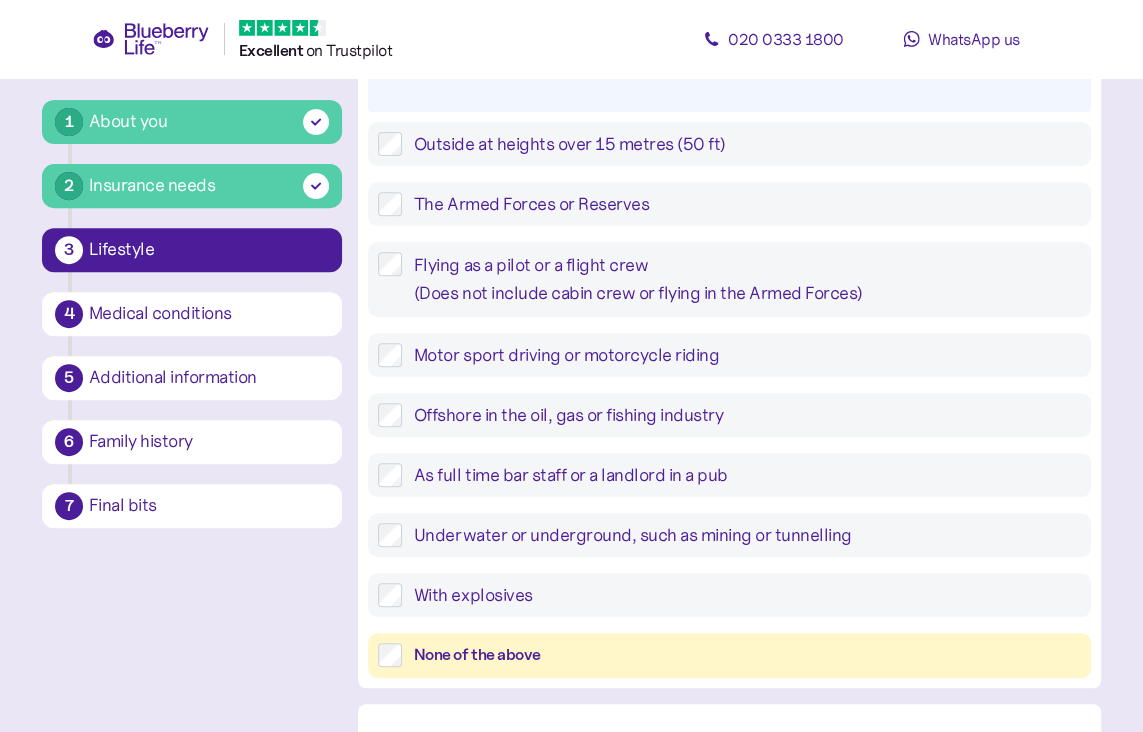 click on "None of the above" at bounding box center (747, 655) 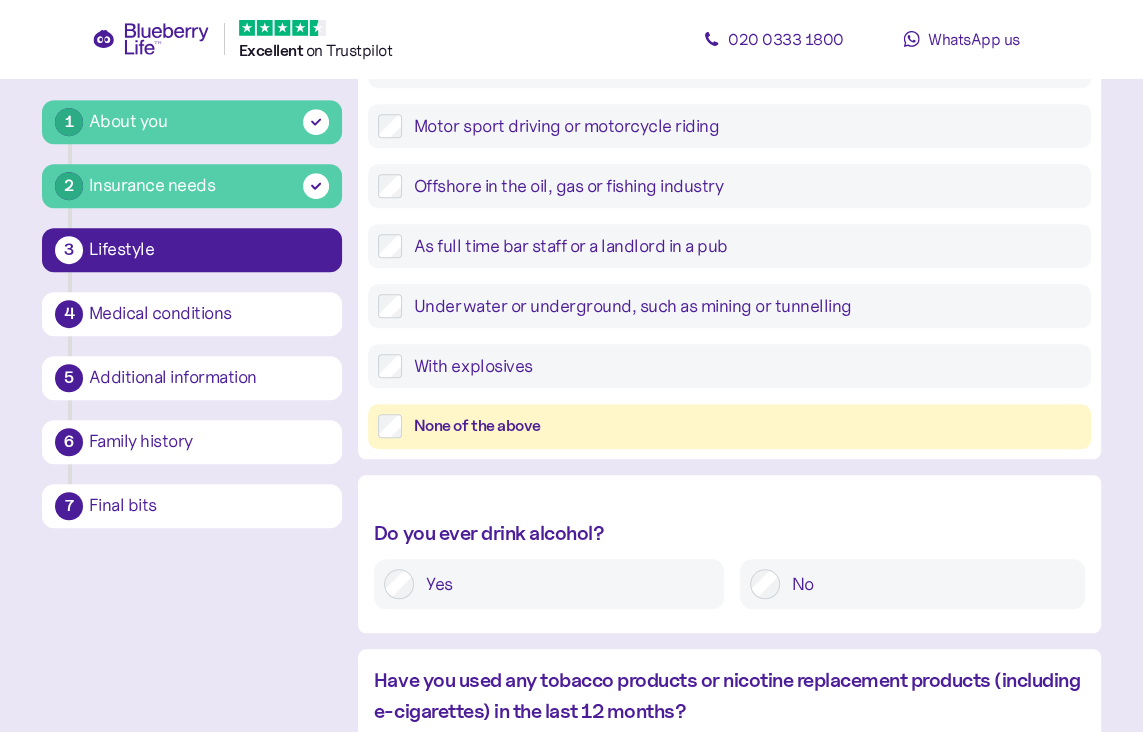 scroll, scrollTop: 638, scrollLeft: 0, axis: vertical 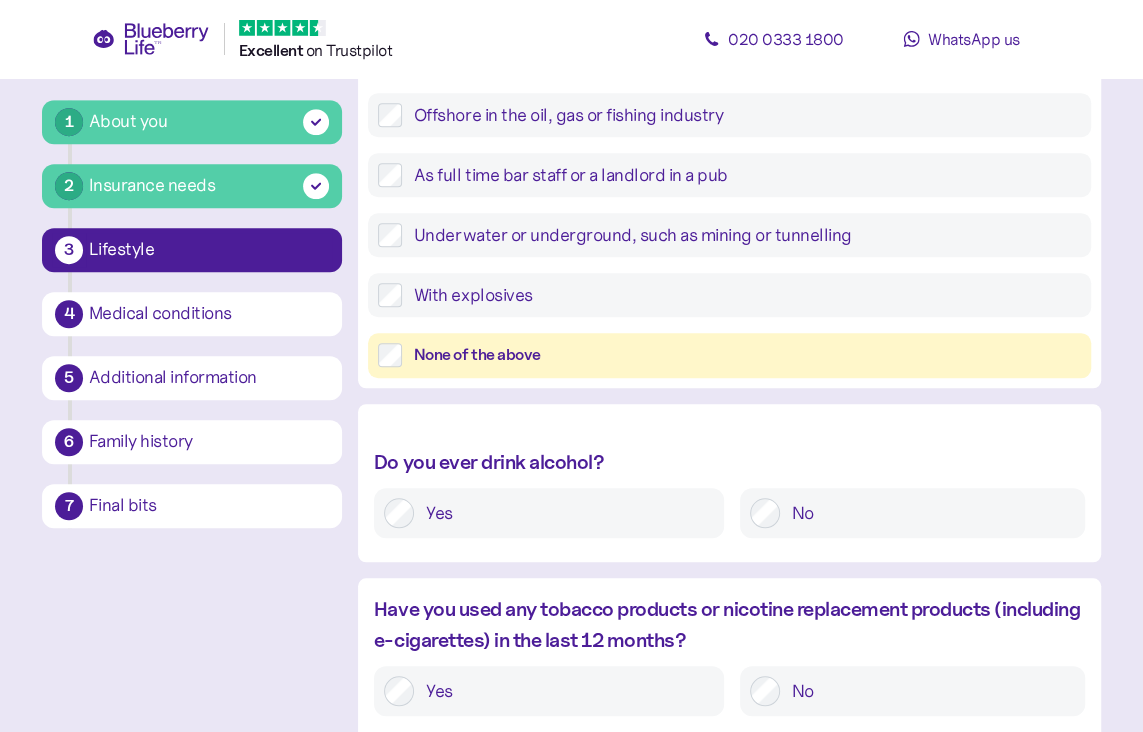 click on "No" at bounding box center (927, 513) 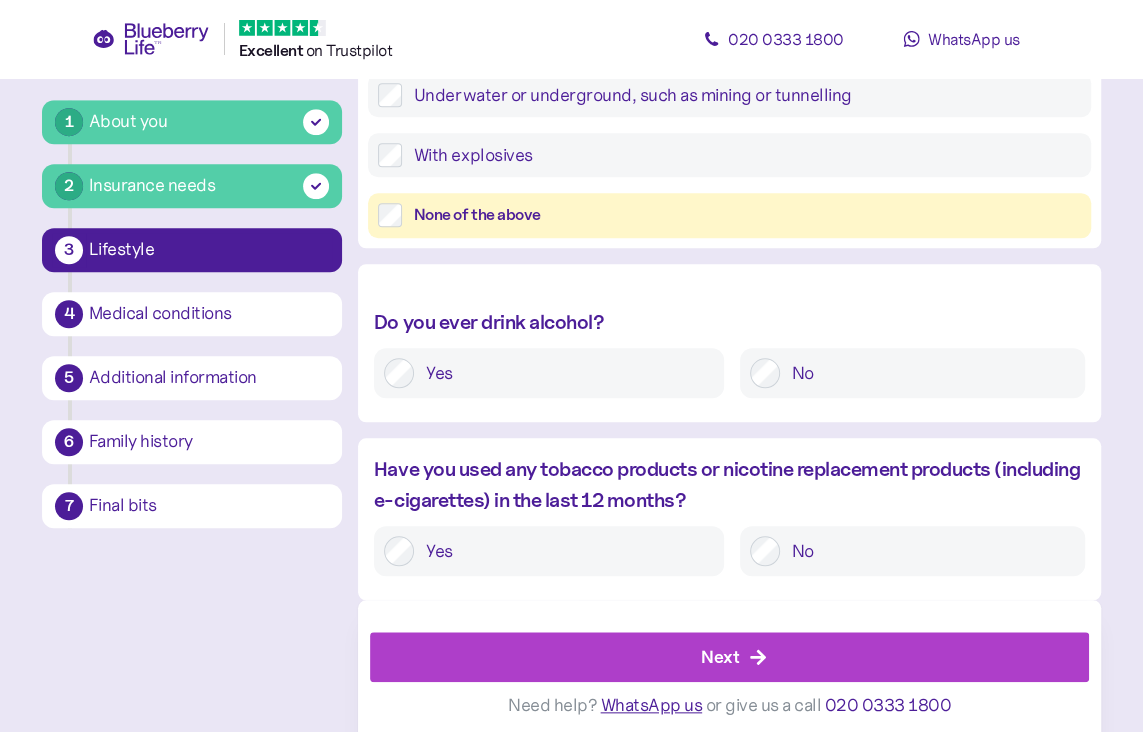 scroll, scrollTop: 787, scrollLeft: 0, axis: vertical 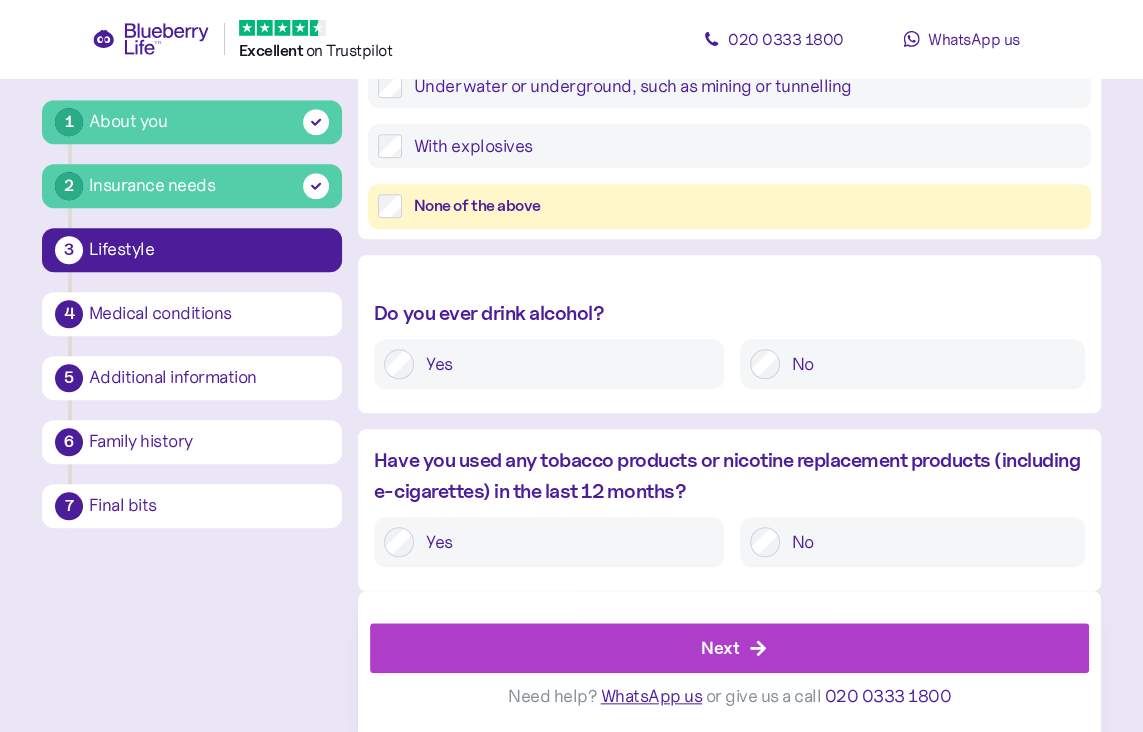 click on "No" at bounding box center [927, 542] 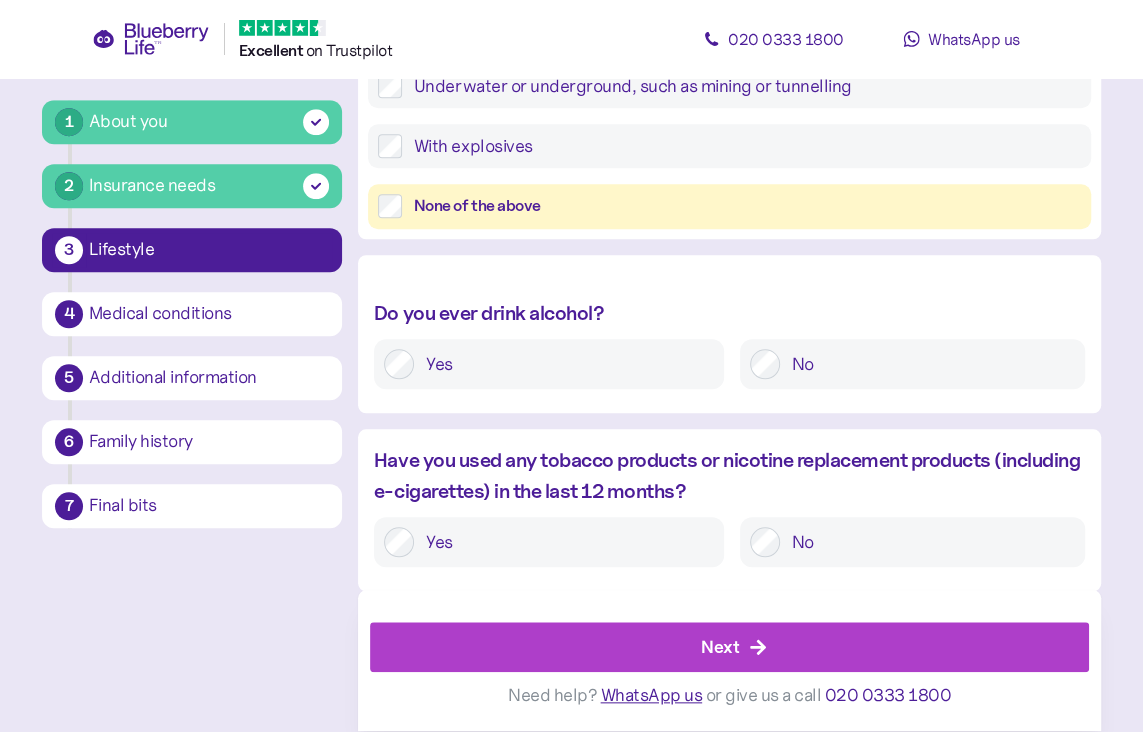 click on "Next" at bounding box center (720, 647) 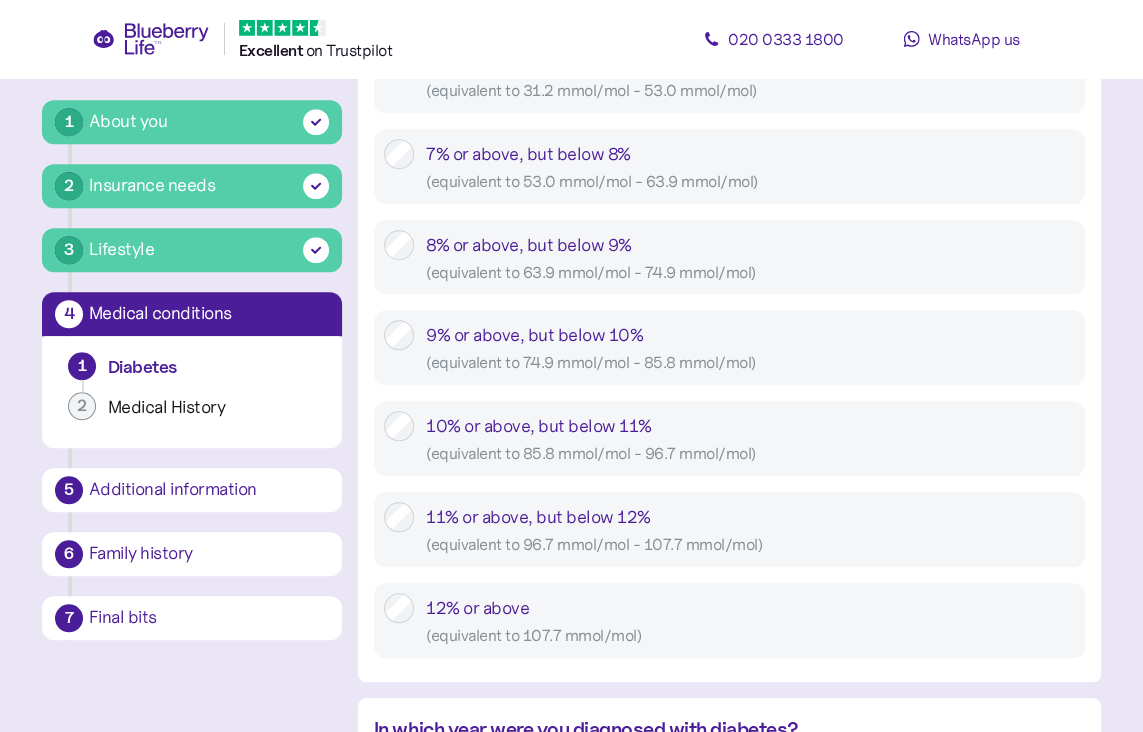 scroll, scrollTop: 38, scrollLeft: 0, axis: vertical 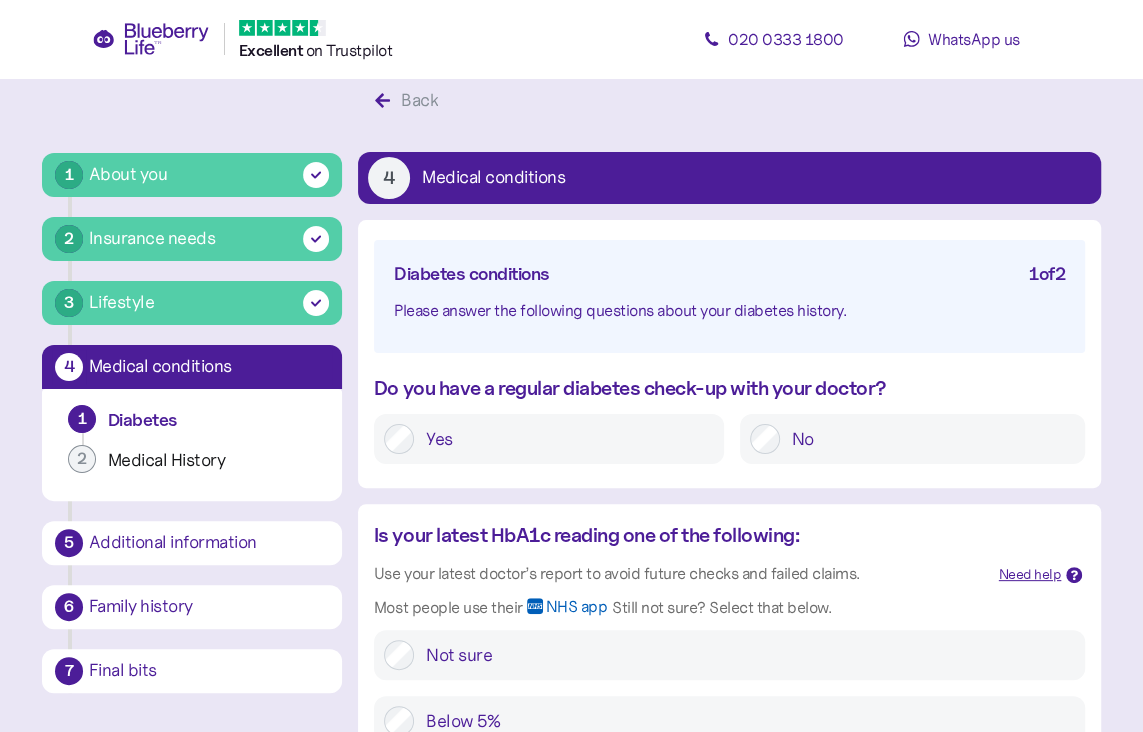 click on "Yes" at bounding box center [564, 439] 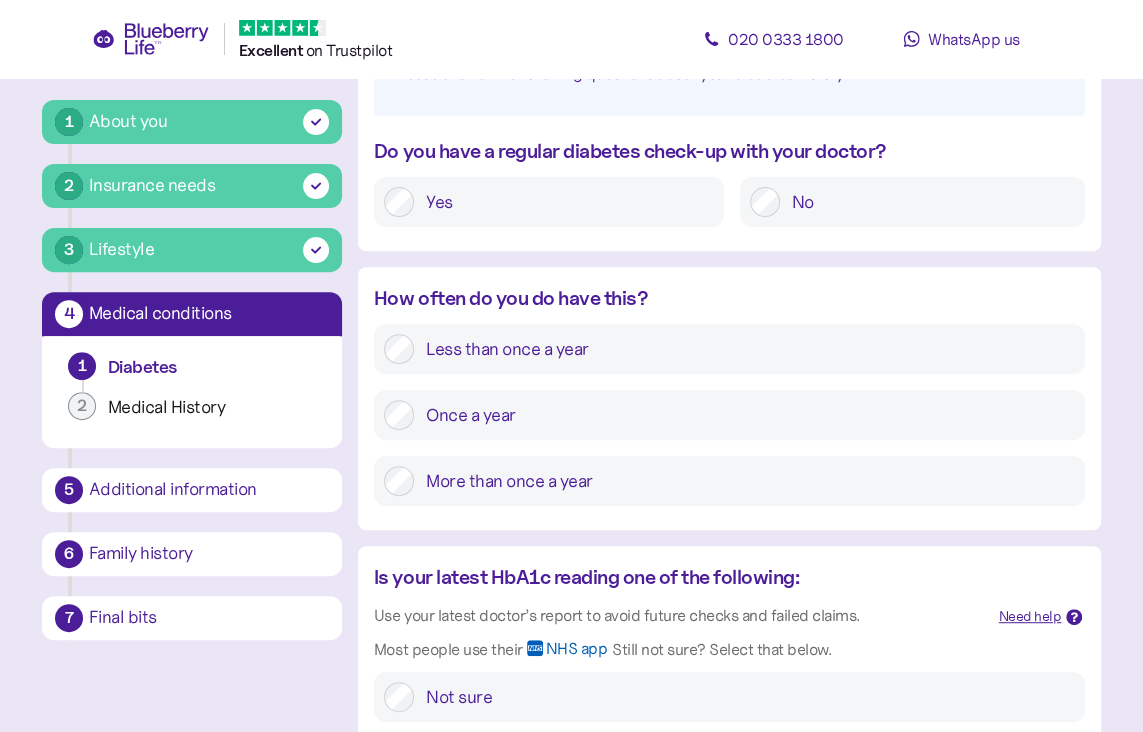 scroll, scrollTop: 338, scrollLeft: 0, axis: vertical 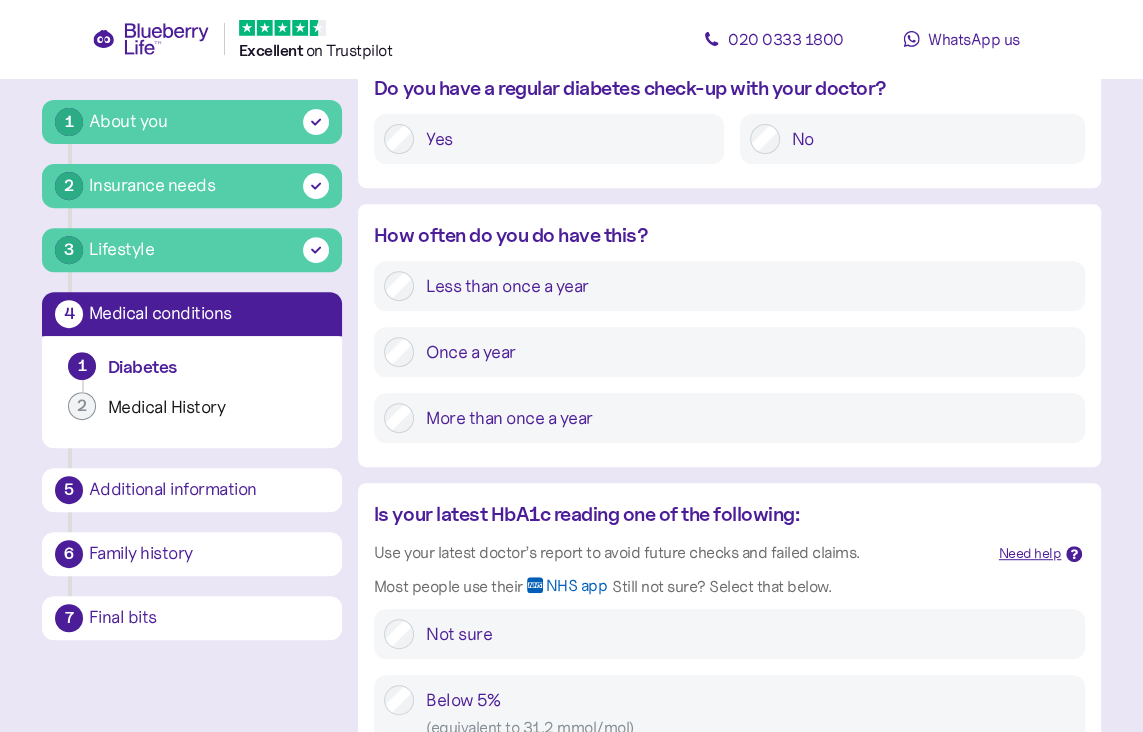 click on "More than once a year" at bounding box center [744, 418] 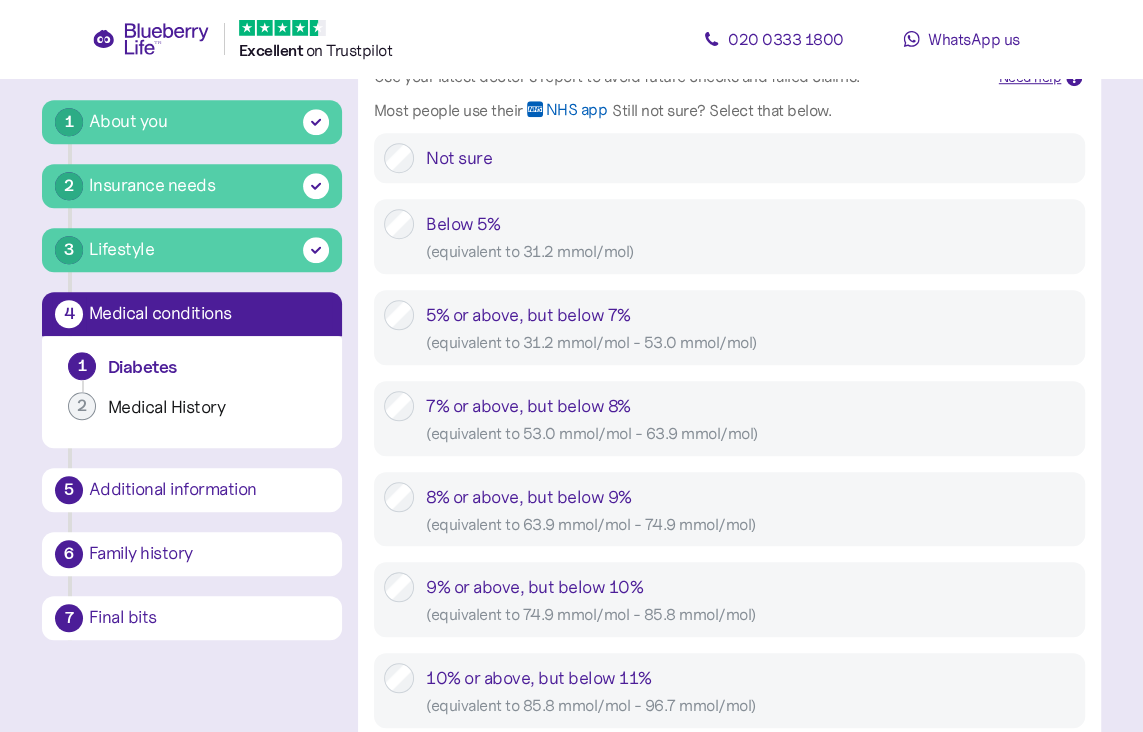 scroll, scrollTop: 838, scrollLeft: 0, axis: vertical 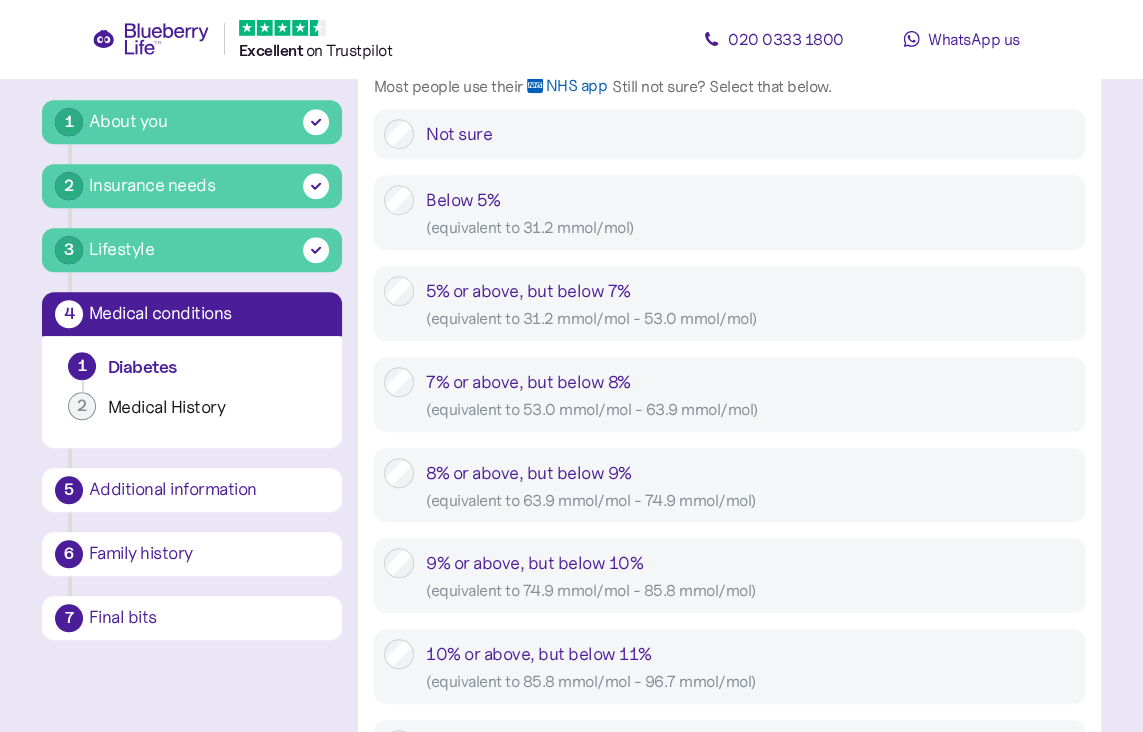 click on "( equivalent to 53.0 mmol/mol - 63.9 mmol/mol )" at bounding box center [750, 409] 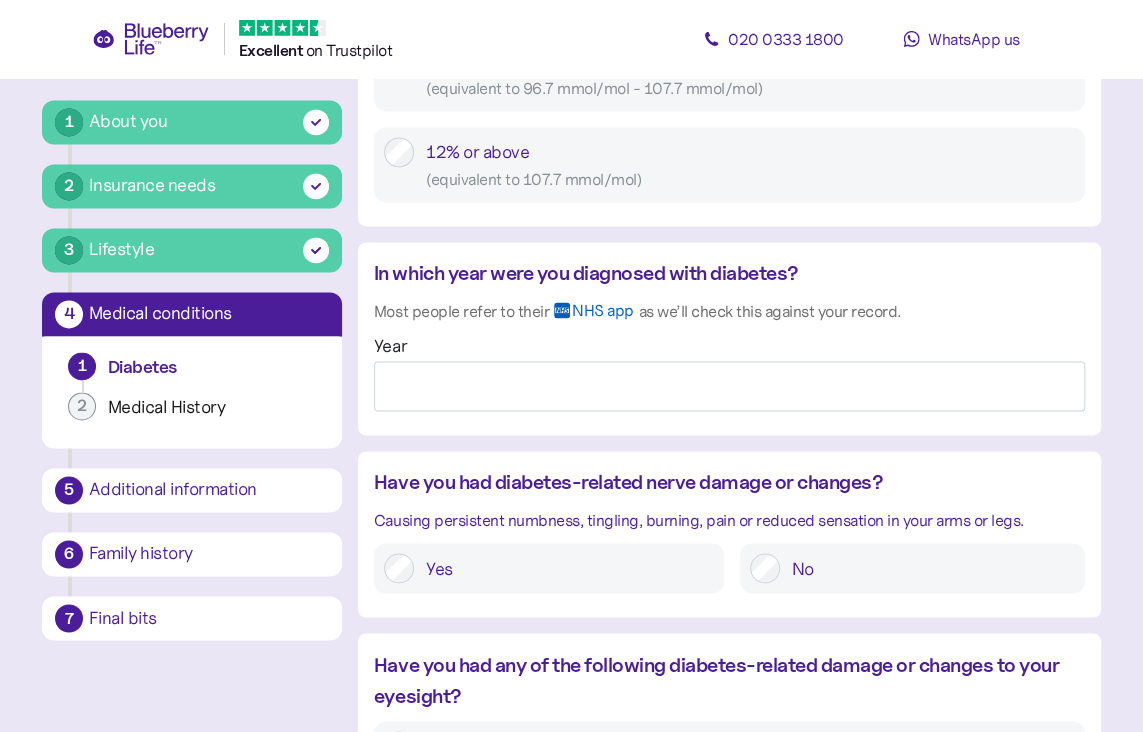 scroll, scrollTop: 1538, scrollLeft: 0, axis: vertical 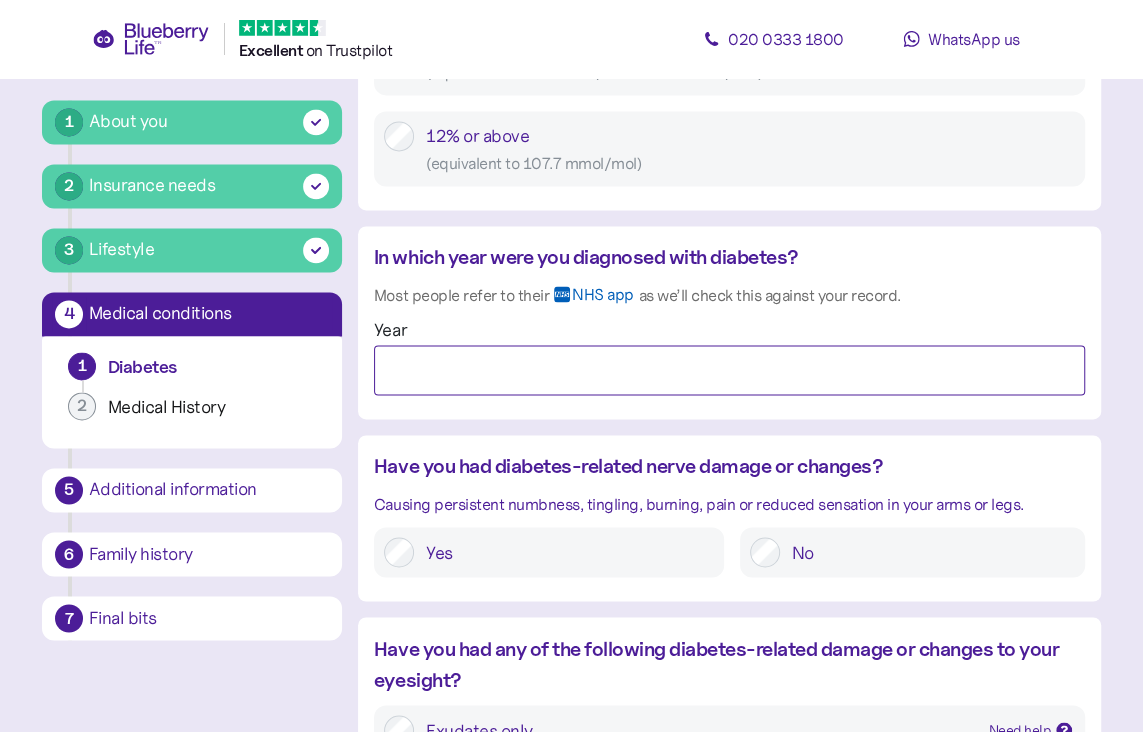 click on "Year" at bounding box center [729, 370] 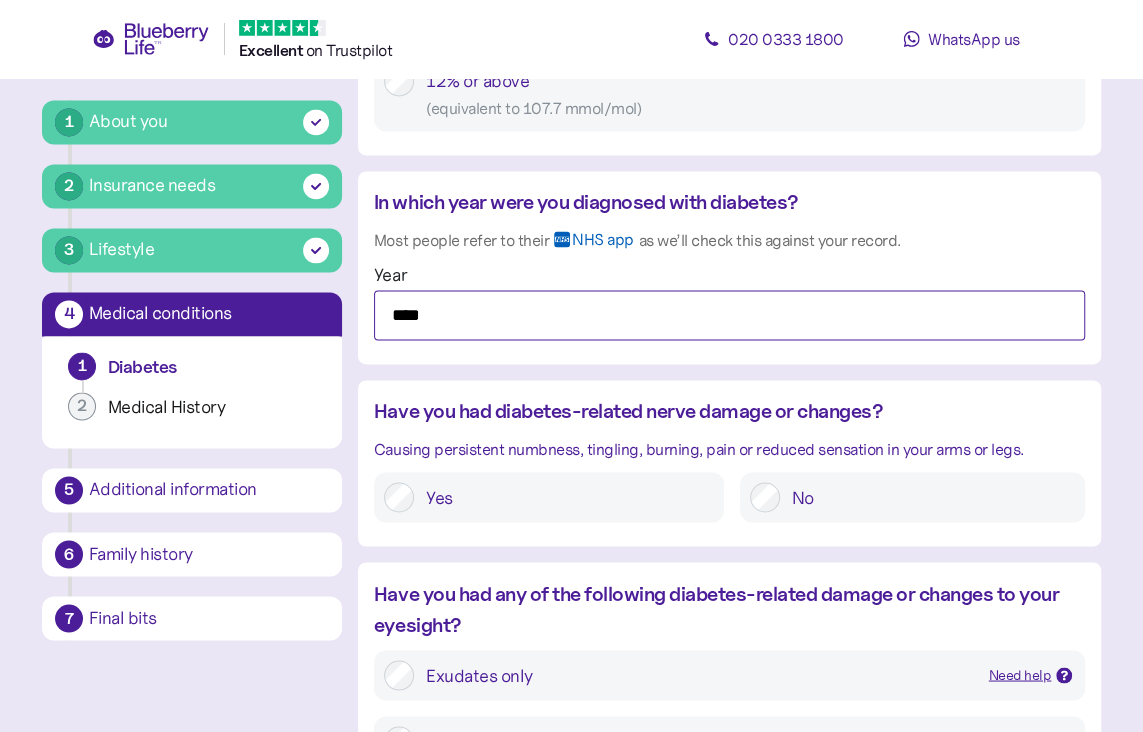 scroll, scrollTop: 1638, scrollLeft: 0, axis: vertical 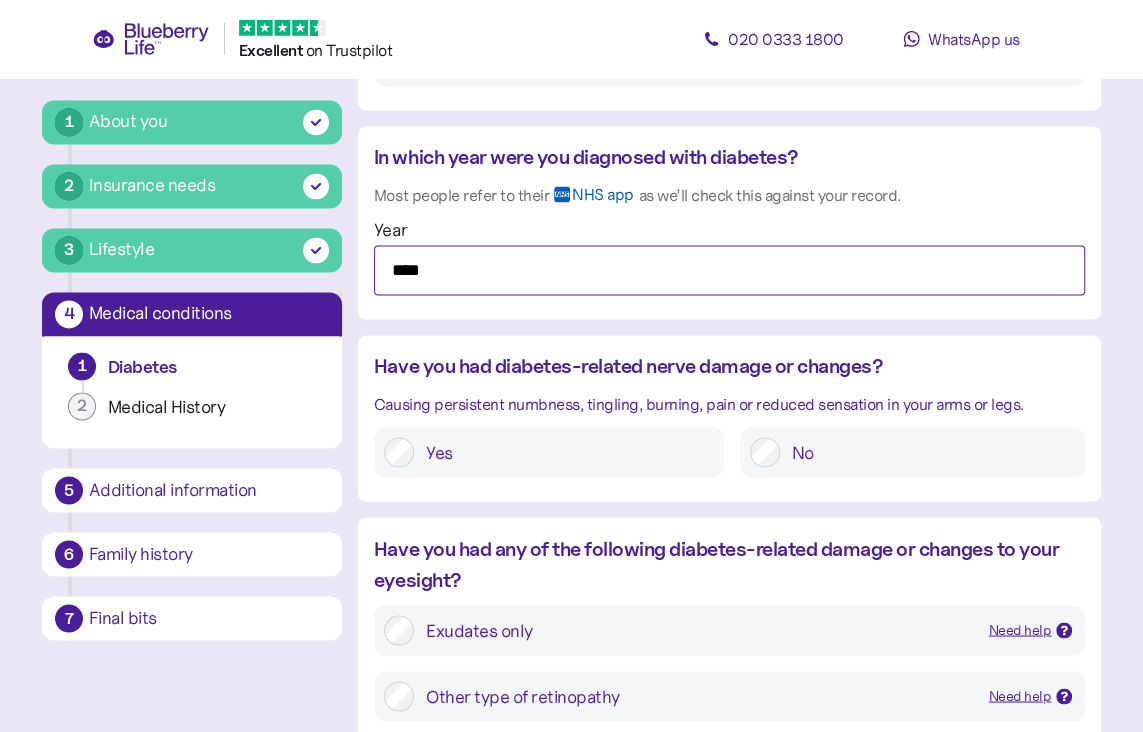 type on "****" 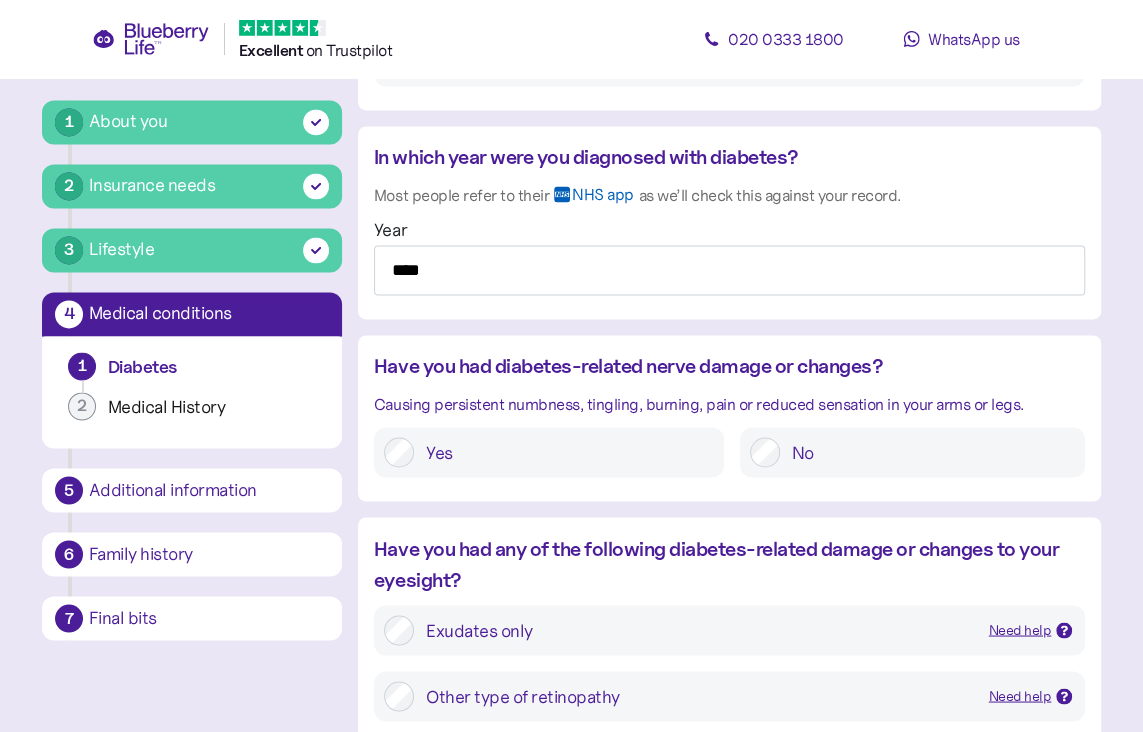 drag, startPoint x: 810, startPoint y: 476, endPoint x: 812, endPoint y: 461, distance: 15.132746 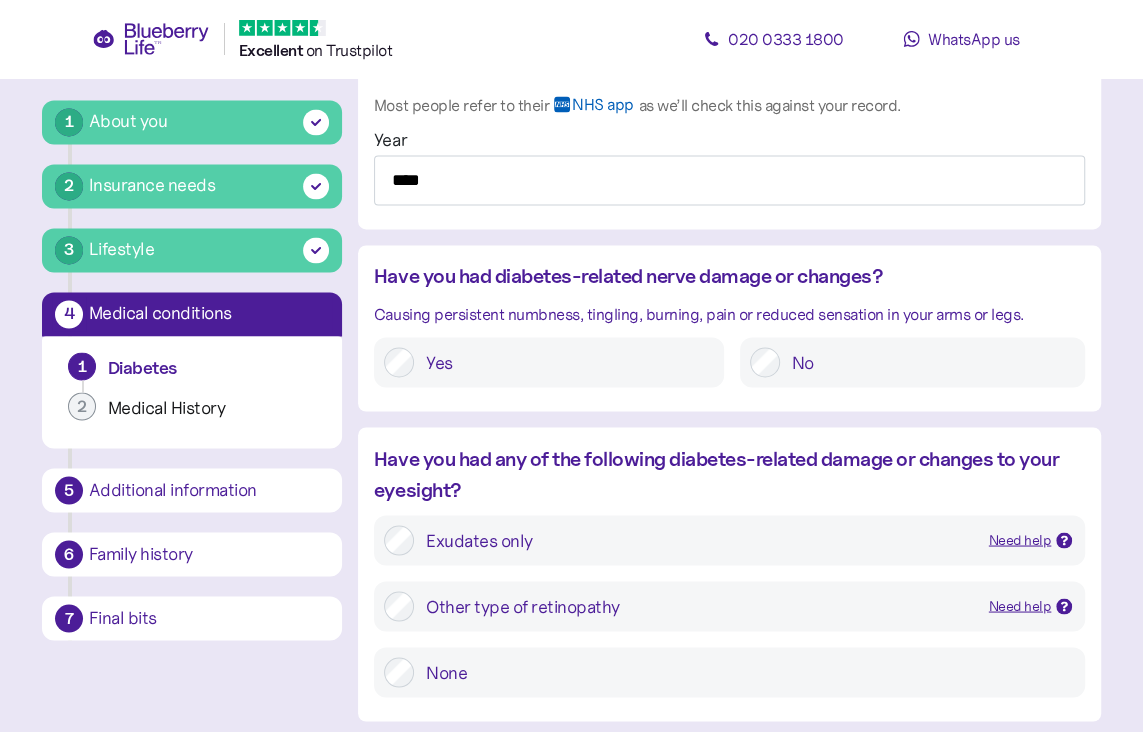 scroll, scrollTop: 1838, scrollLeft: 0, axis: vertical 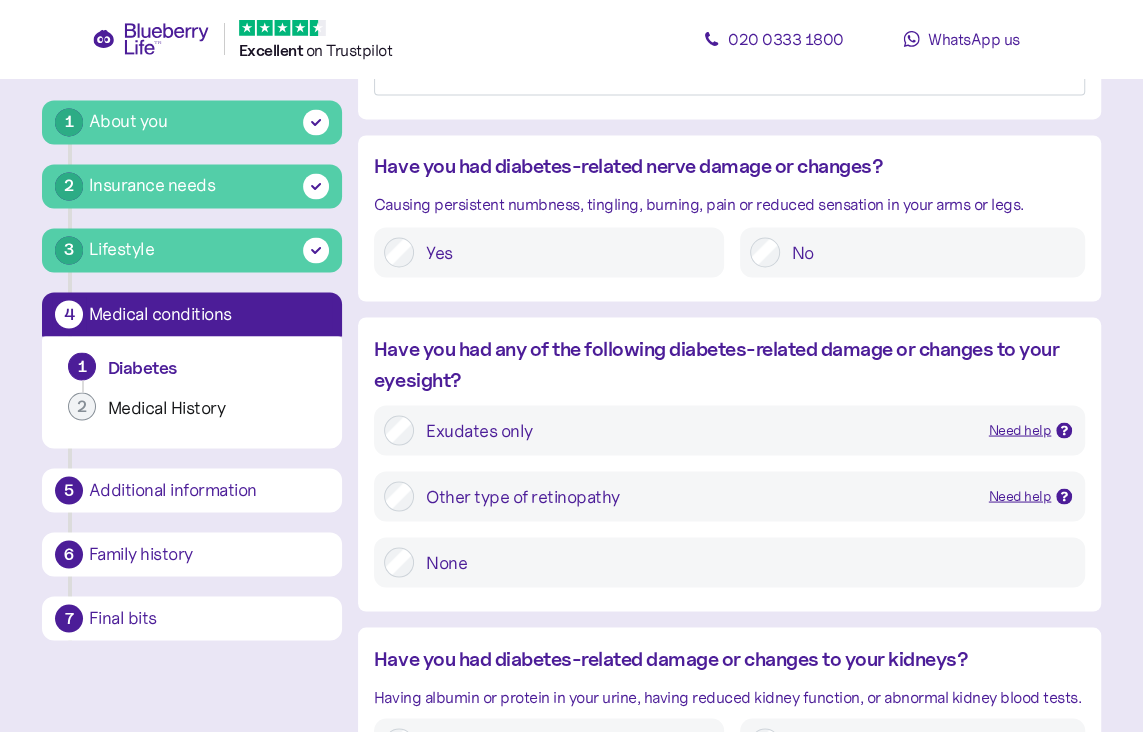click on "None" at bounding box center [744, 562] 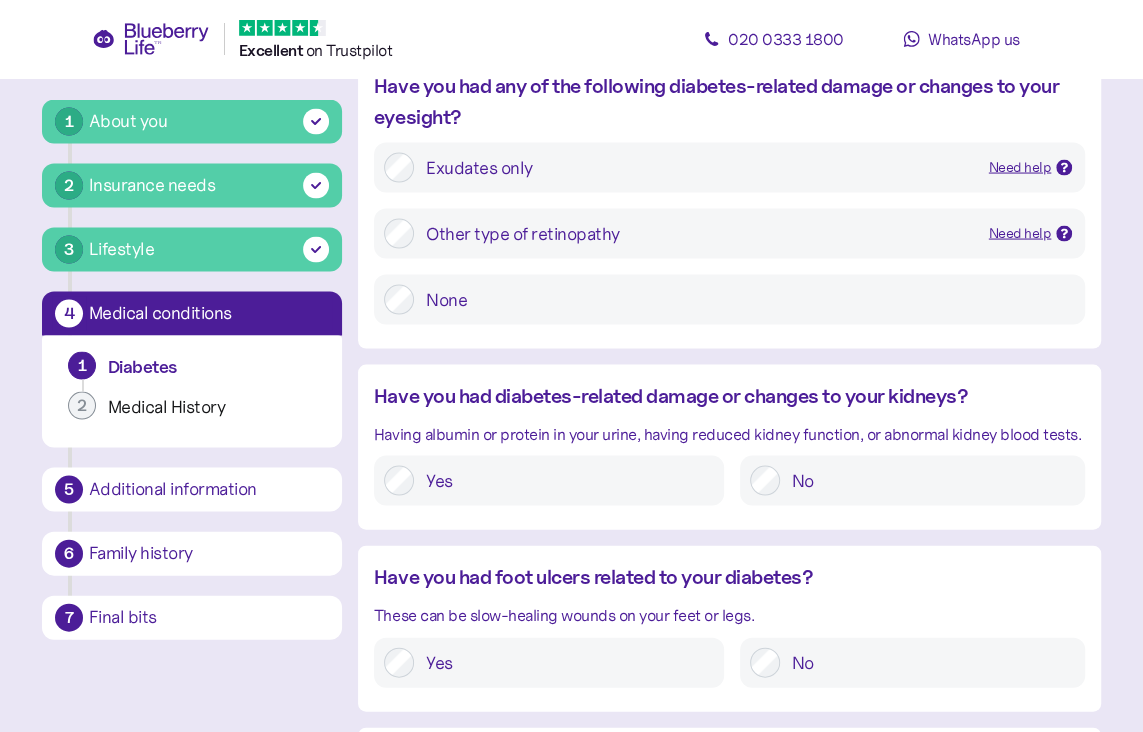 scroll, scrollTop: 2138, scrollLeft: 0, axis: vertical 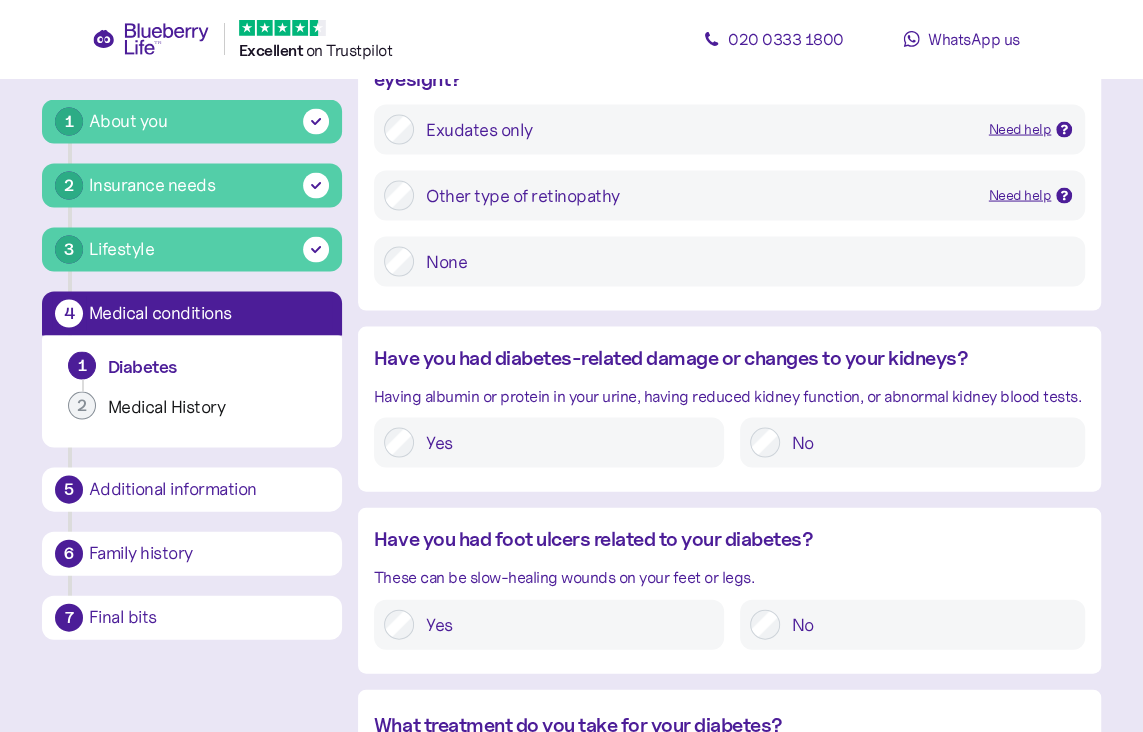 click on "No" at bounding box center [927, 443] 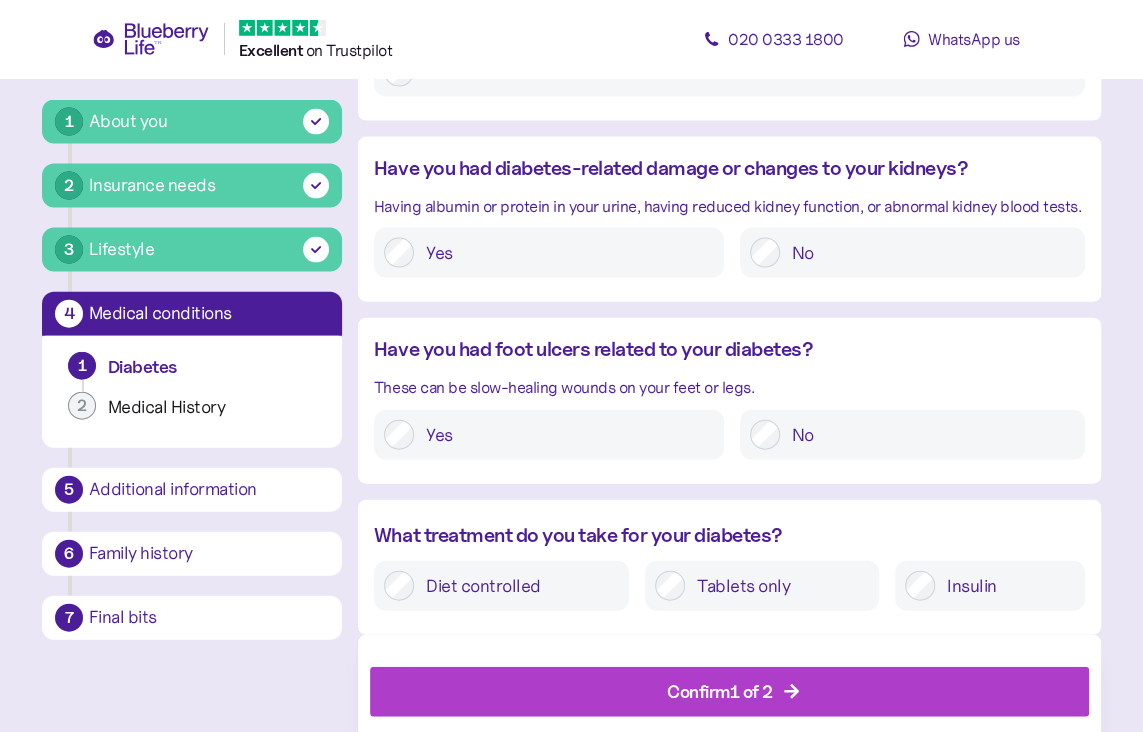 scroll, scrollTop: 2338, scrollLeft: 0, axis: vertical 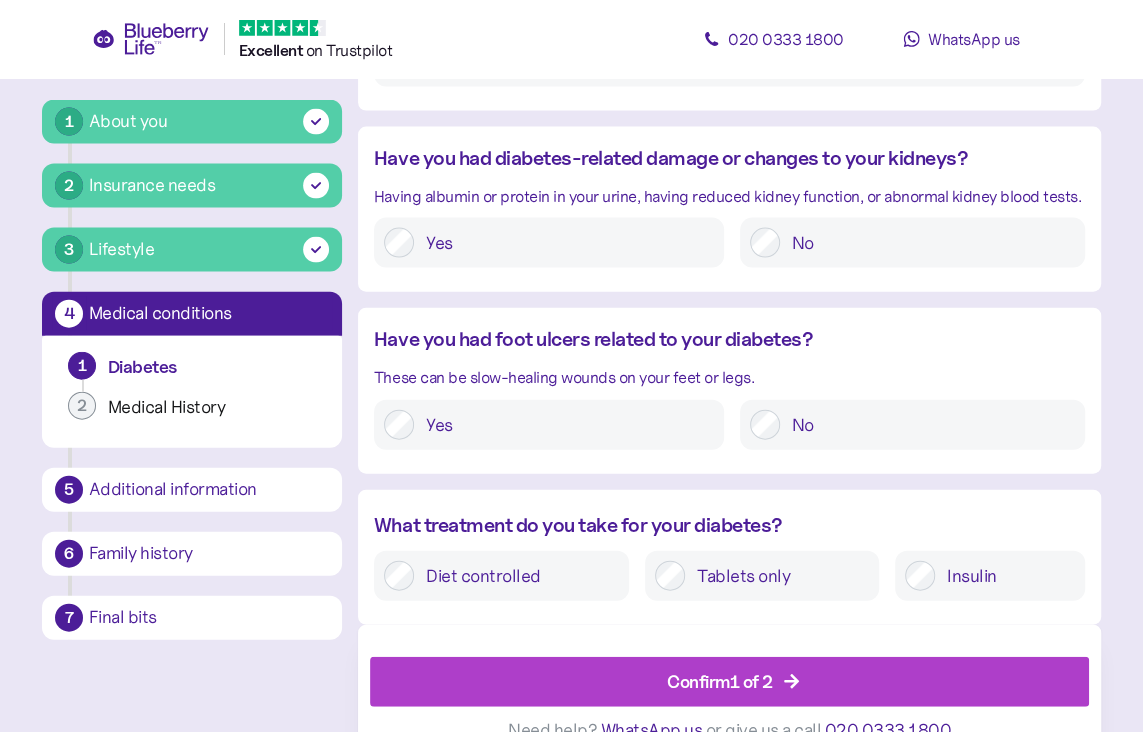 click on "No" at bounding box center (927, 425) 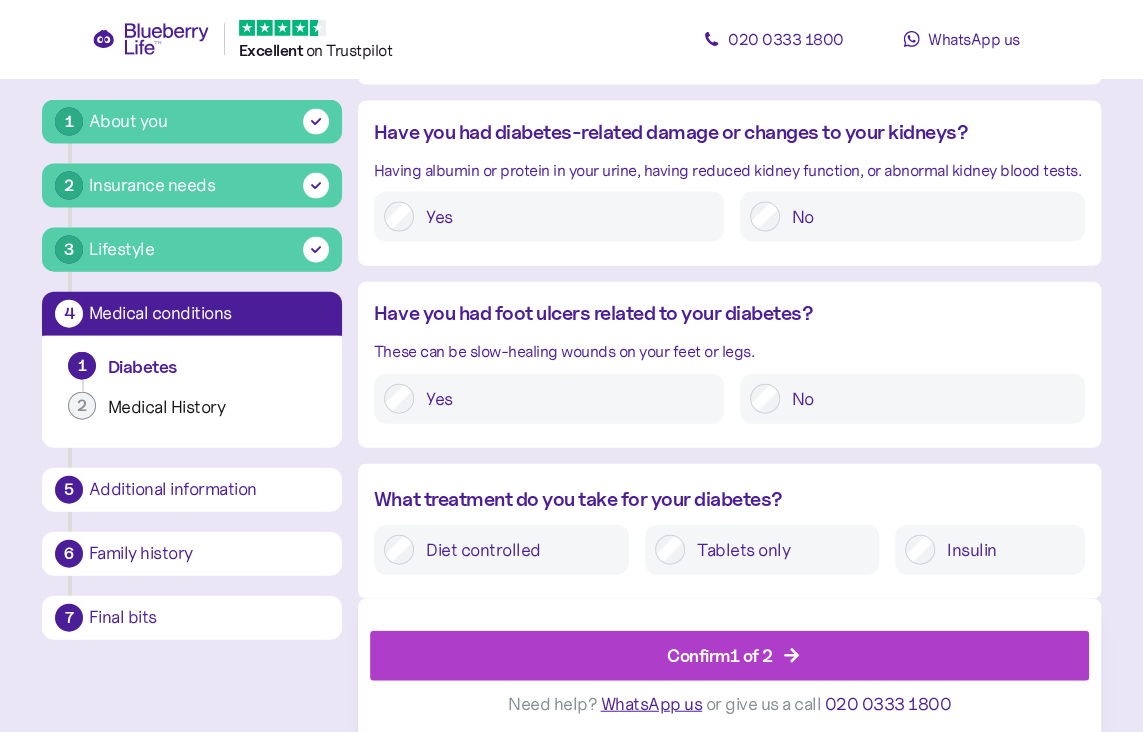 scroll, scrollTop: 2371, scrollLeft: 0, axis: vertical 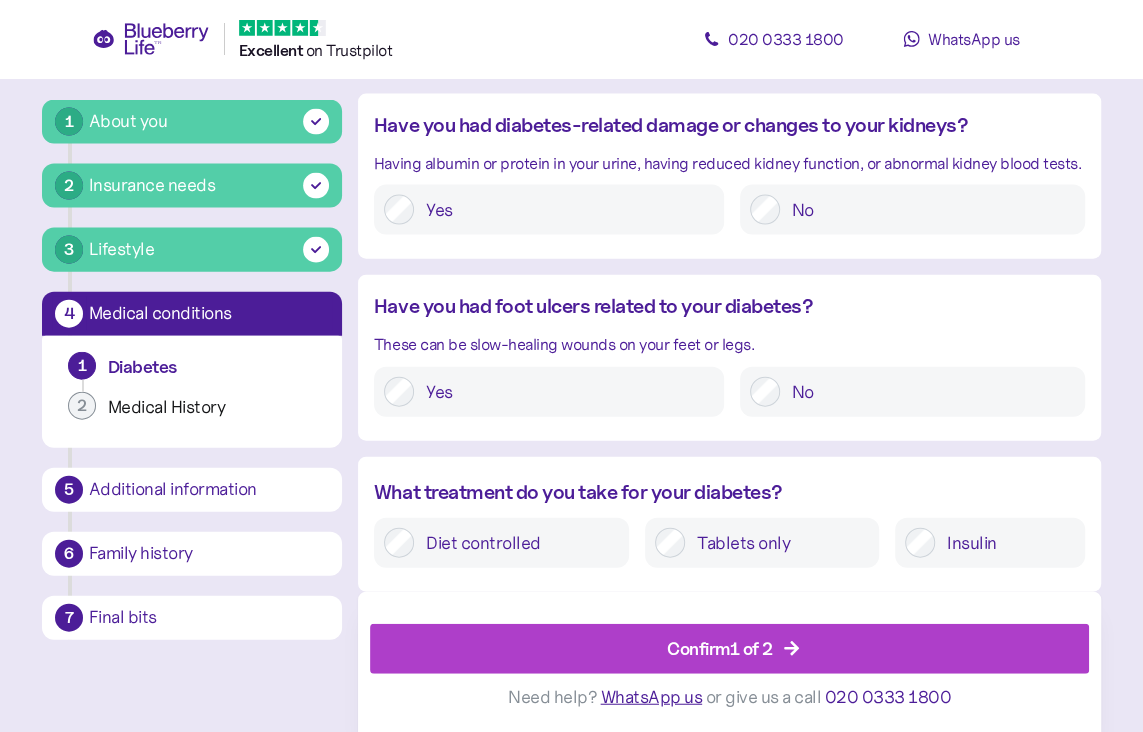 click on "Insulin" at bounding box center (1005, 543) 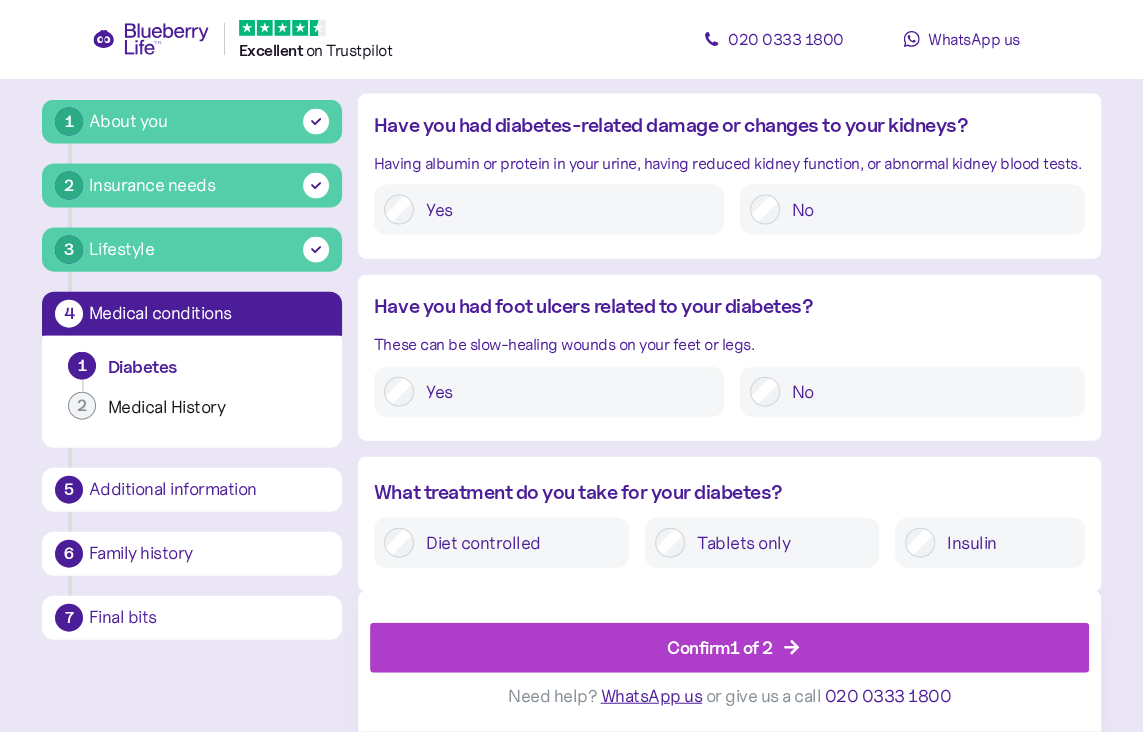 click on "Tablets only" at bounding box center (777, 543) 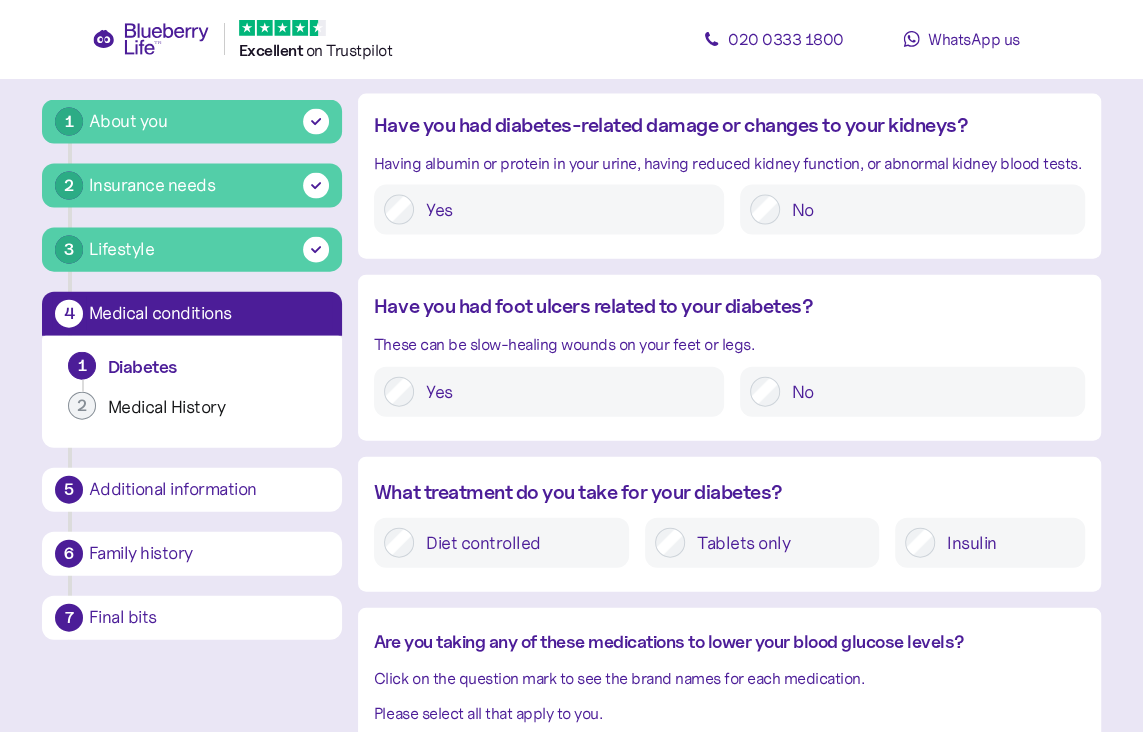 click on "Insulin" at bounding box center [1005, 543] 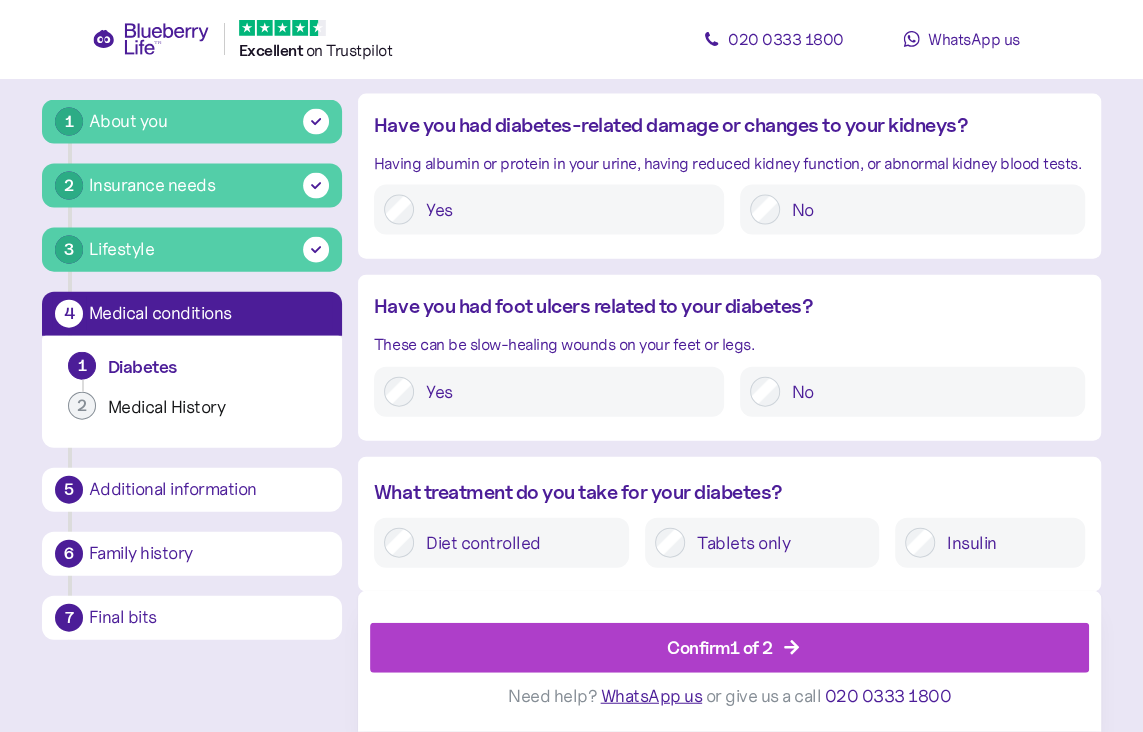 click on "Confirm  1 of 2" at bounding box center (720, 647) 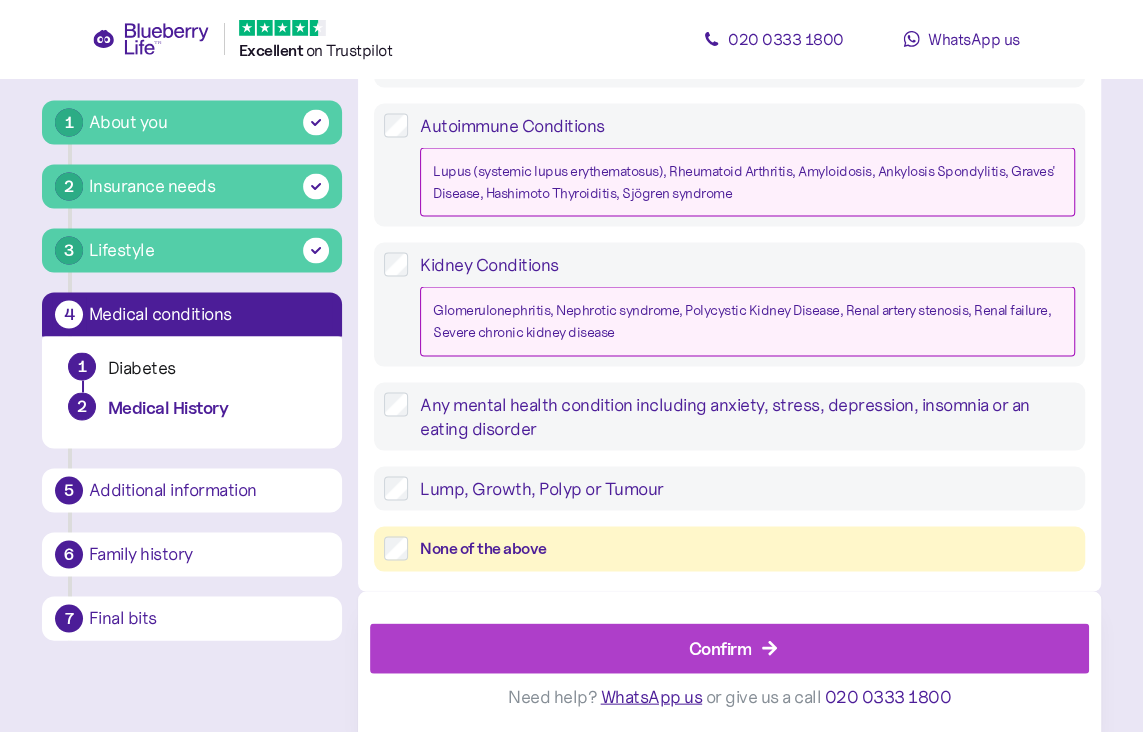 scroll, scrollTop: 38, scrollLeft: 0, axis: vertical 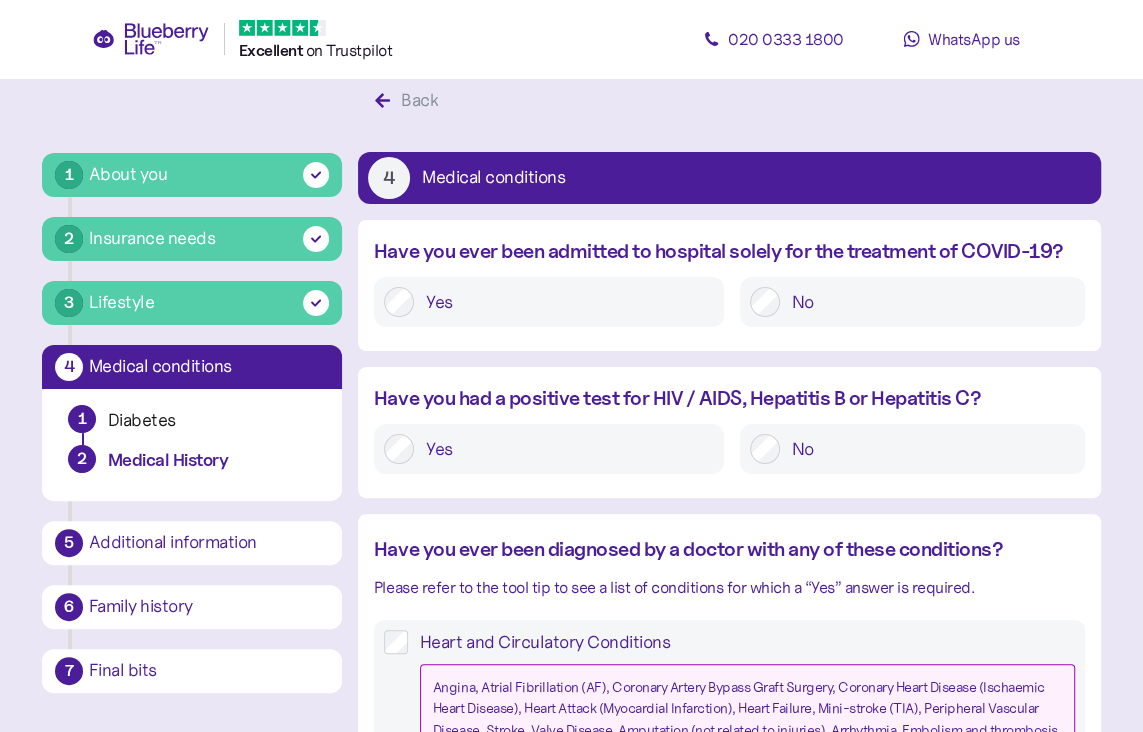 click on "No" at bounding box center (927, 302) 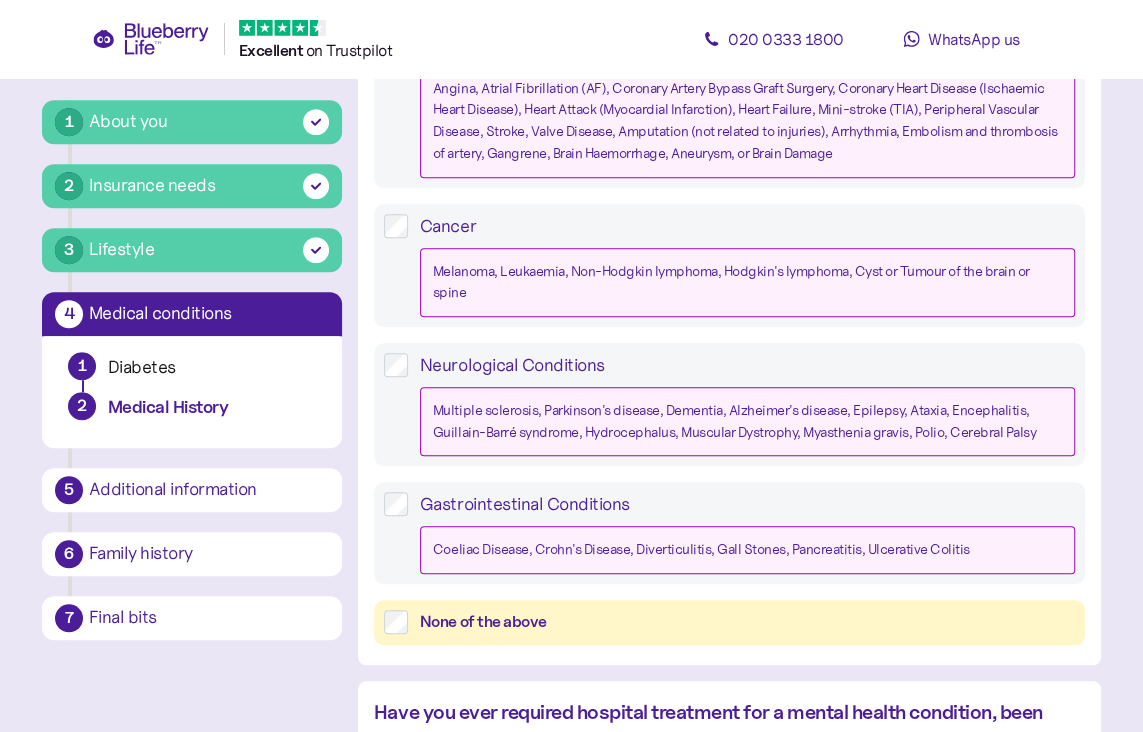 scroll, scrollTop: 638, scrollLeft: 0, axis: vertical 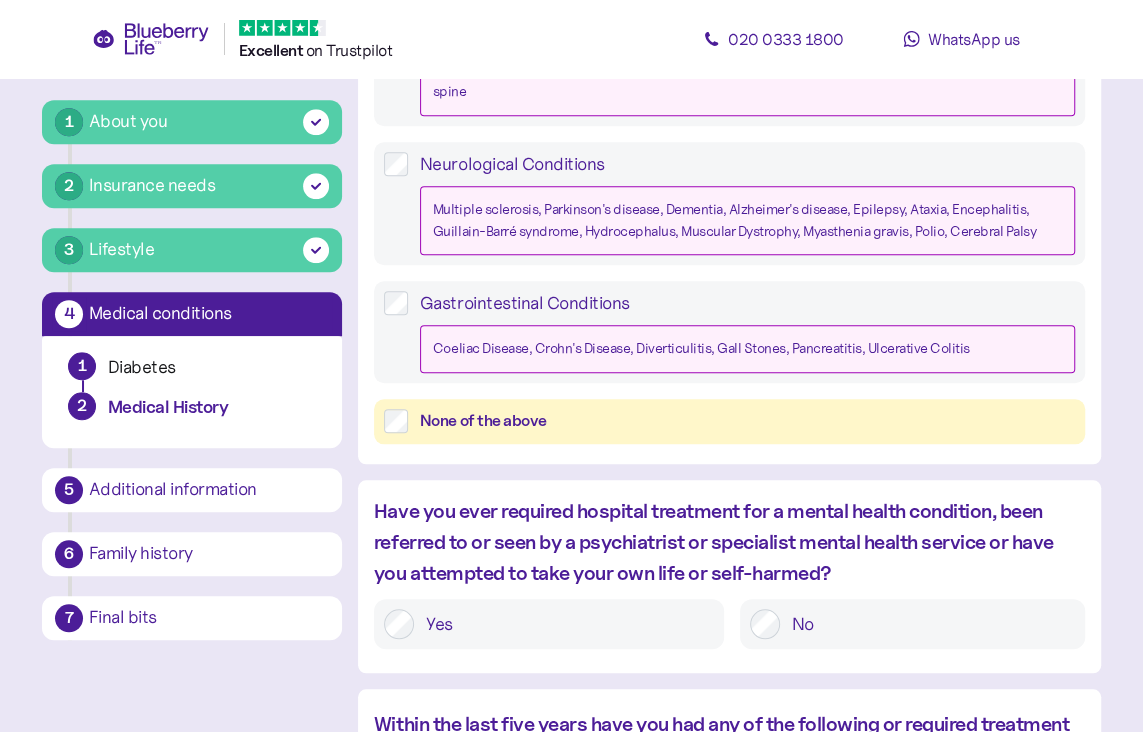 click on "None of the above" at bounding box center [747, 421] 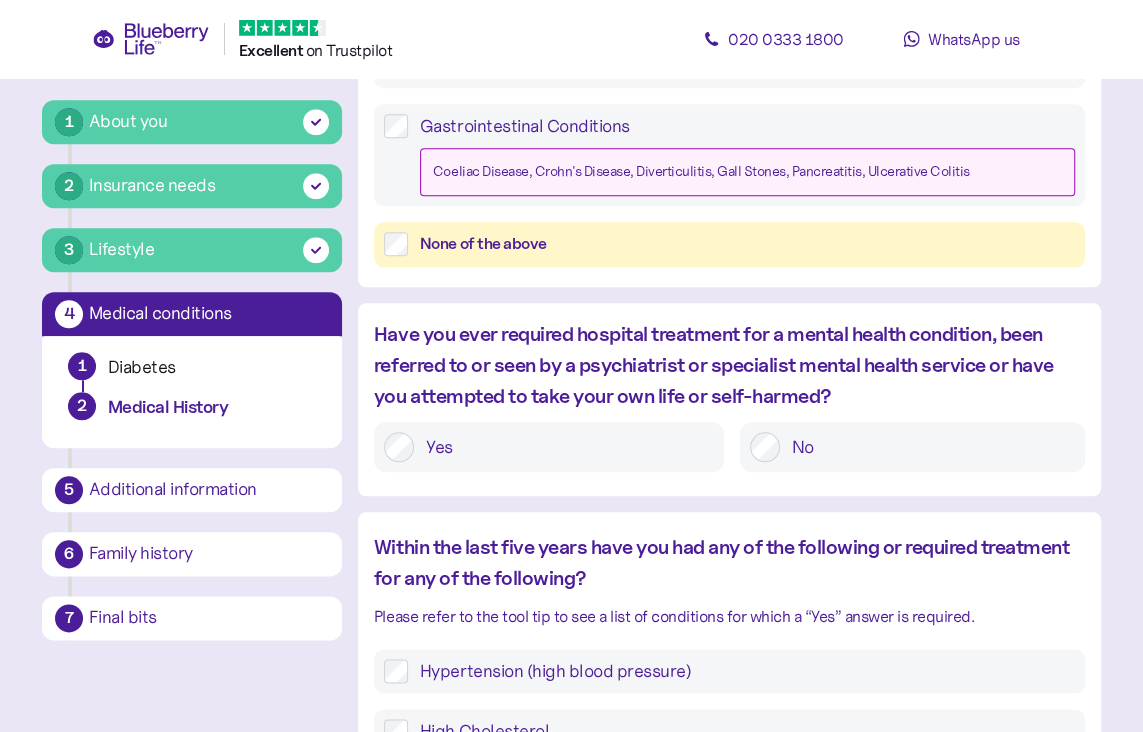 scroll, scrollTop: 1038, scrollLeft: 0, axis: vertical 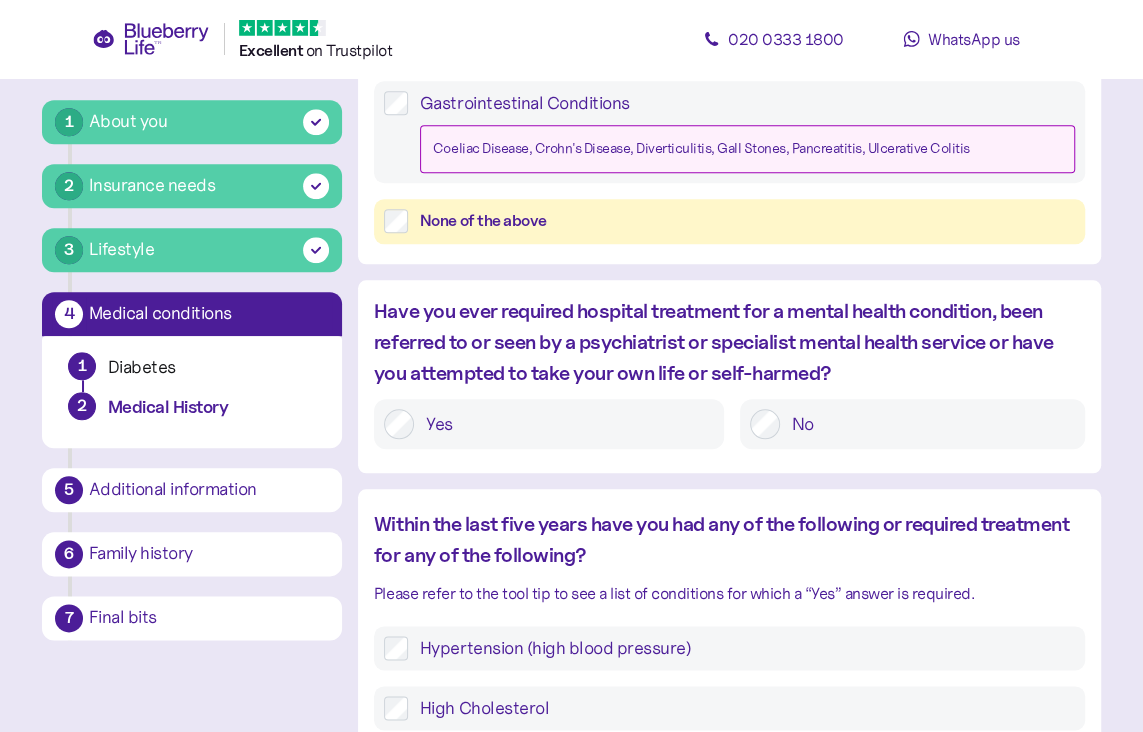 click on "Yes" at bounding box center [564, 424] 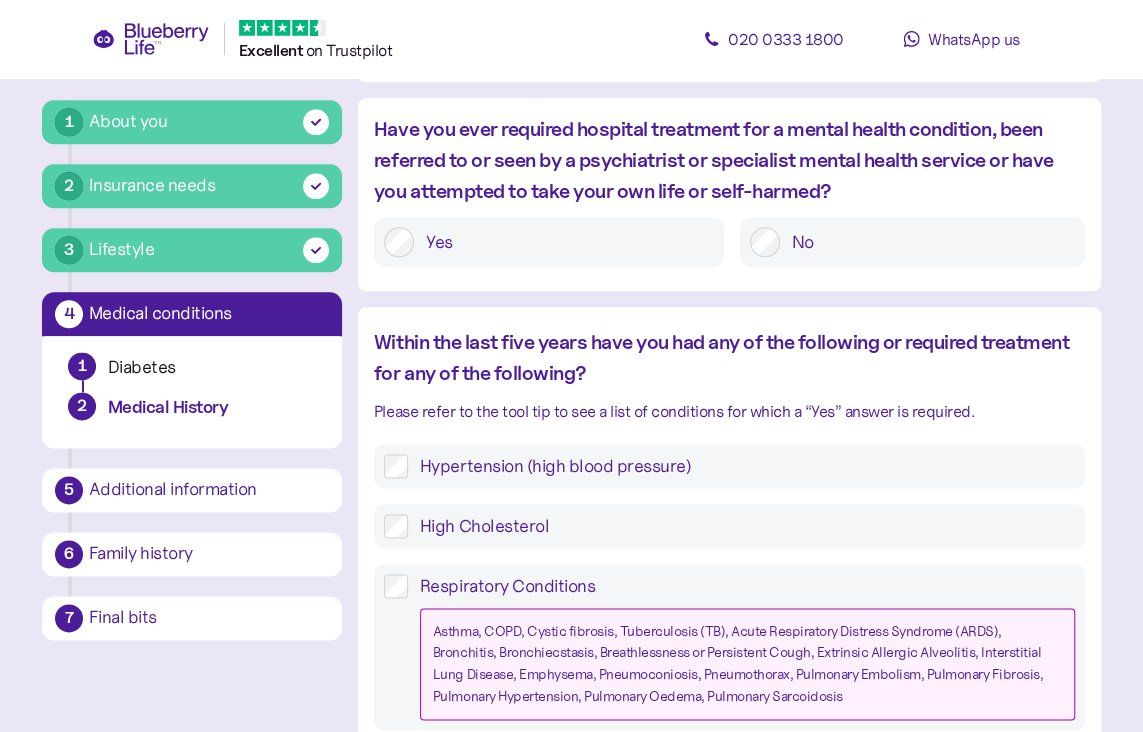 scroll, scrollTop: 1238, scrollLeft: 0, axis: vertical 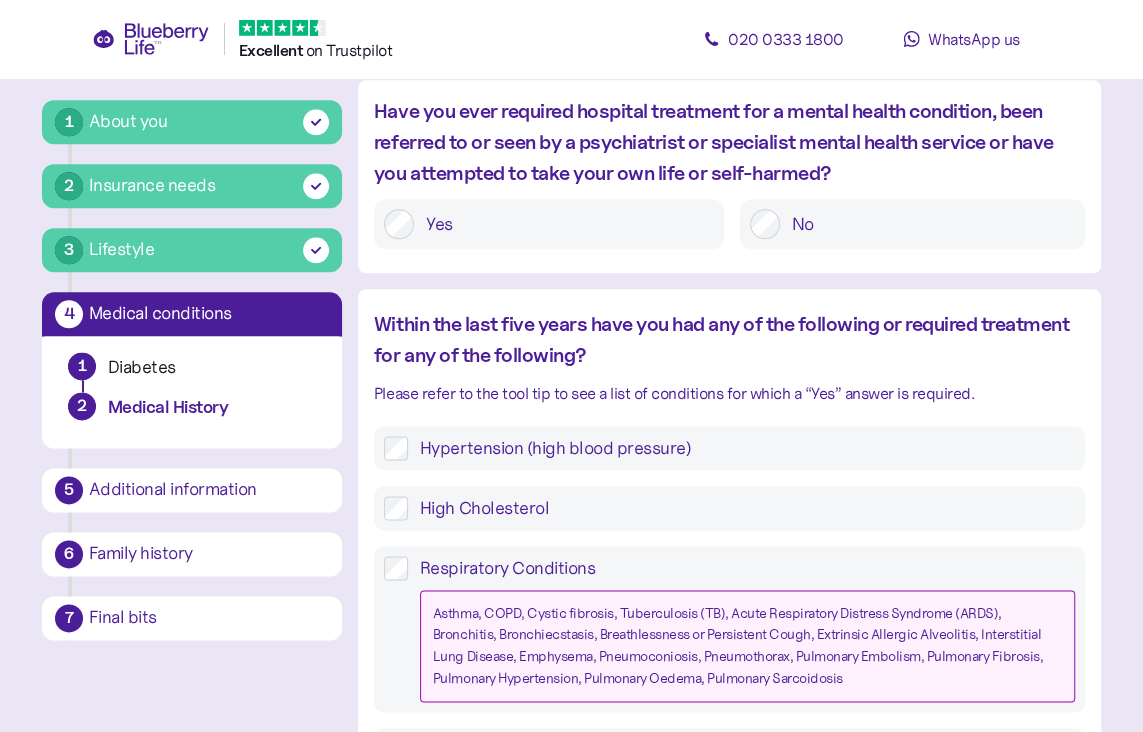 click on "High Cholesterol" at bounding box center (741, 508) 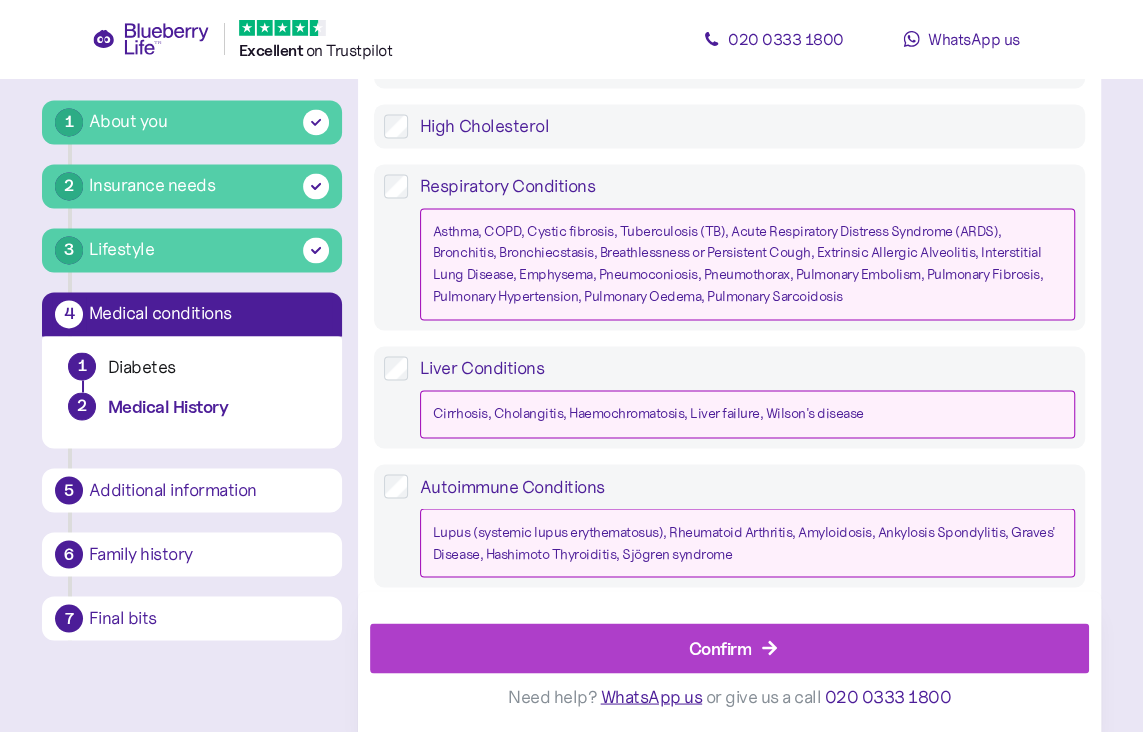 scroll, scrollTop: 1638, scrollLeft: 0, axis: vertical 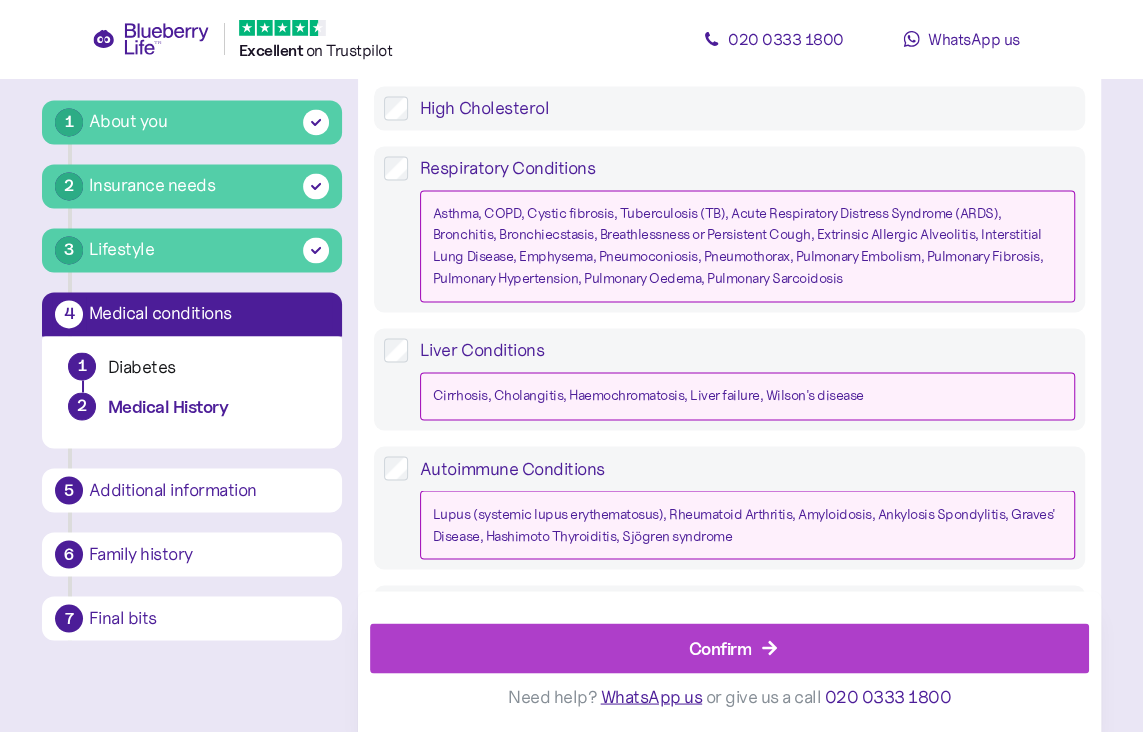 click on "Asthma, COPD, Cystic fibrosis, Tuberculosis (TB), Acute Respiratory Distress Syndrome (ARDS), Bronchitis, Bronchiecstasis, Breathlessness or Persistent Cough, Extrinsic Allergic Alveolitis, Interstitial Lung Disease, Emphysema, Pneumoconiosis, Pneumothorax, Pulmonary Embolism, Pulmonary Fibrosis, Pulmonary Hypertension, Pulmonary Oedema, Pulmonary Sarcoidosis" at bounding box center (747, 246) 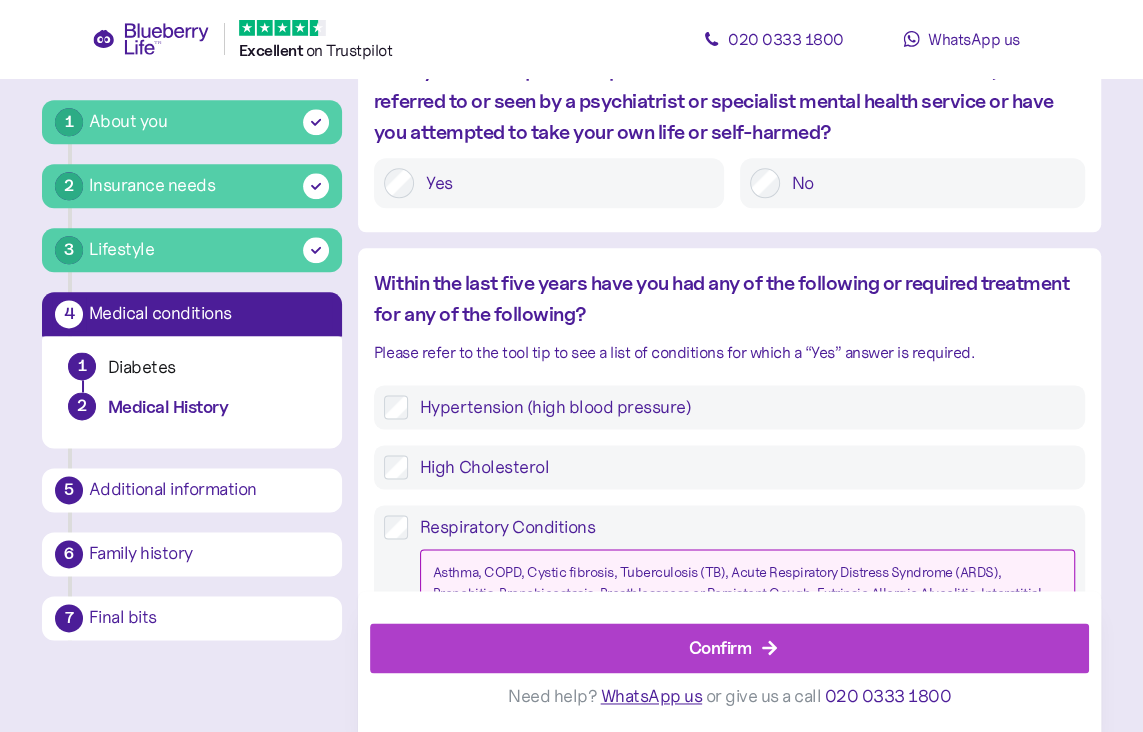 scroll, scrollTop: 1979, scrollLeft: 0, axis: vertical 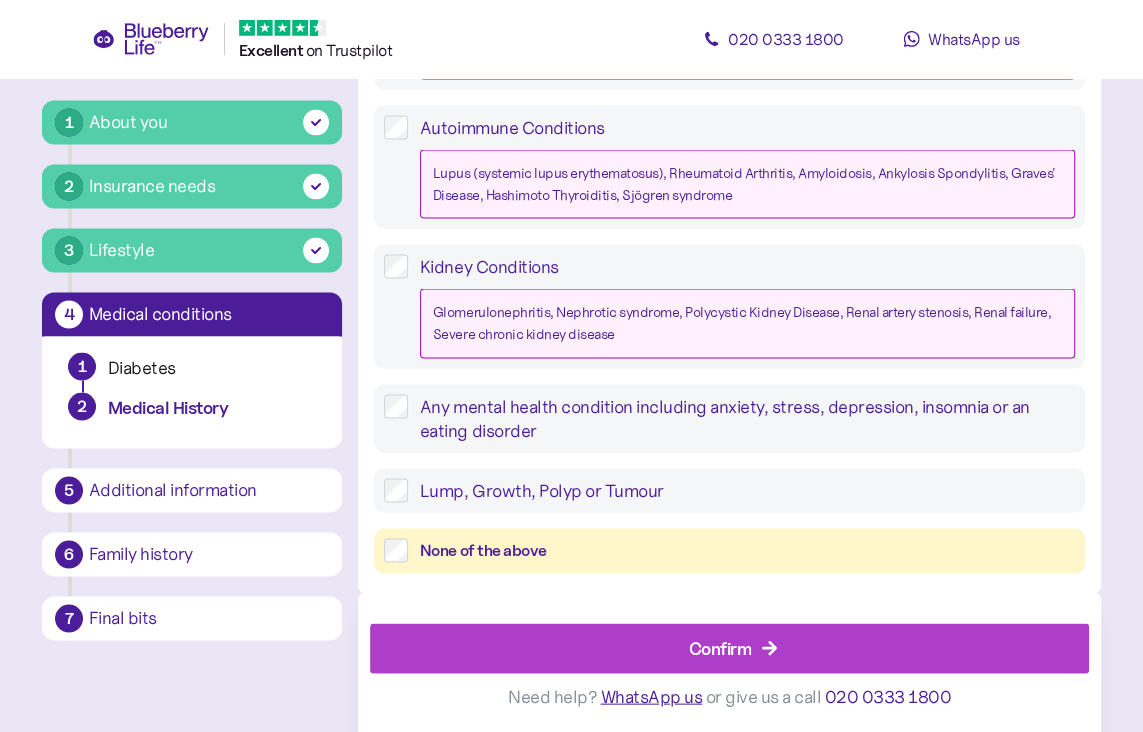 click on "Any mental health condition including anxiety, stress, depression, insomnia or an eating disorder" at bounding box center [741, 418] 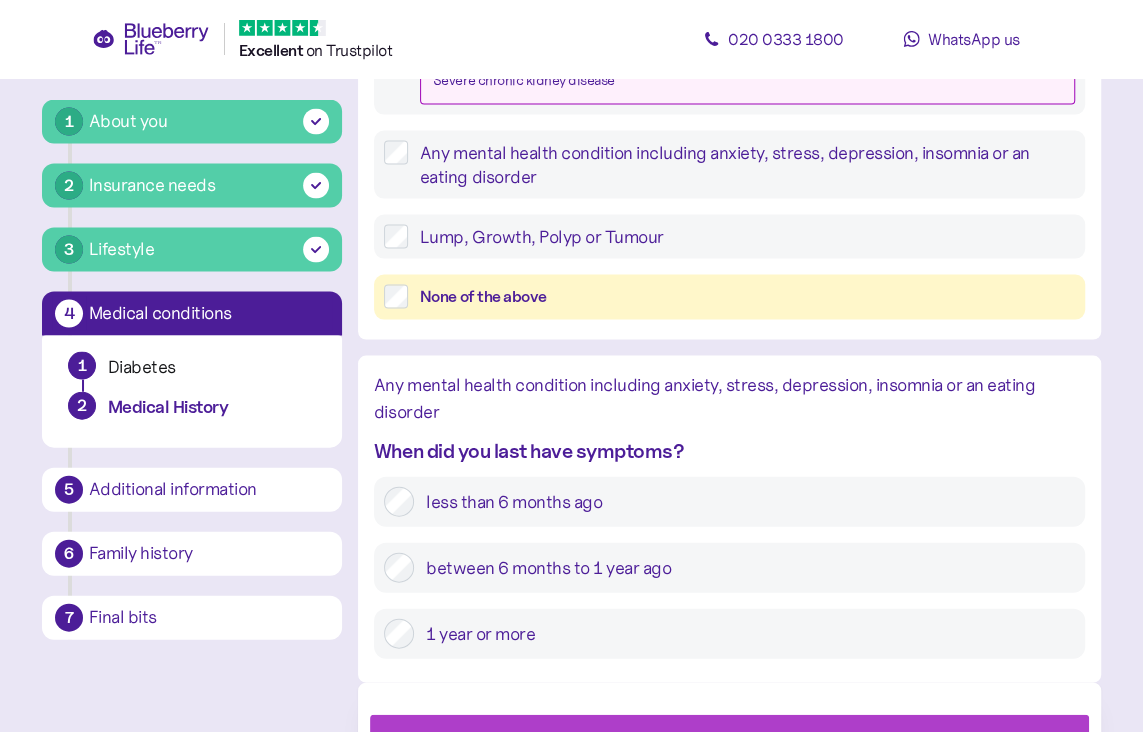 scroll, scrollTop: 2279, scrollLeft: 0, axis: vertical 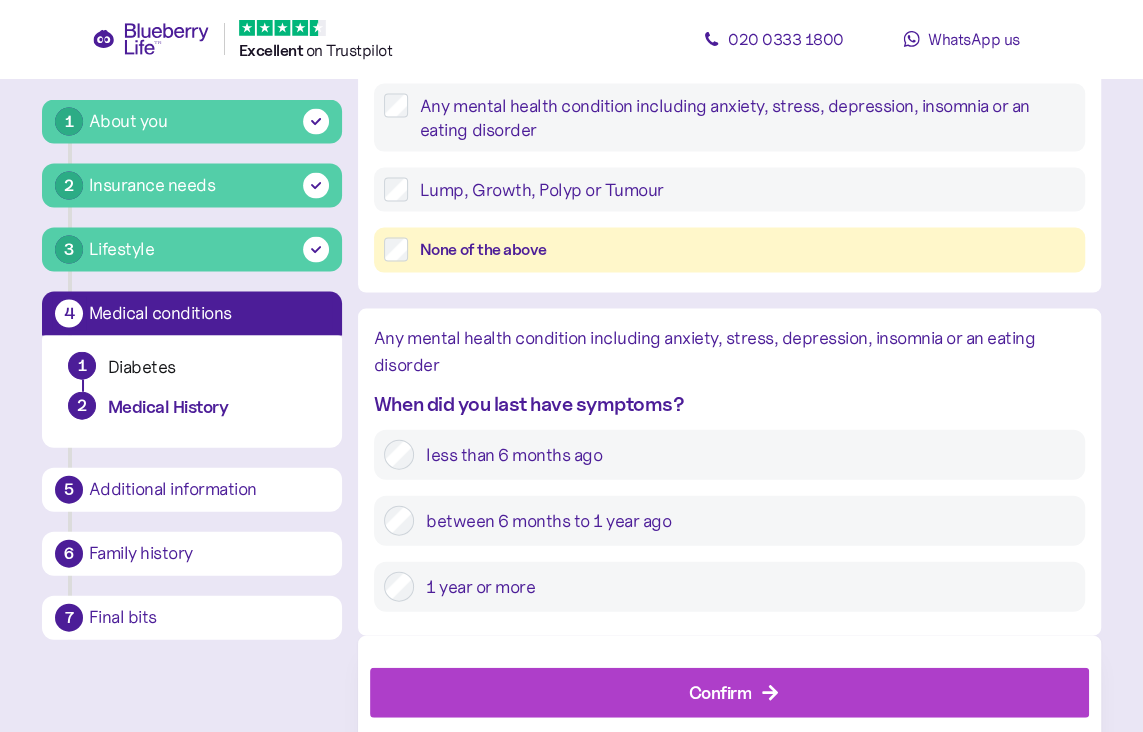 click on "1 year or more" at bounding box center [744, 587] 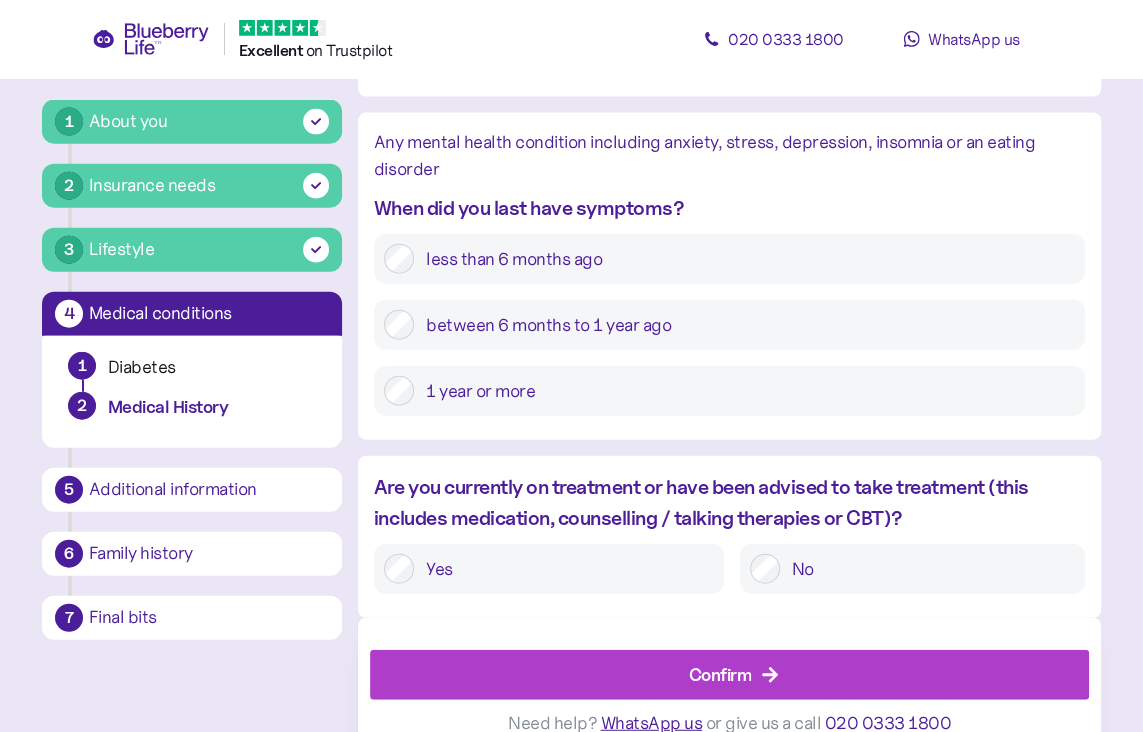 scroll, scrollTop: 2479, scrollLeft: 0, axis: vertical 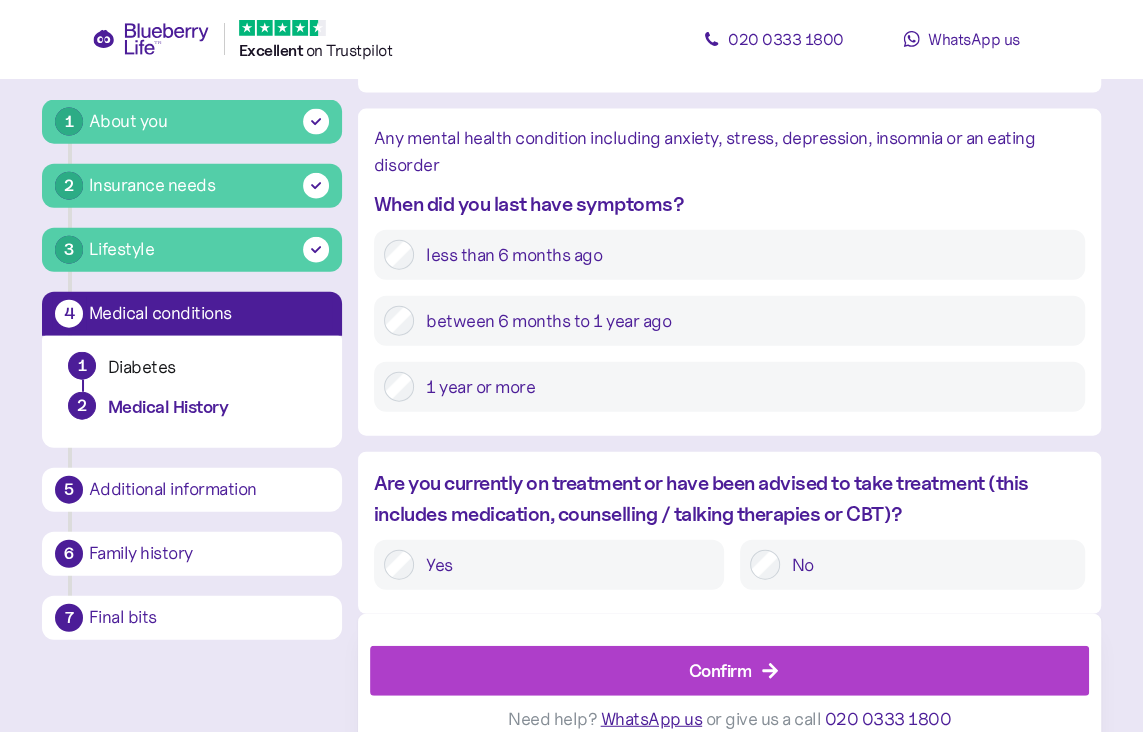 click on "Yes" at bounding box center [564, 565] 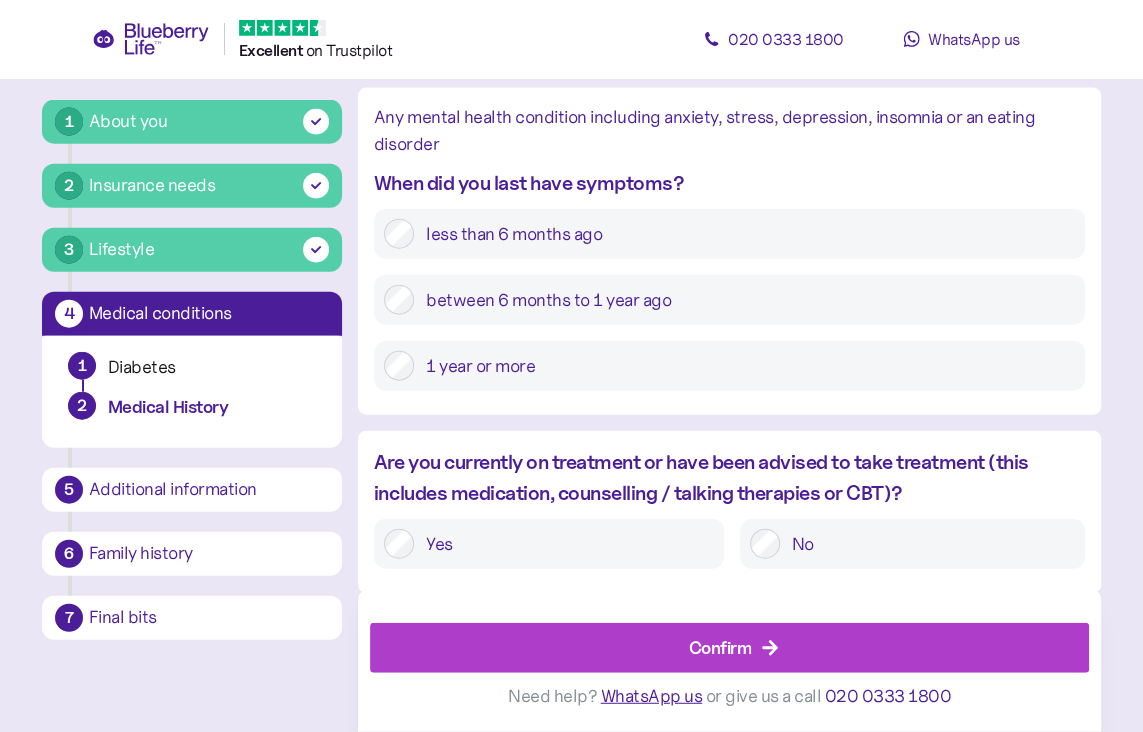 click on "Confirm" at bounding box center (720, 647) 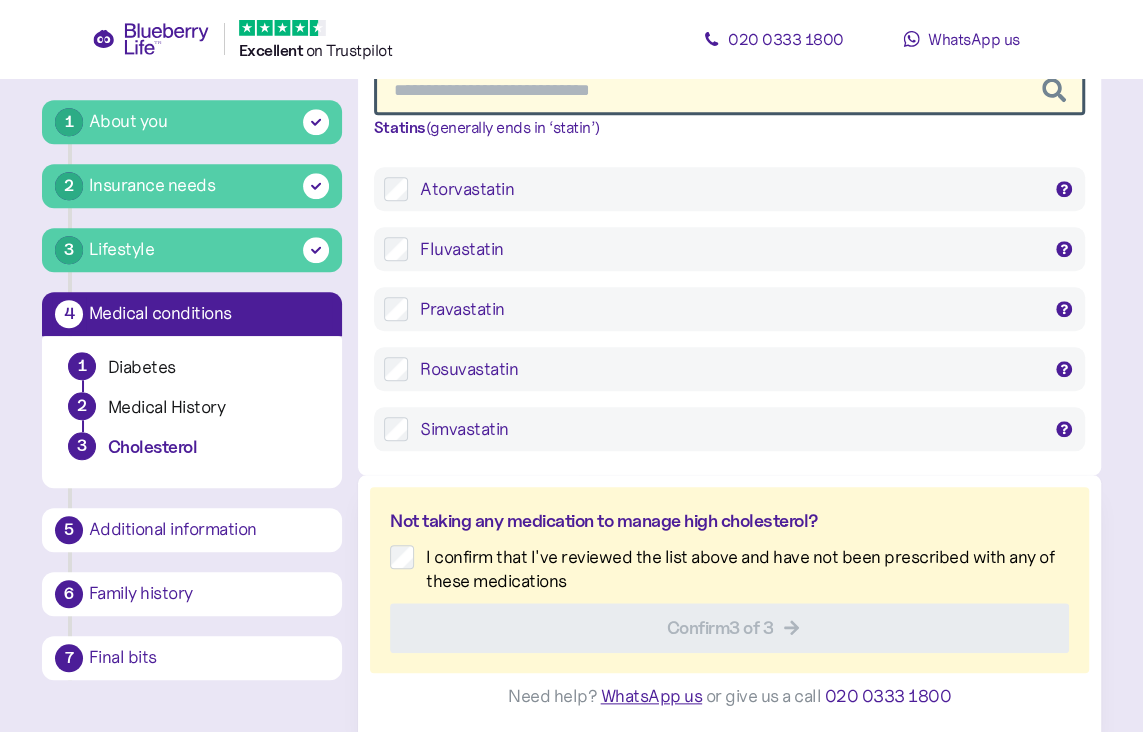 scroll, scrollTop: 38, scrollLeft: 0, axis: vertical 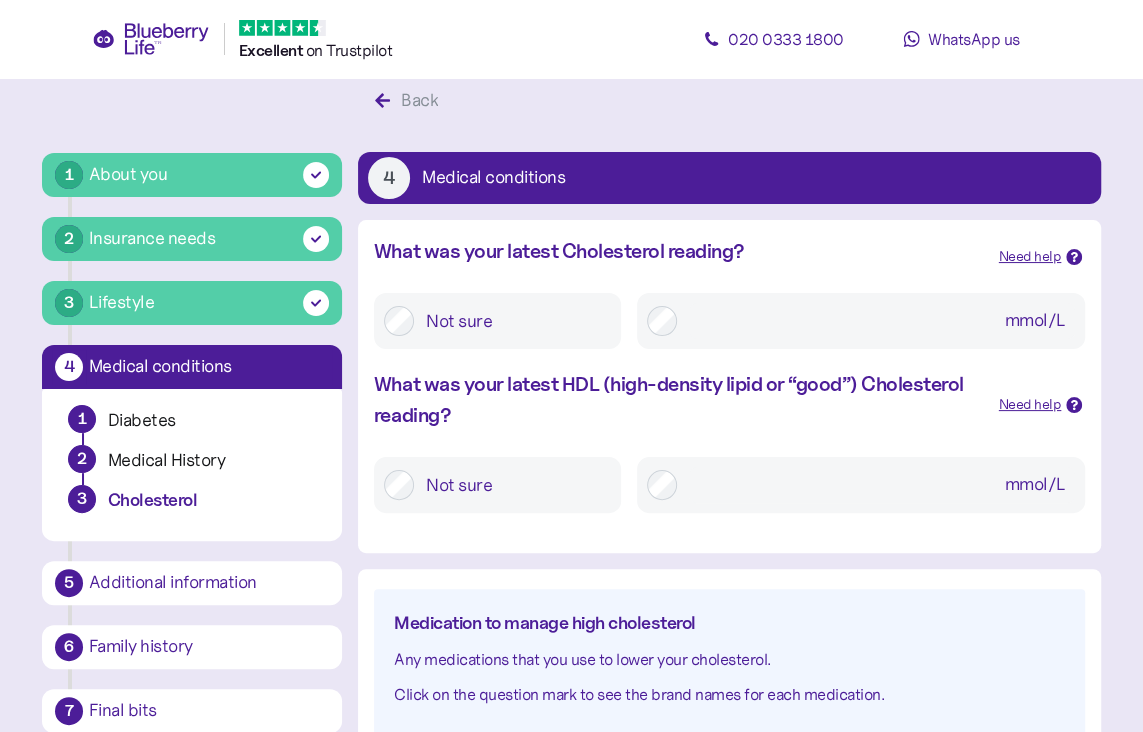 click on "Not sure" at bounding box center [512, 321] 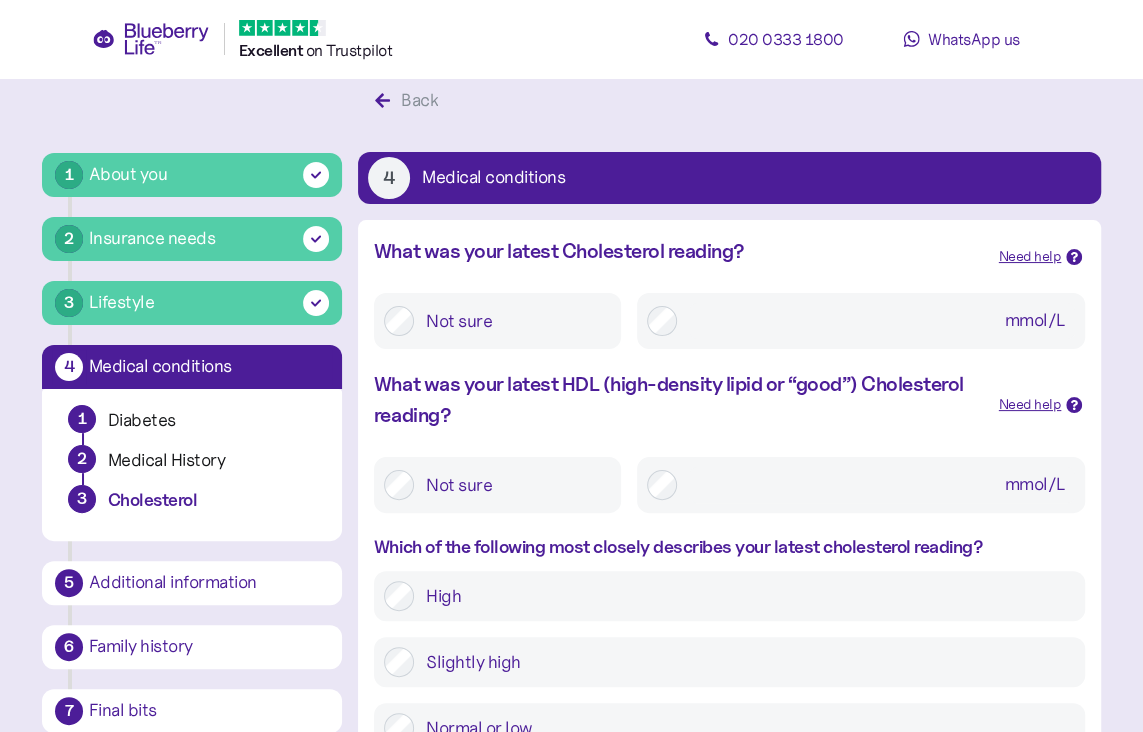 click on "Not sure" at bounding box center [512, 485] 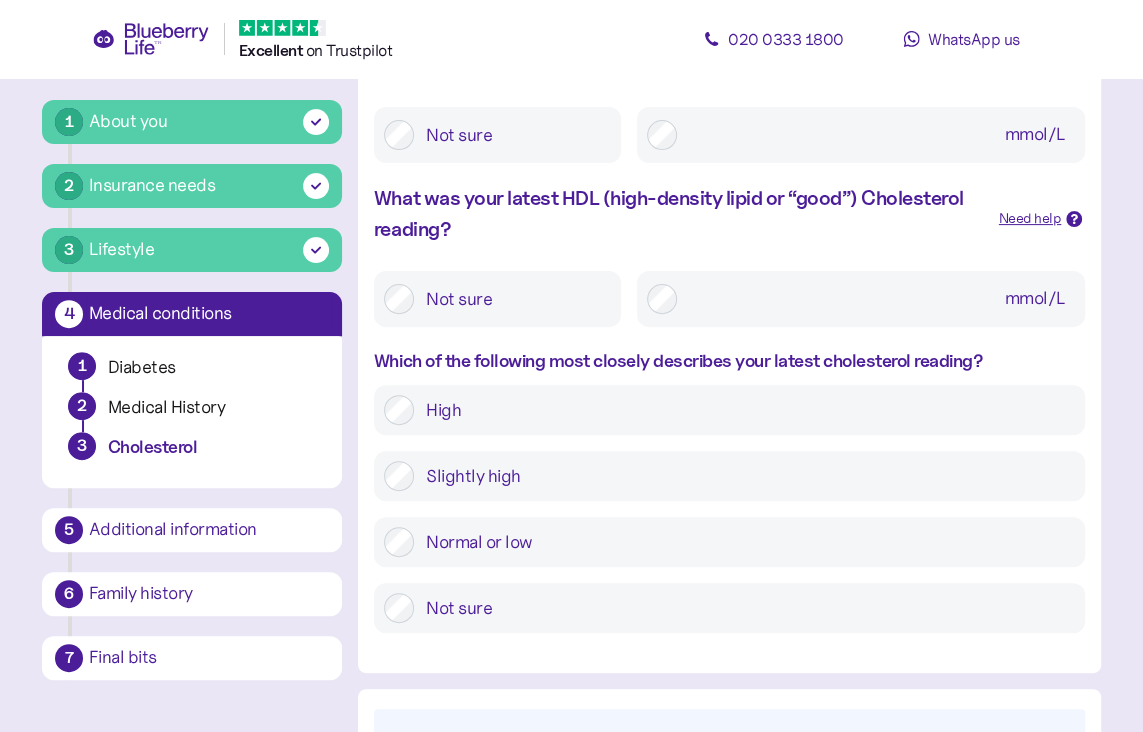 scroll, scrollTop: 238, scrollLeft: 0, axis: vertical 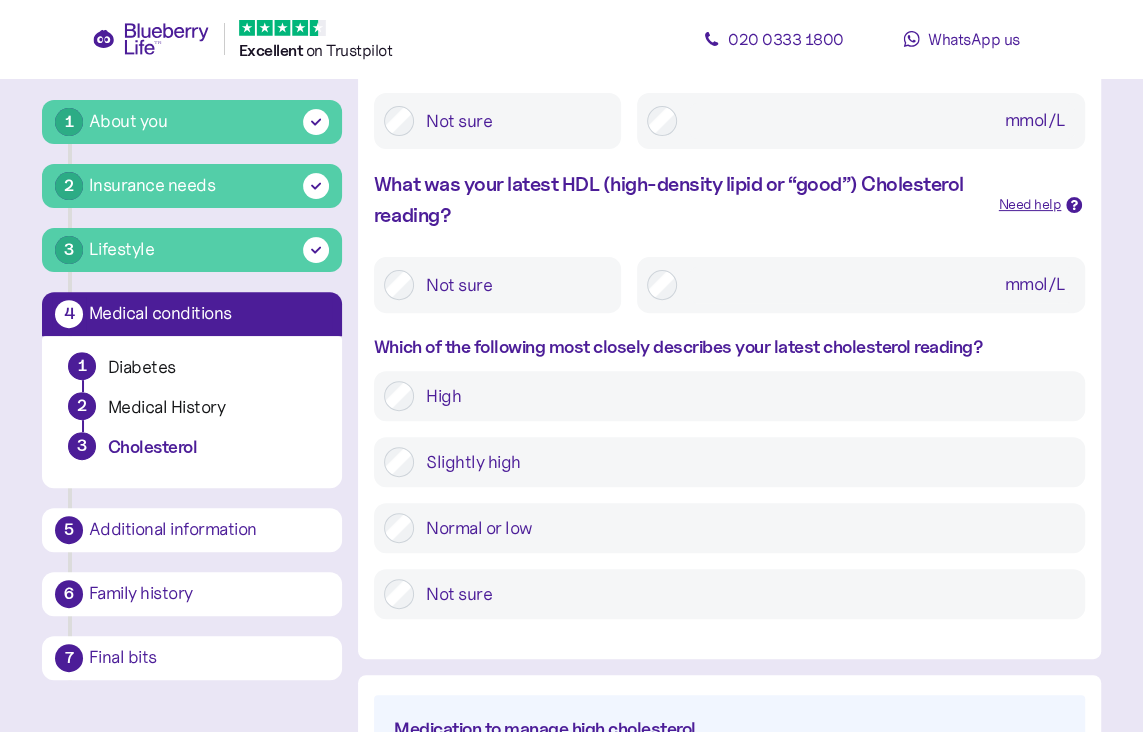 click on "Normal or low" at bounding box center [744, 528] 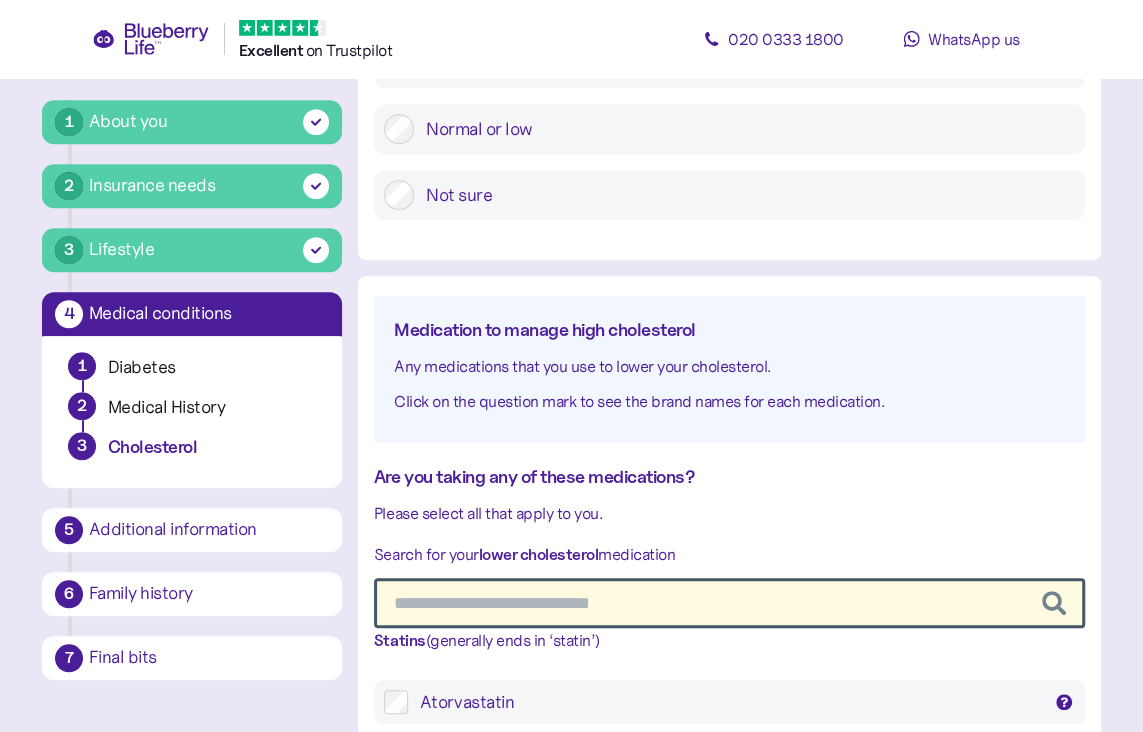 scroll, scrollTop: 638, scrollLeft: 0, axis: vertical 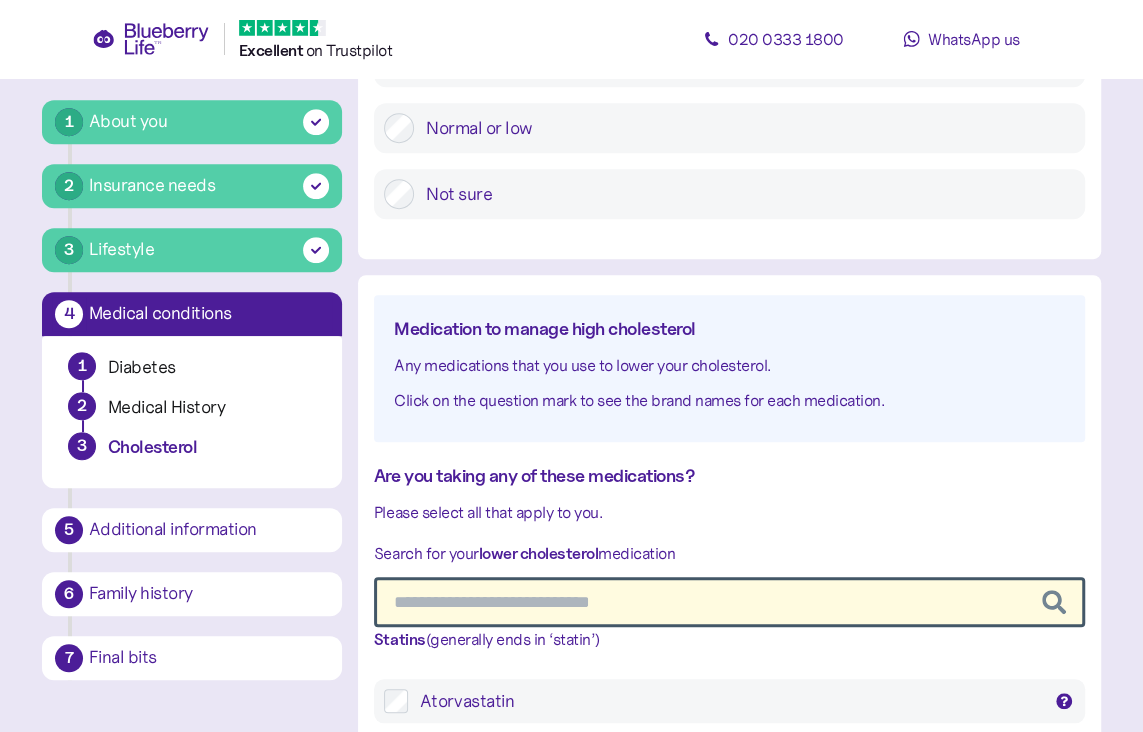 click on "Medication to manage high cholesterol" at bounding box center [545, 329] 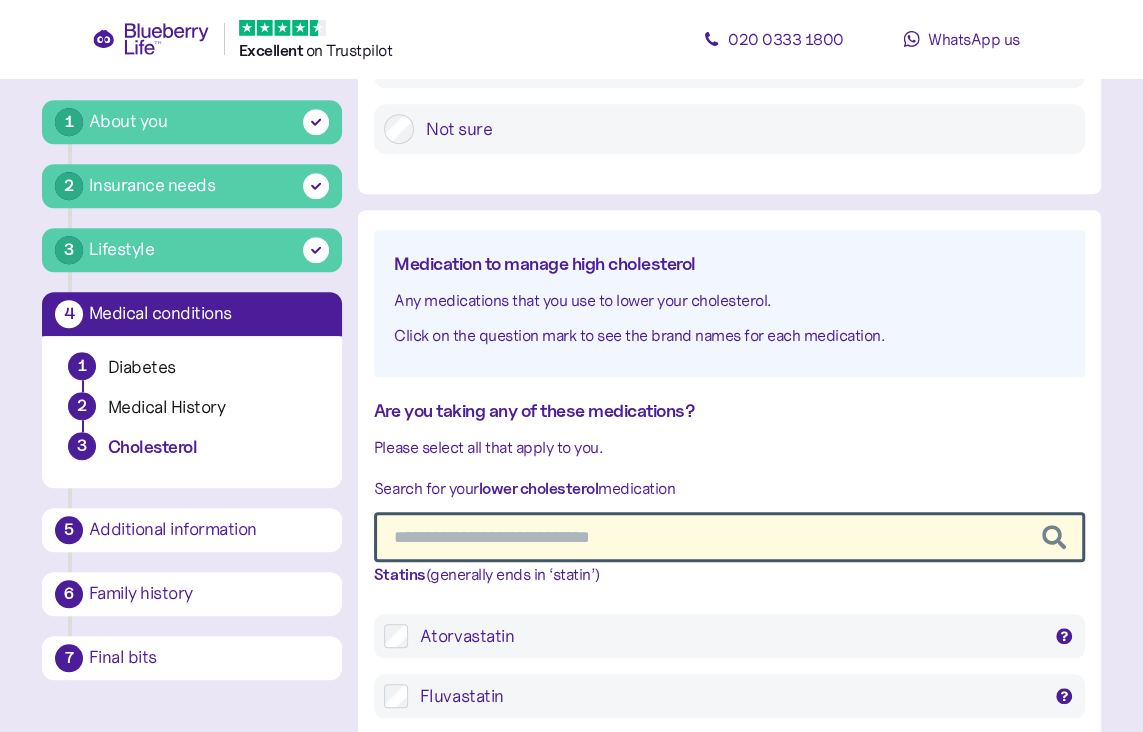 scroll, scrollTop: 838, scrollLeft: 0, axis: vertical 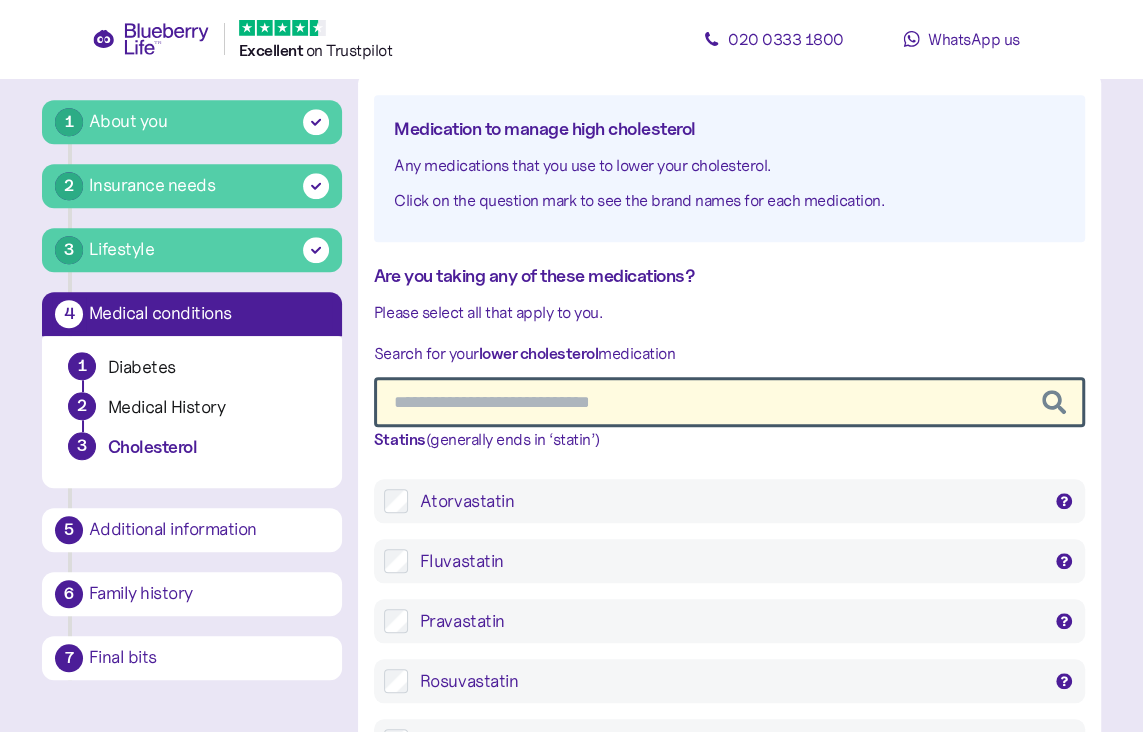 click at bounding box center [729, 402] 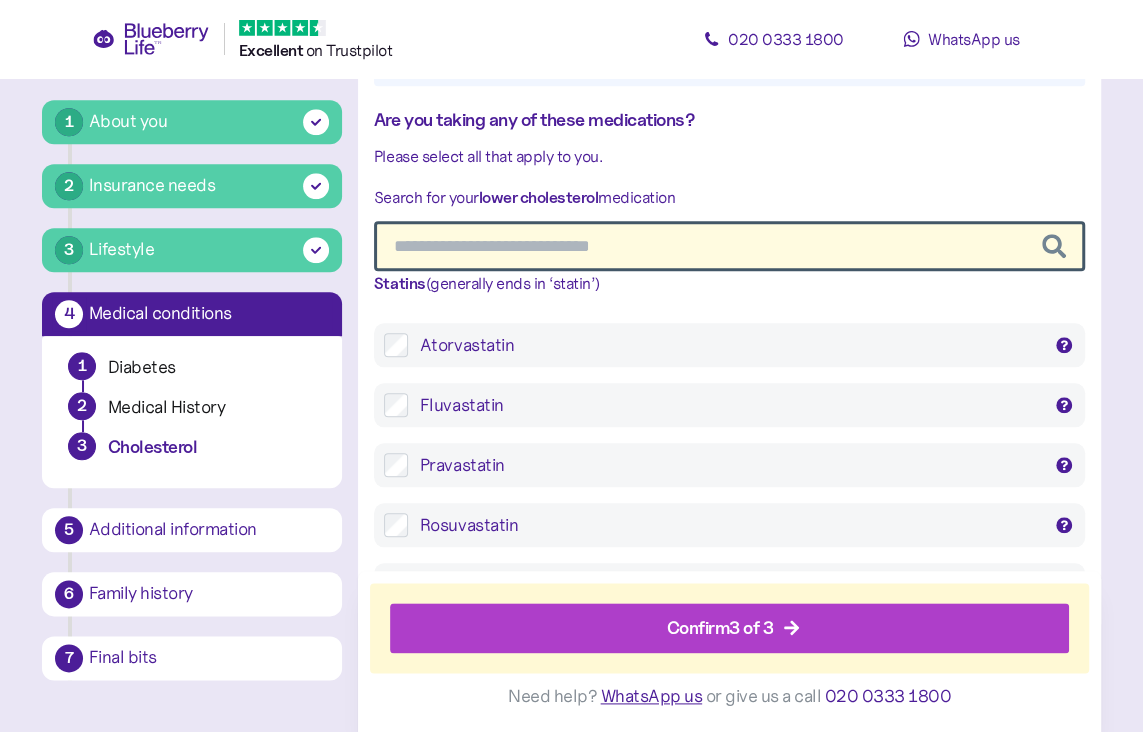 scroll, scrollTop: 1053, scrollLeft: 0, axis: vertical 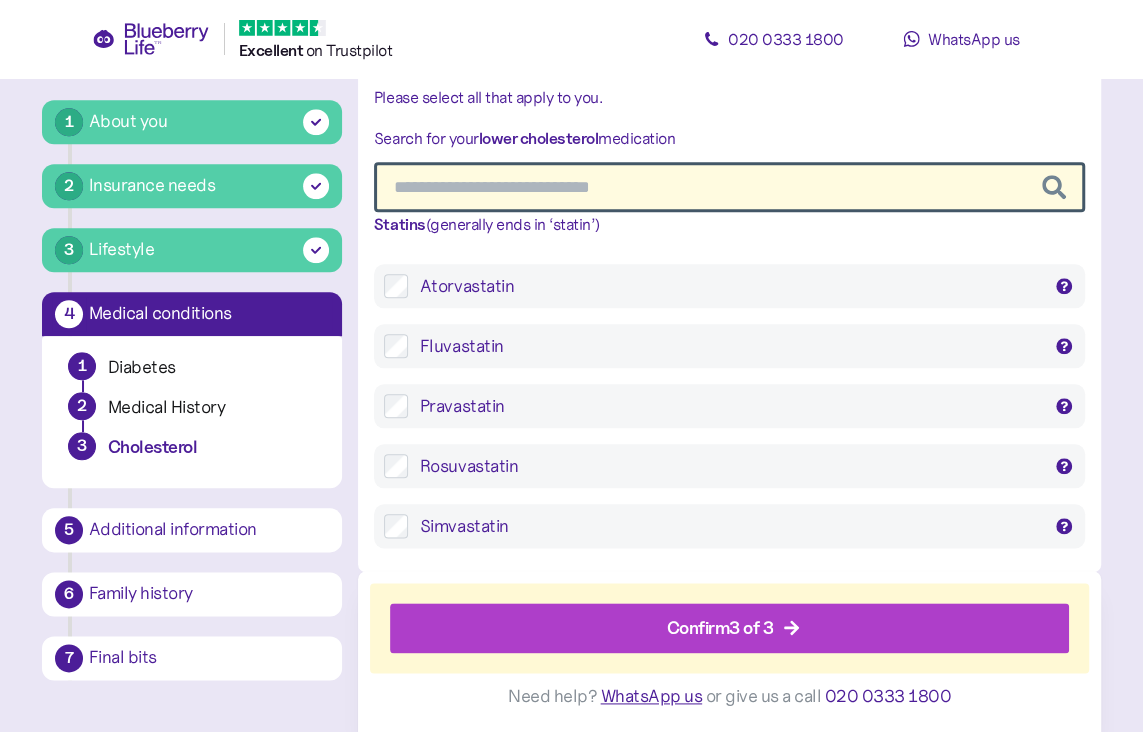 click on "Confirm  3 of 3" at bounding box center (720, 627) 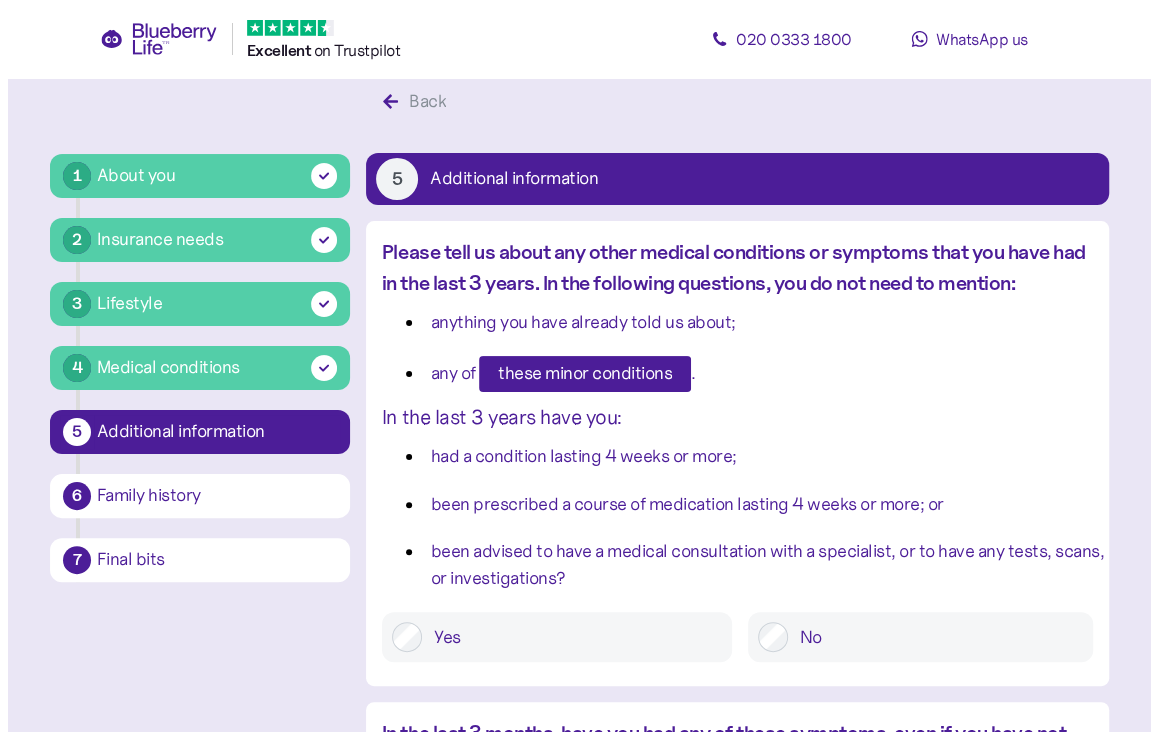 scroll, scrollTop: 38, scrollLeft: 0, axis: vertical 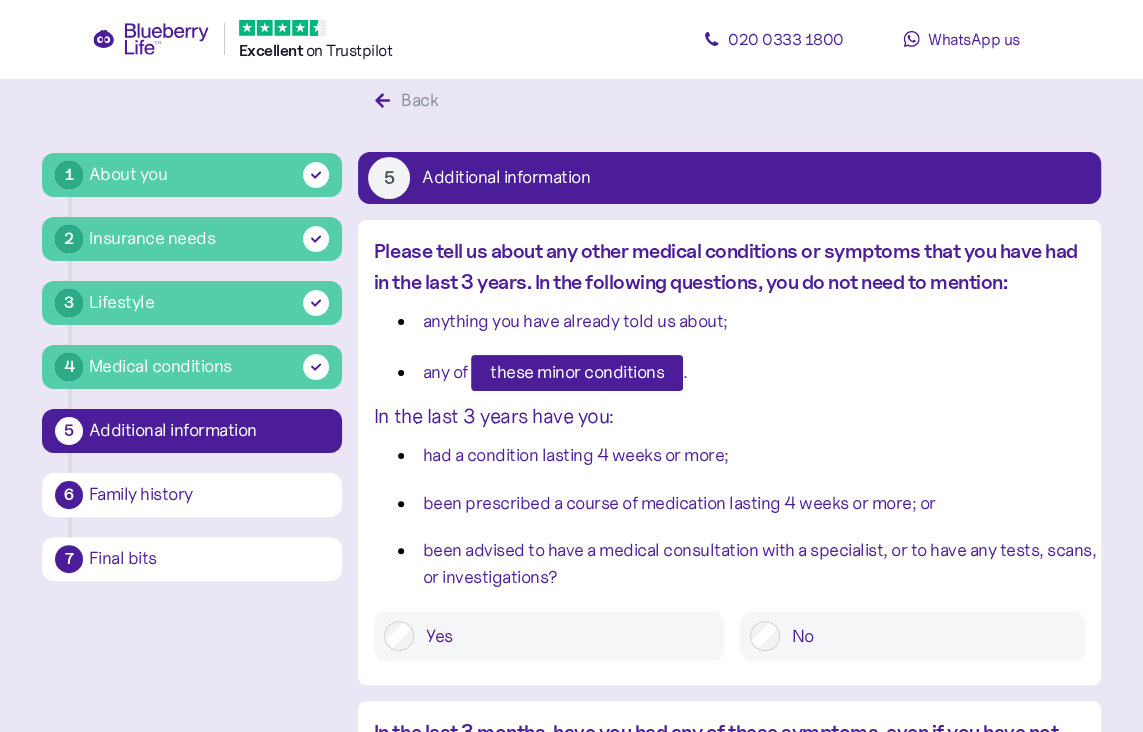 click on "these minor conditions" at bounding box center [577, 373] 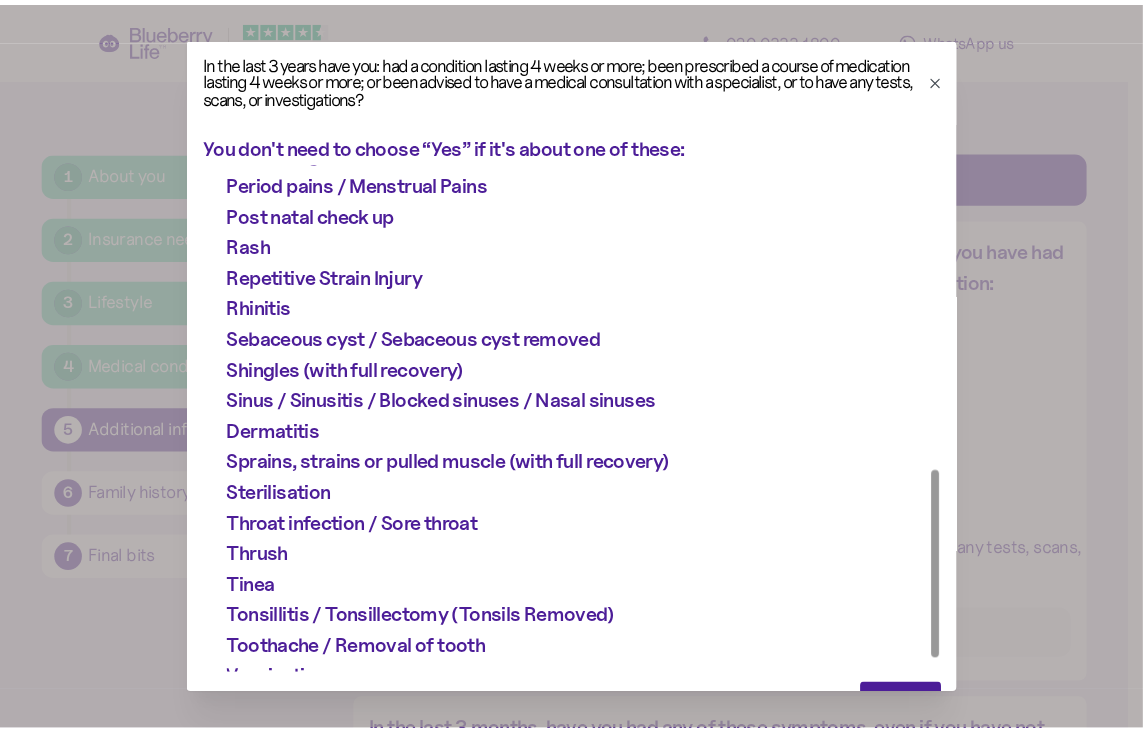 scroll, scrollTop: 850, scrollLeft: 0, axis: vertical 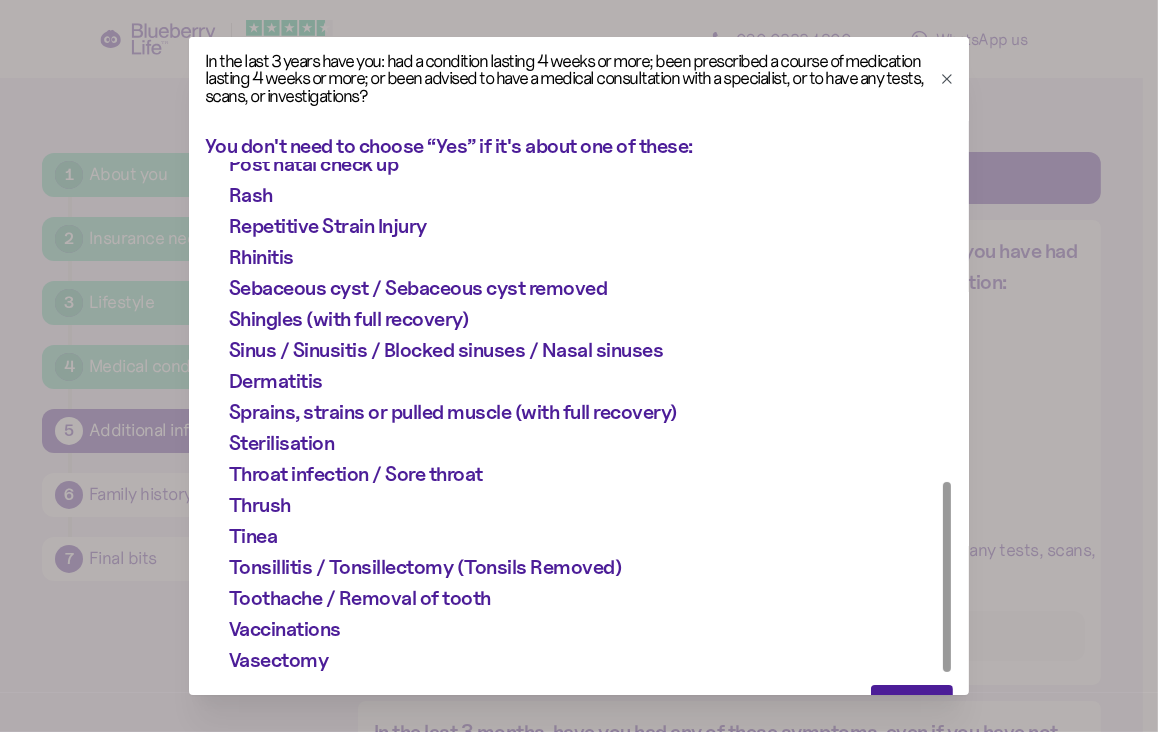 click at bounding box center (579, 366) 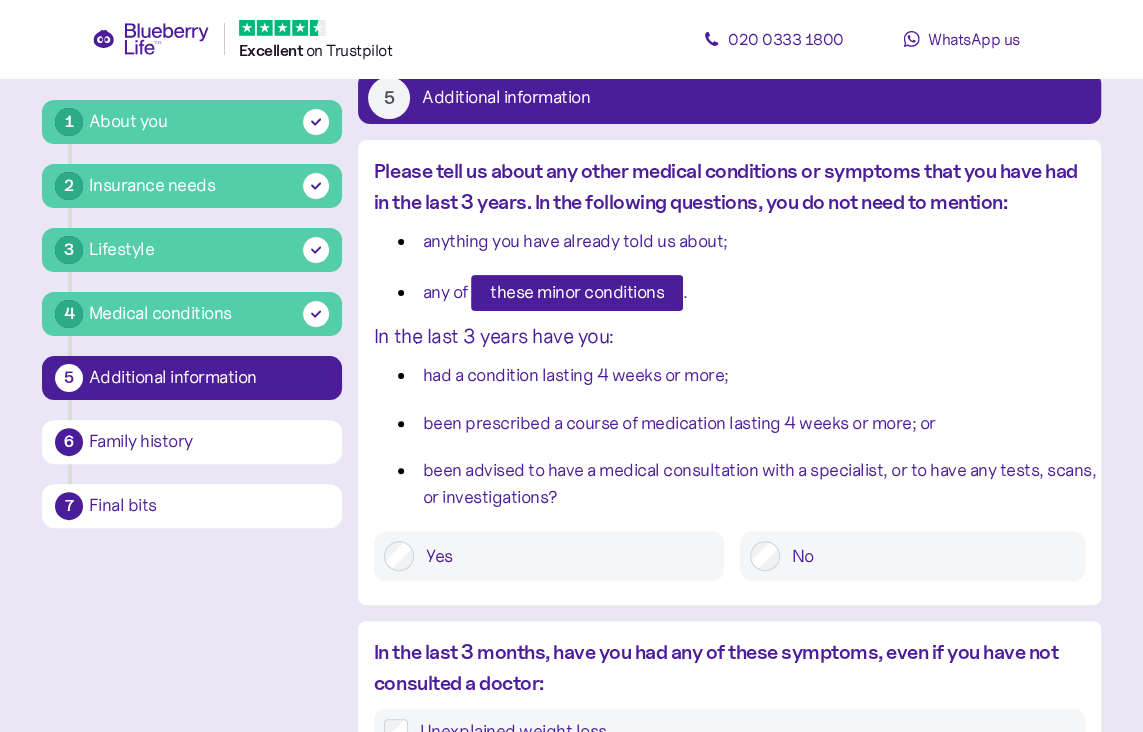 scroll, scrollTop: 238, scrollLeft: 0, axis: vertical 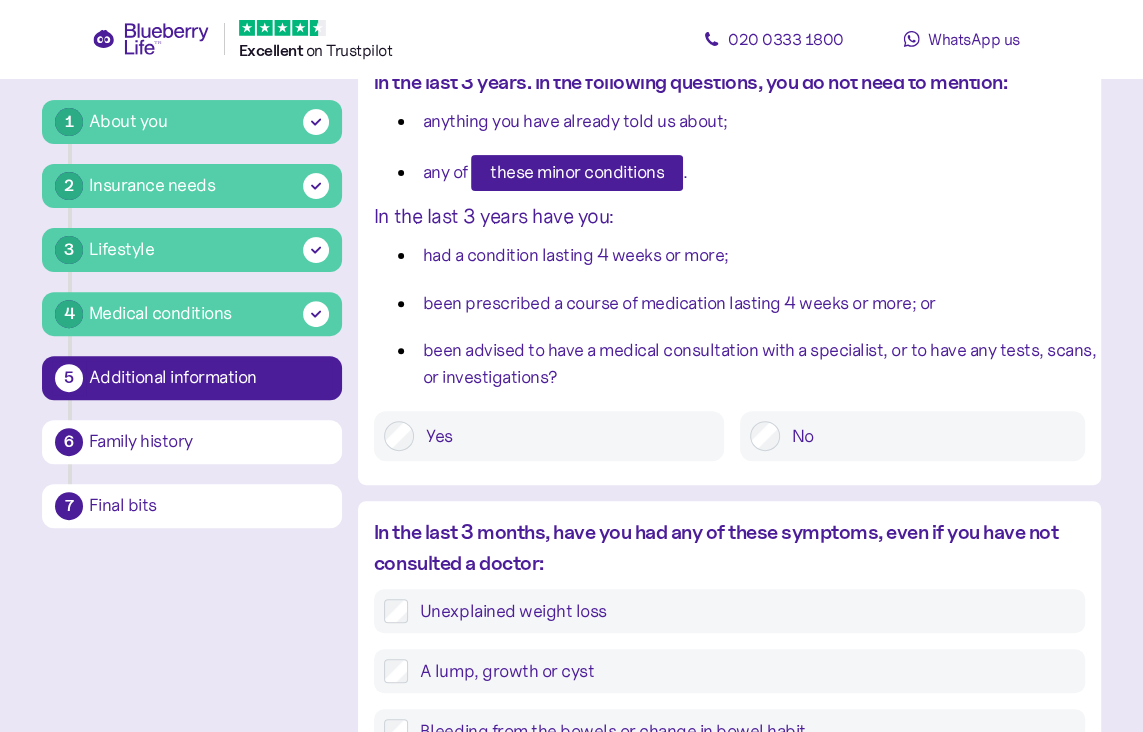 click on "Yes" at bounding box center (564, 436) 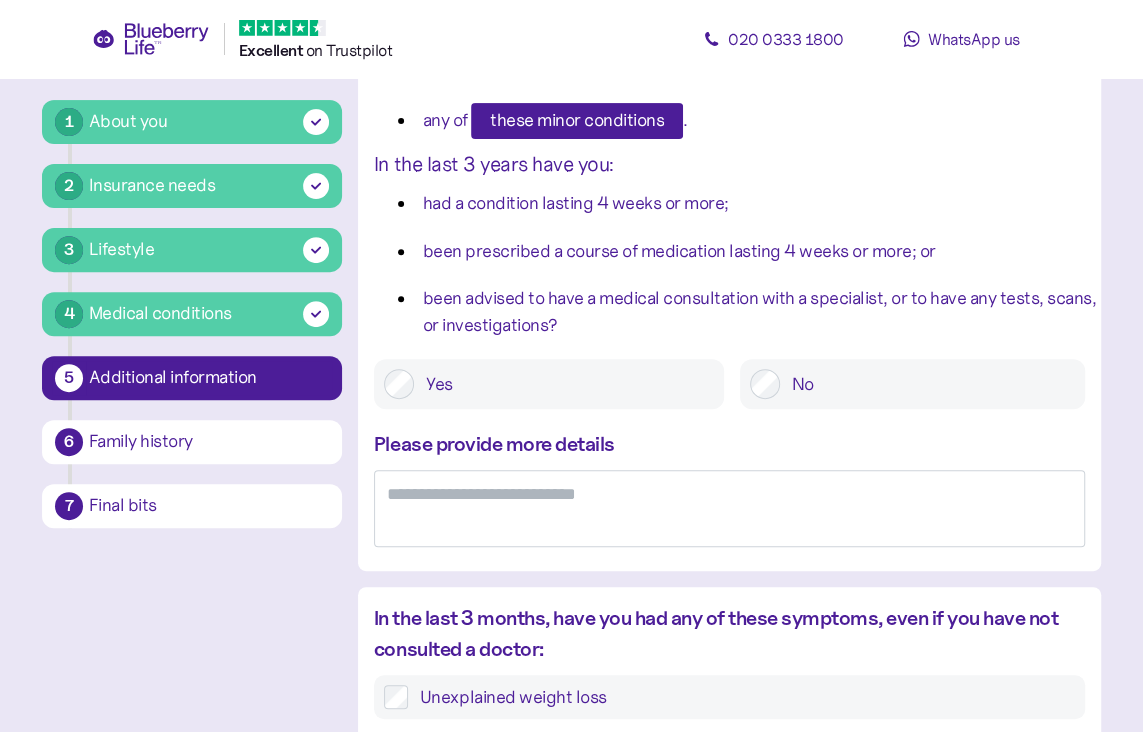 scroll, scrollTop: 338, scrollLeft: 0, axis: vertical 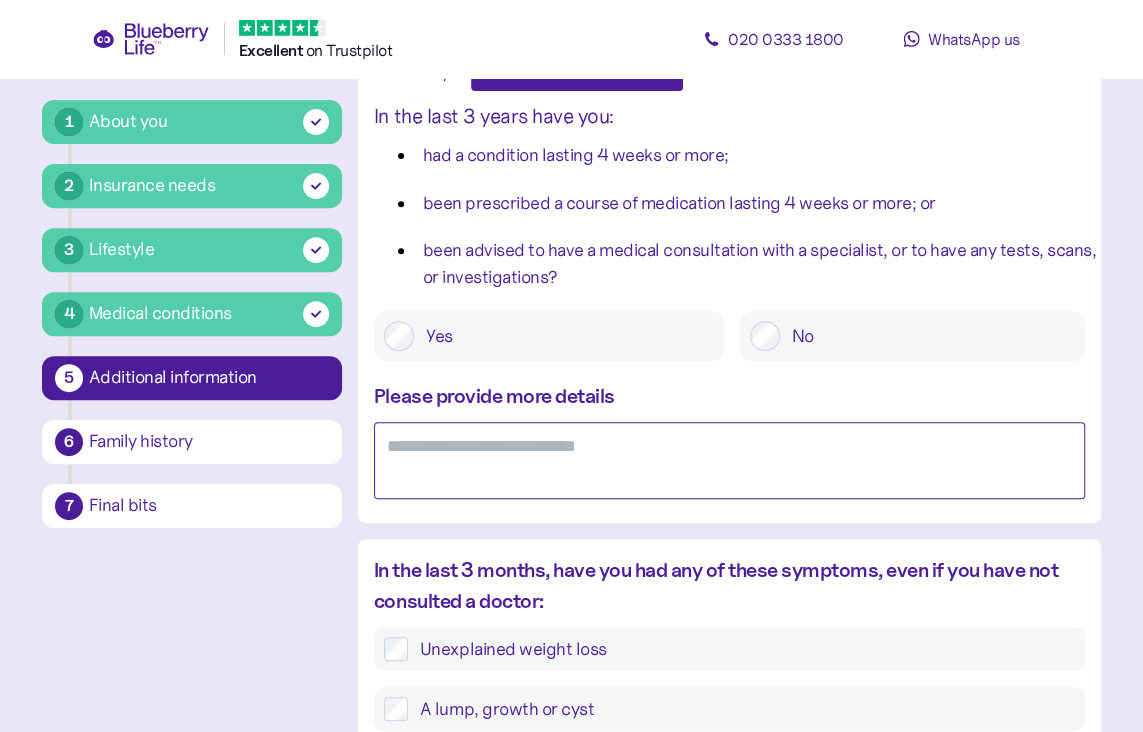 click at bounding box center [729, 460] 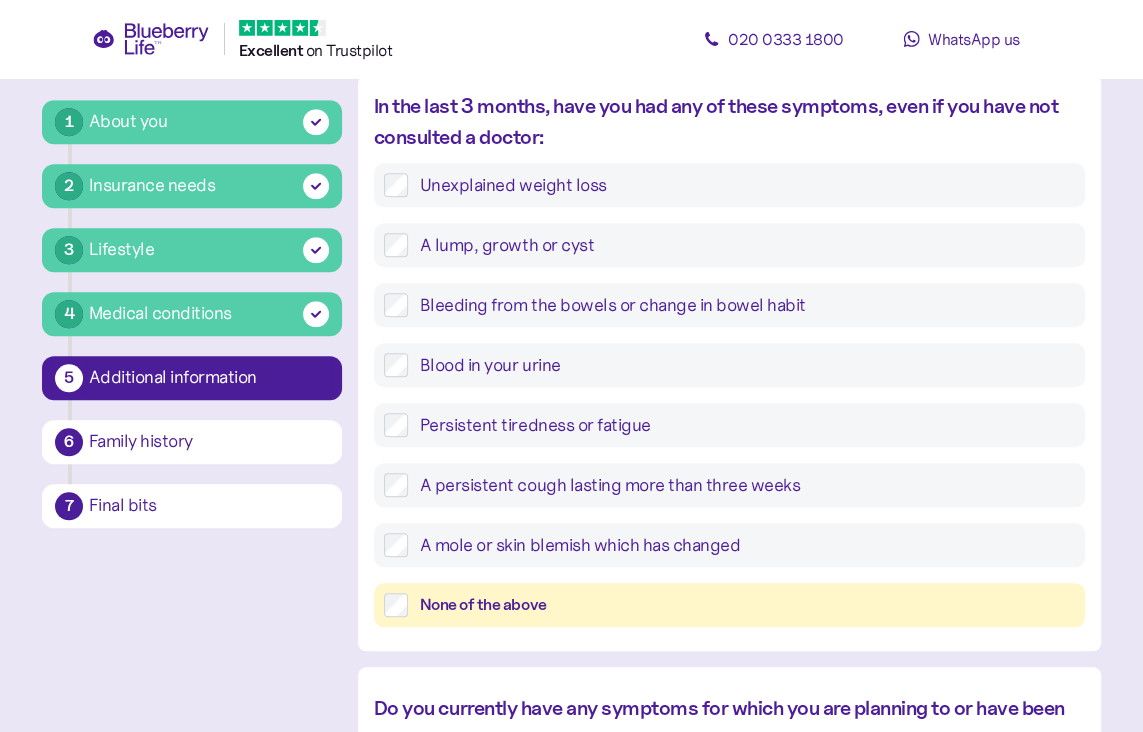 scroll, scrollTop: 838, scrollLeft: 0, axis: vertical 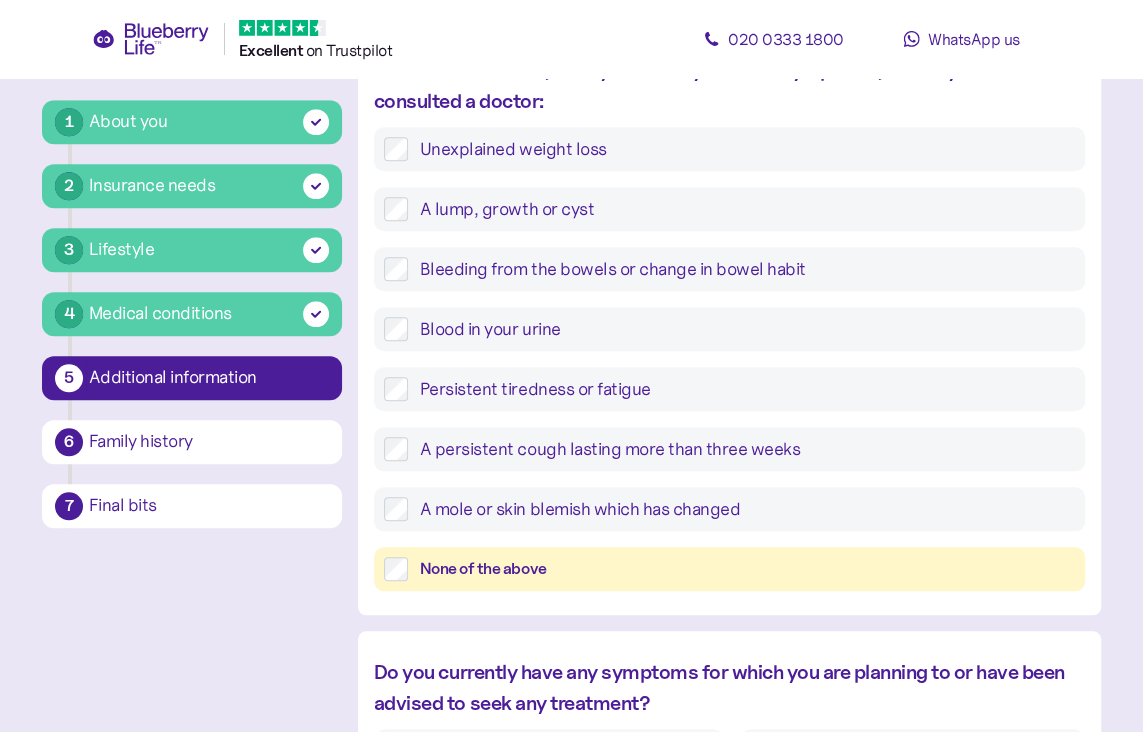 type on "**********" 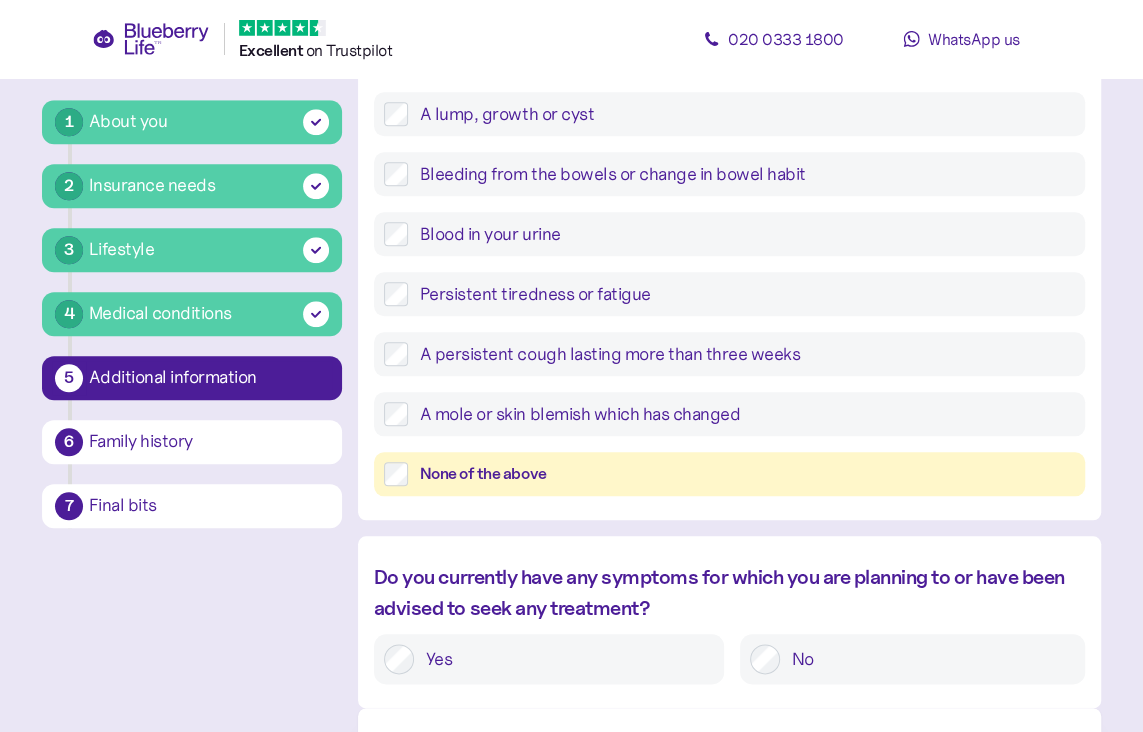 scroll, scrollTop: 1050, scrollLeft: 0, axis: vertical 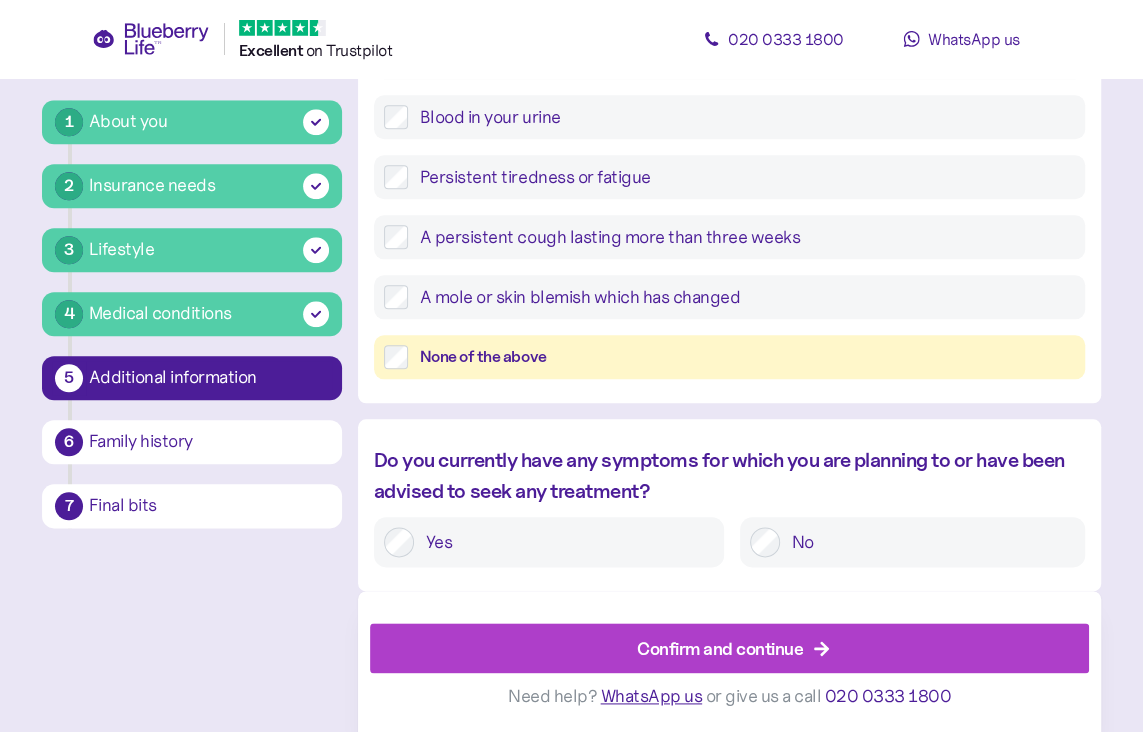 click on "No" at bounding box center [927, 542] 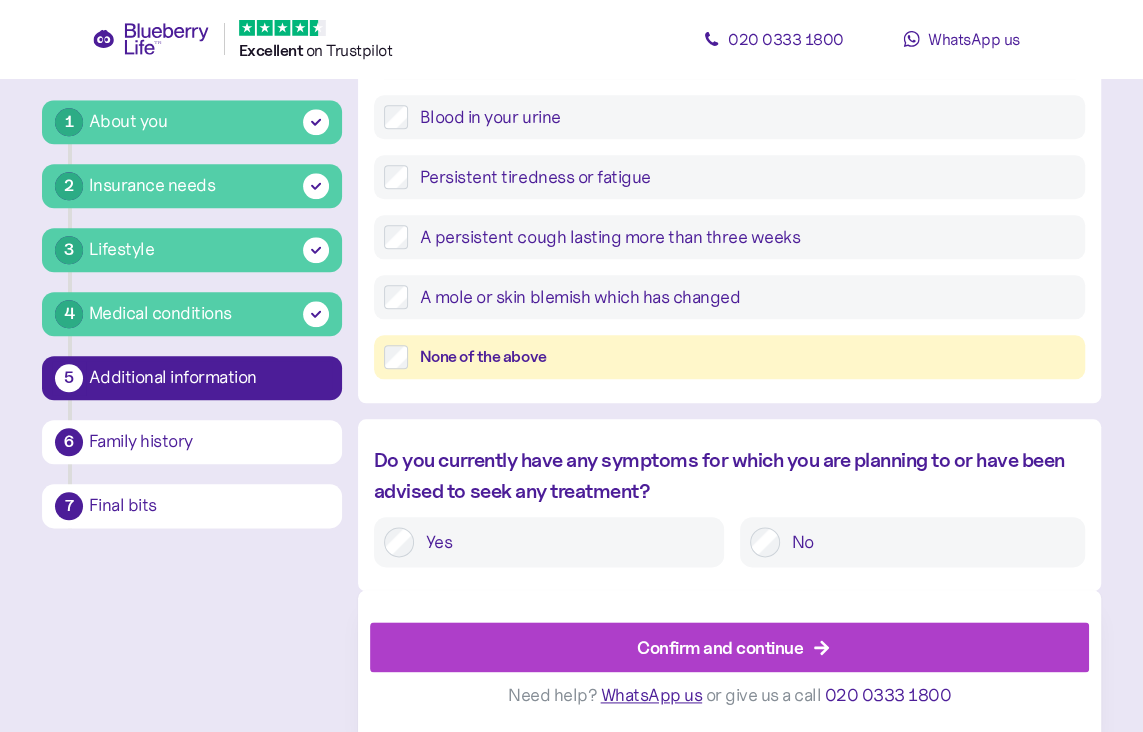 click on "Confirm and continue" at bounding box center [720, 647] 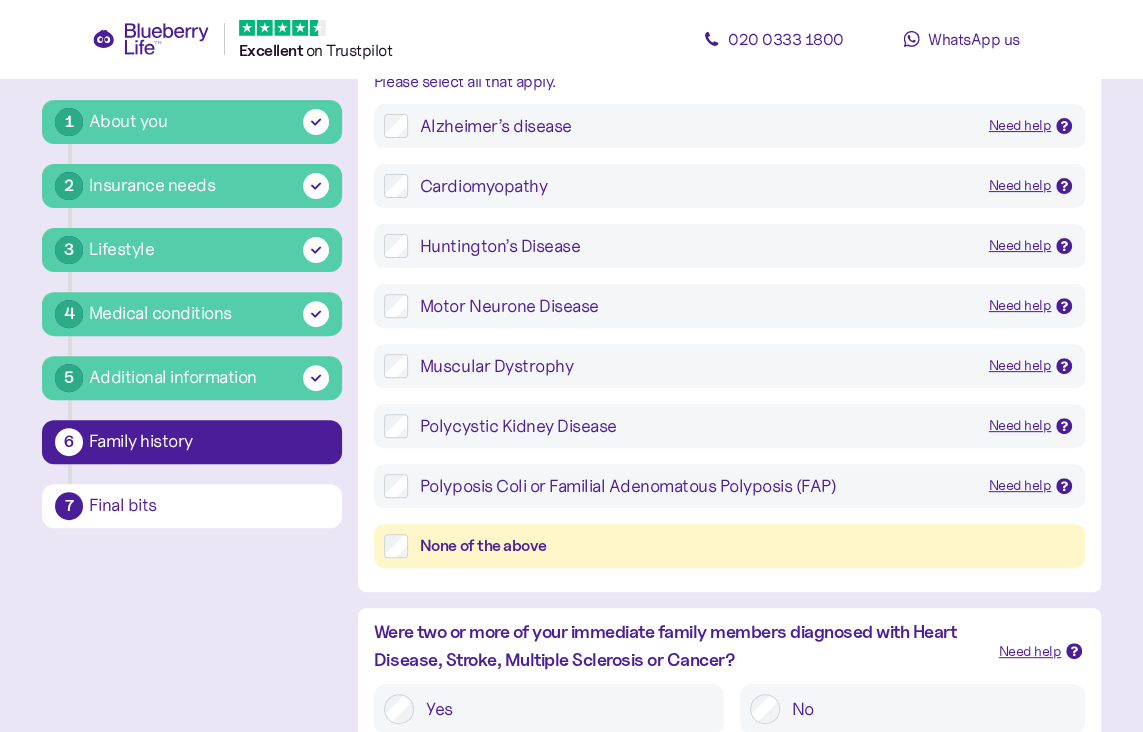 scroll, scrollTop: 238, scrollLeft: 0, axis: vertical 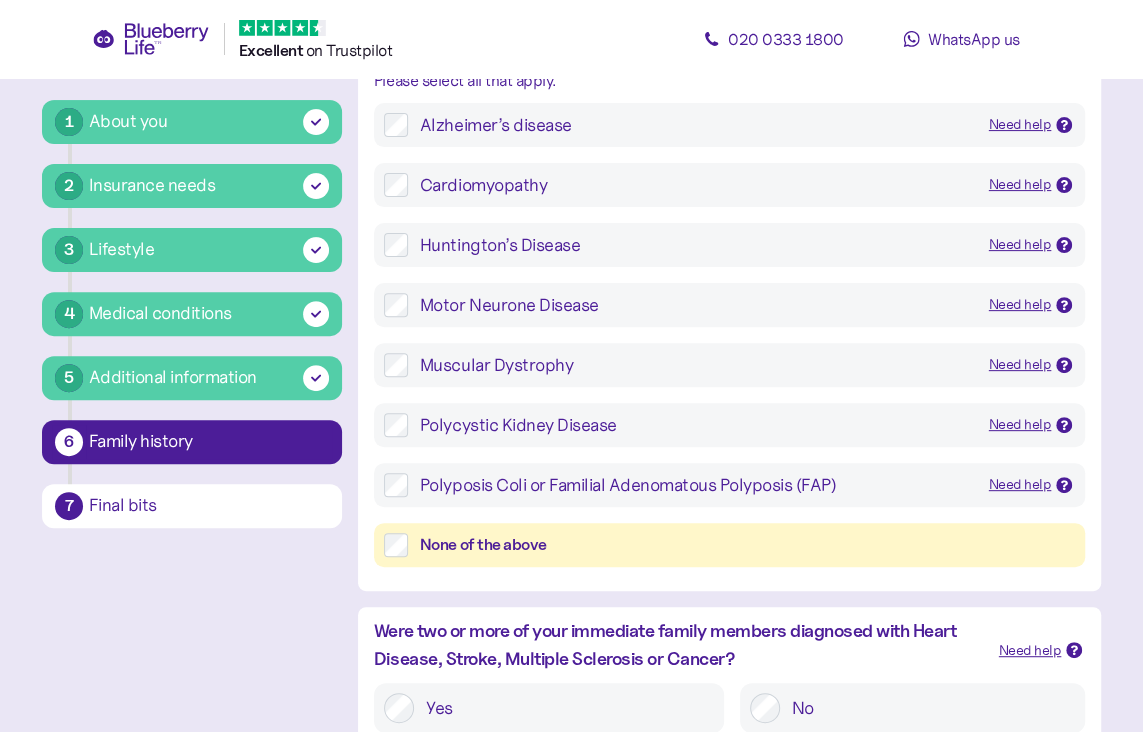 click on "None of the above" at bounding box center [747, 545] 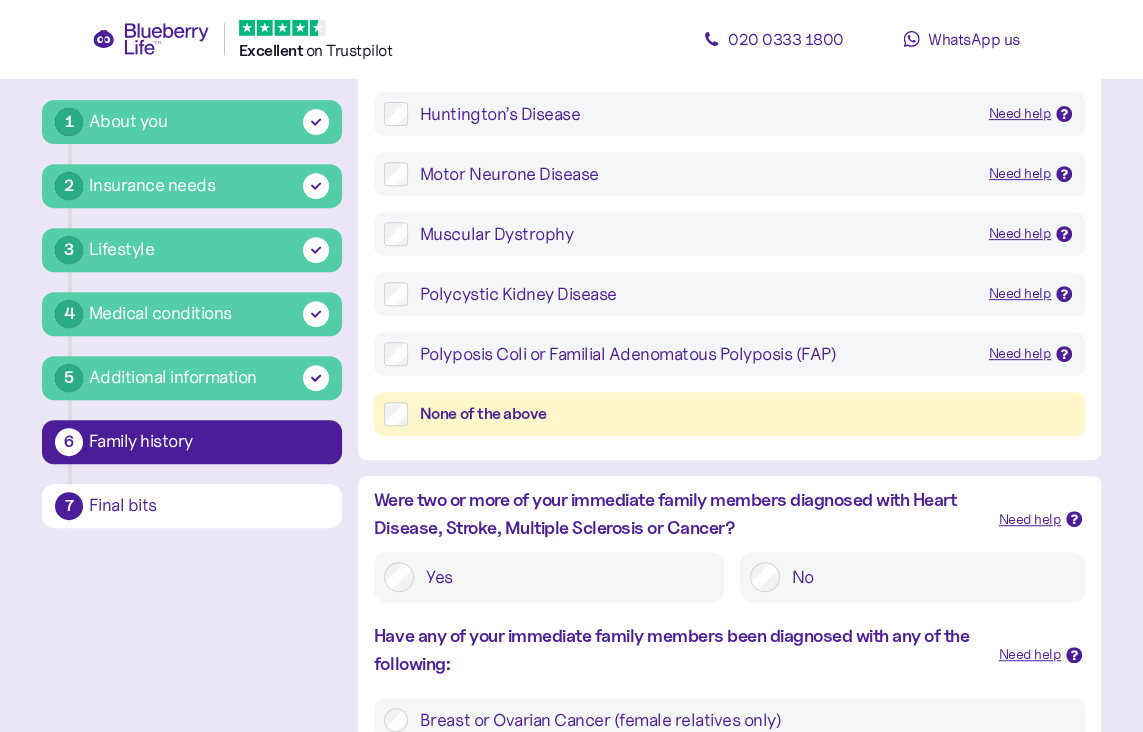 scroll, scrollTop: 538, scrollLeft: 0, axis: vertical 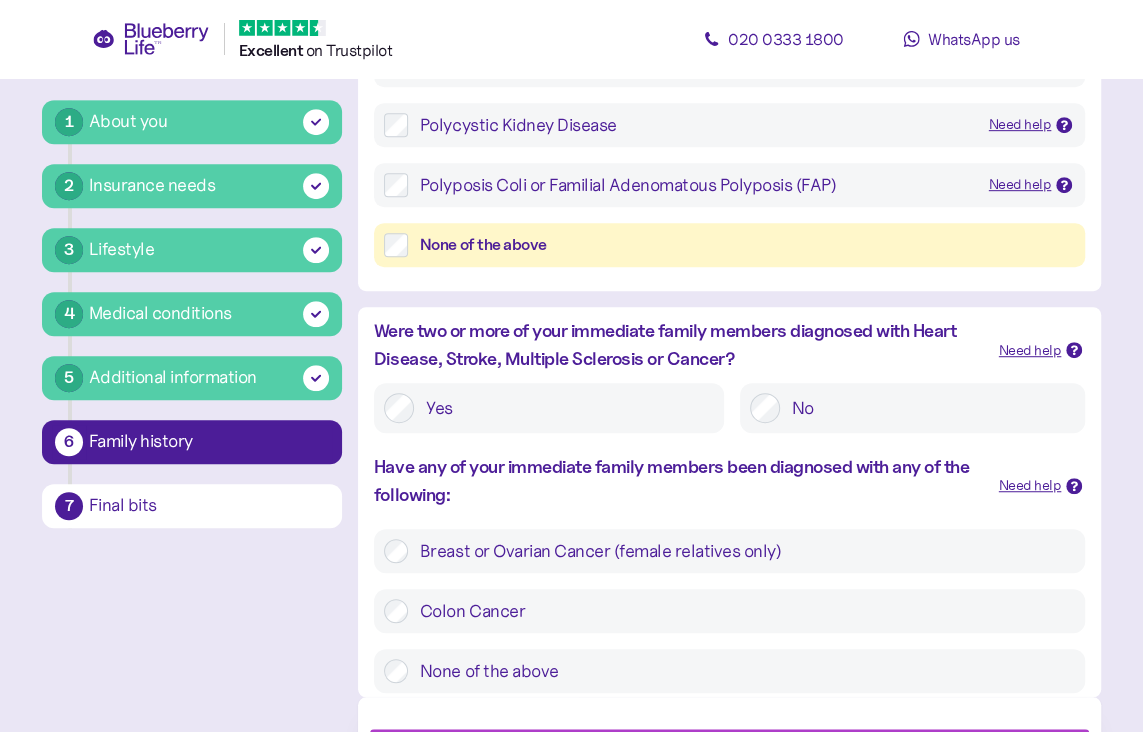 click on "No" at bounding box center (927, 408) 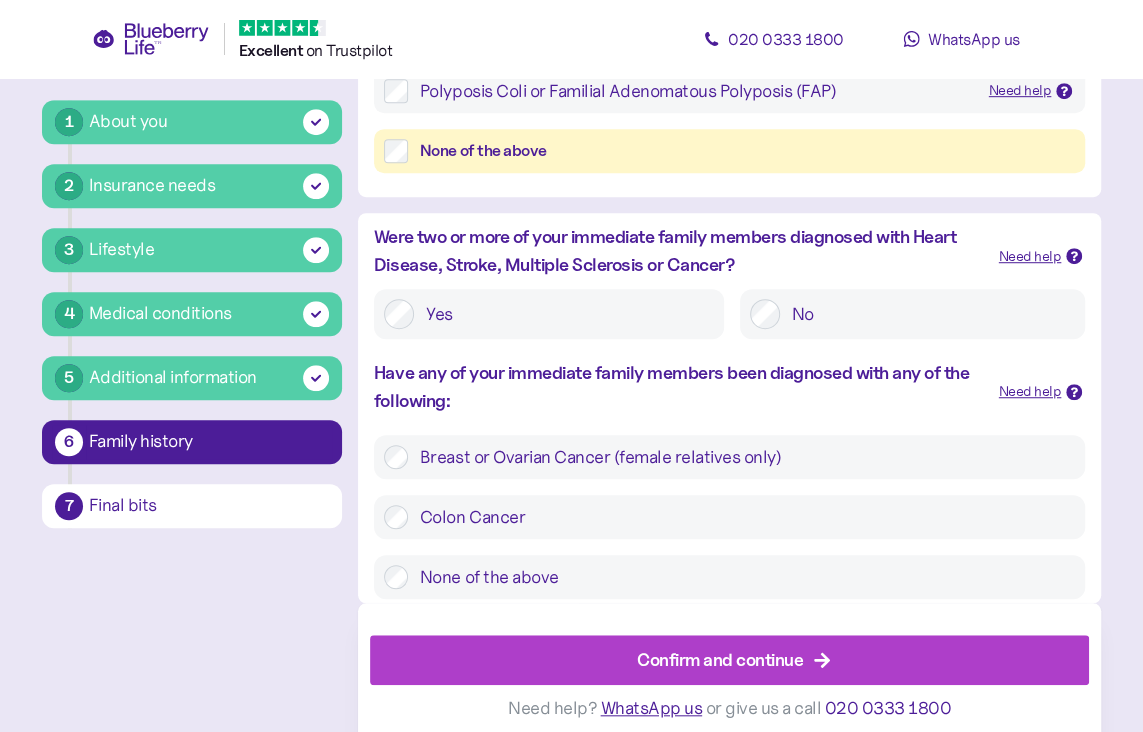 scroll, scrollTop: 644, scrollLeft: 0, axis: vertical 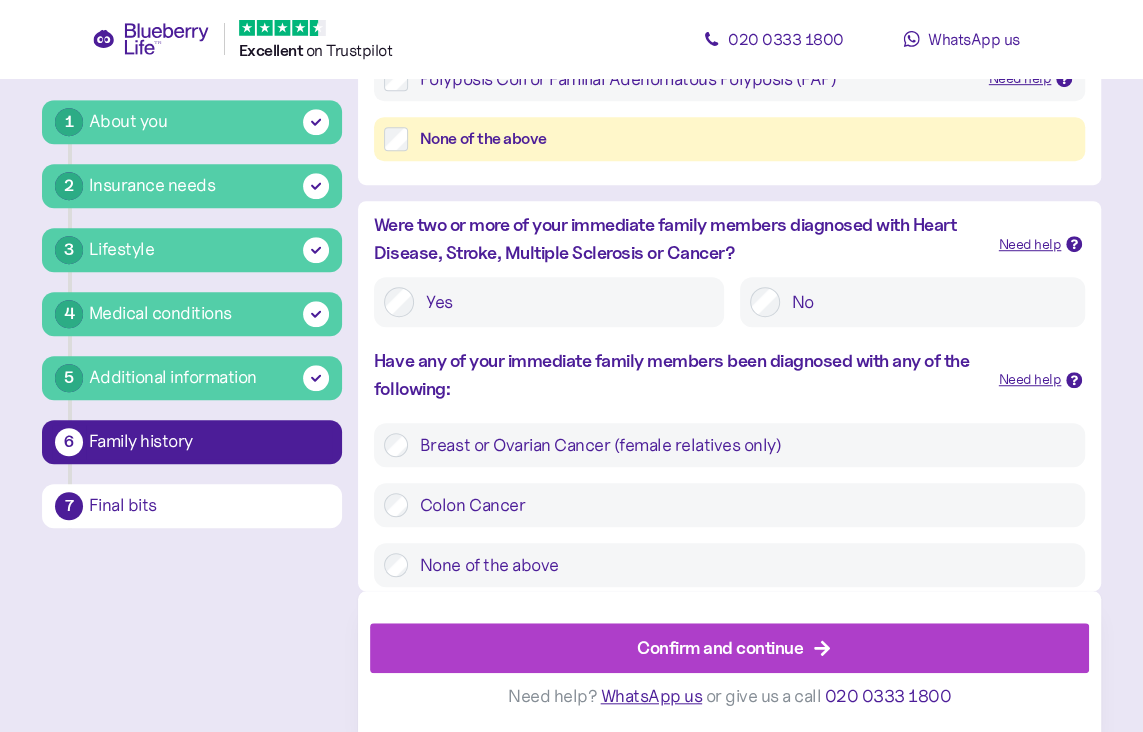 click on "None of the above" at bounding box center [741, 565] 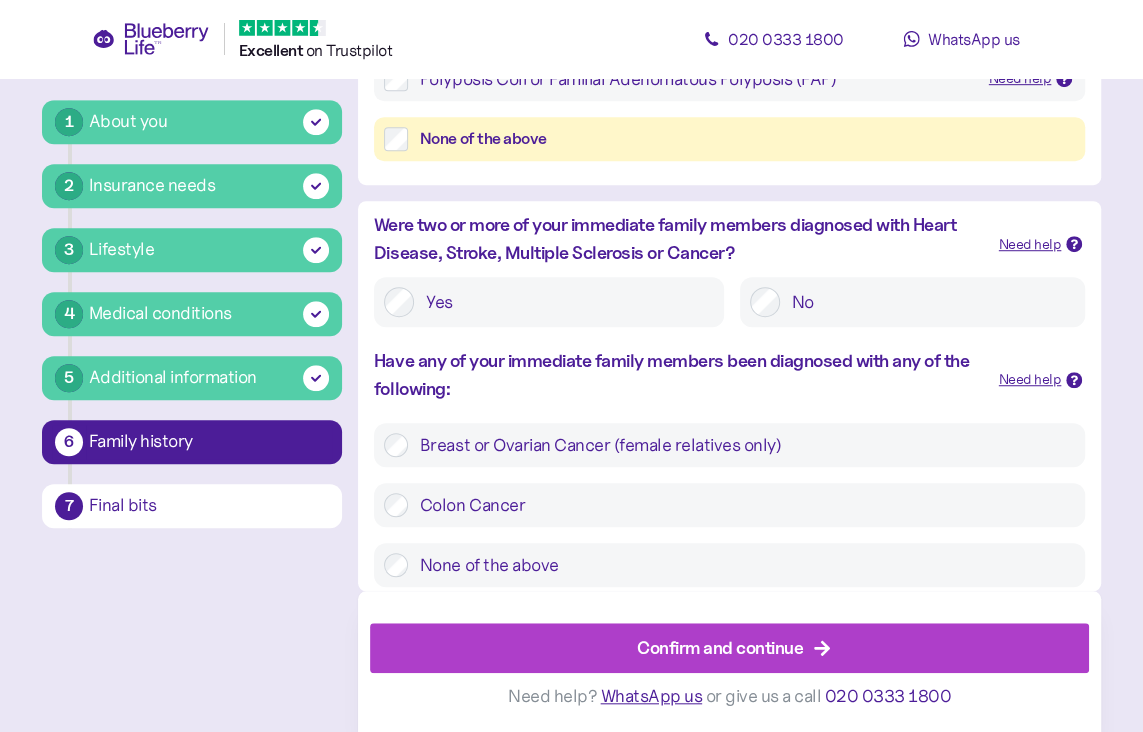 click on "Confirm and continue" at bounding box center (720, 647) 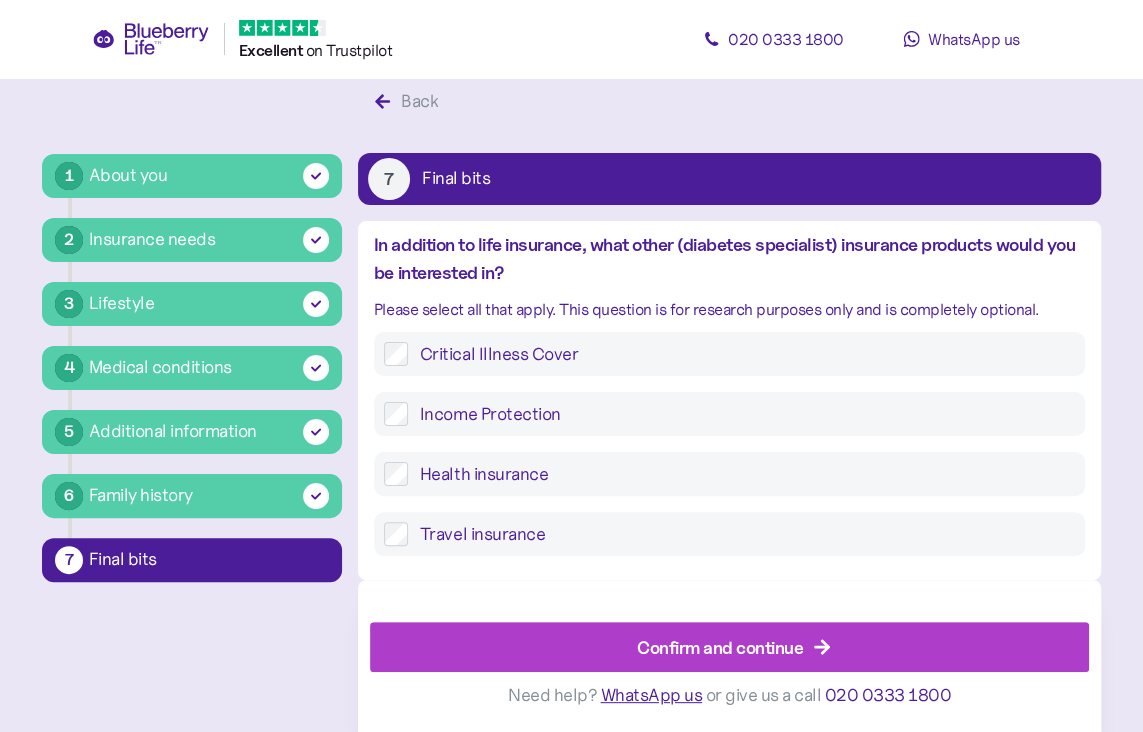 scroll, scrollTop: 38, scrollLeft: 0, axis: vertical 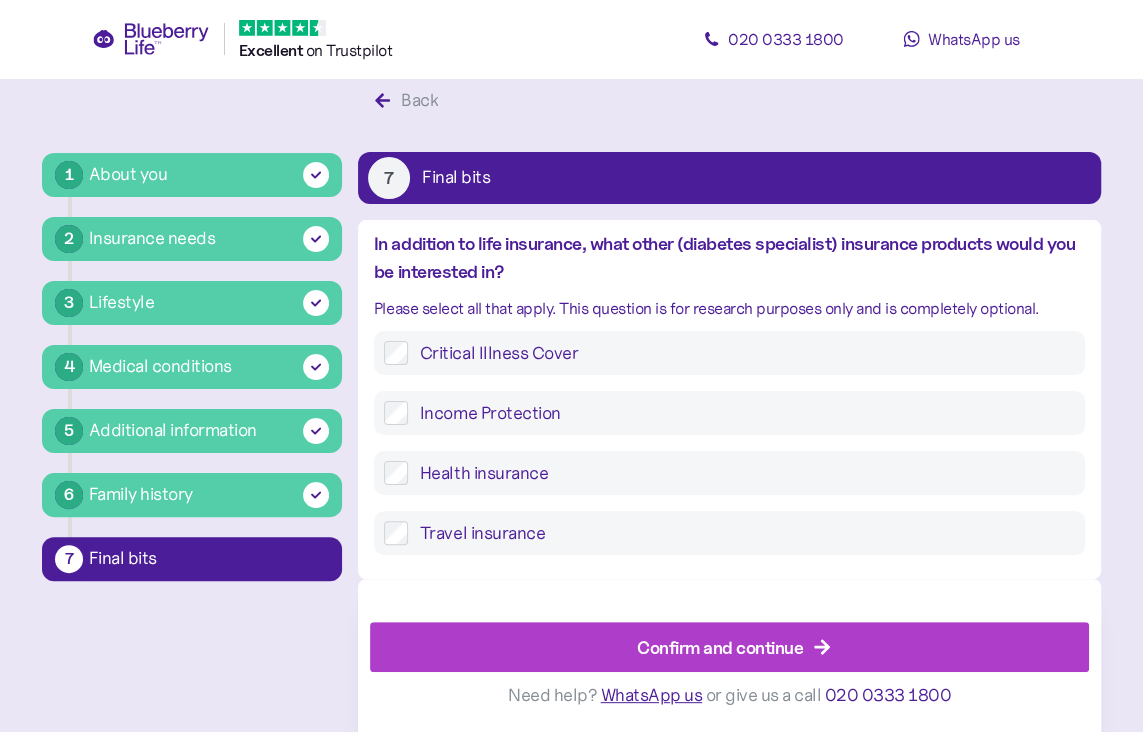 click on "Confirm and continue" at bounding box center [734, 648] 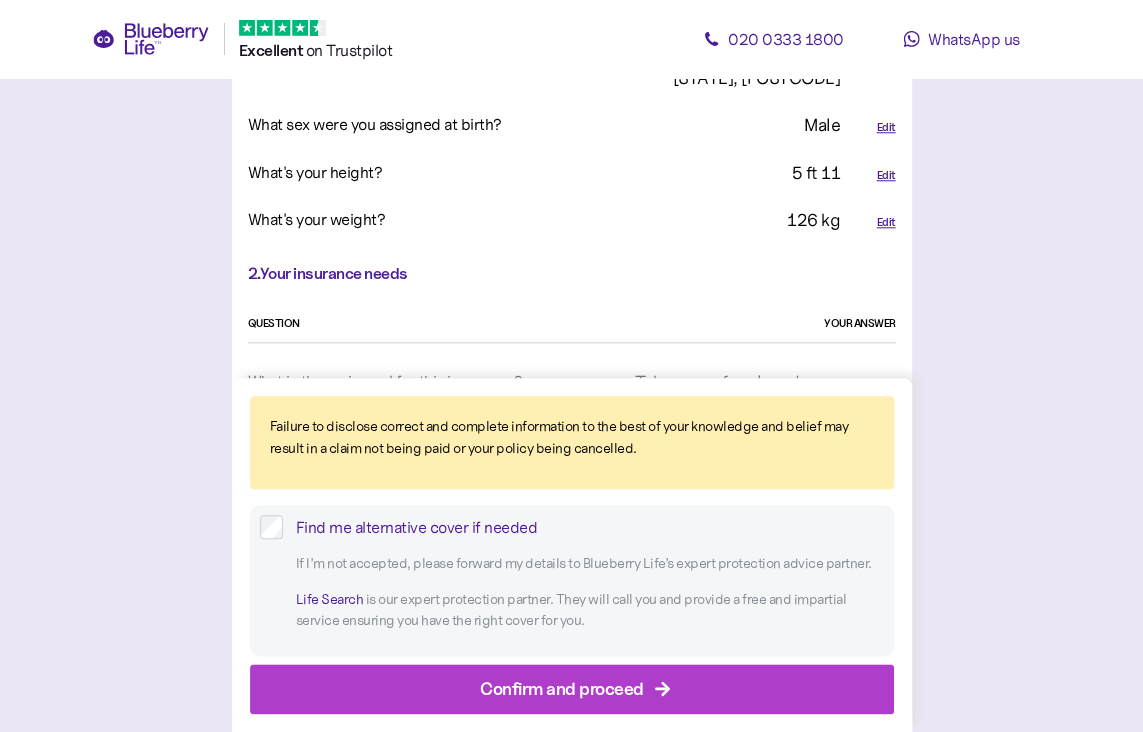 scroll, scrollTop: 1500, scrollLeft: 0, axis: vertical 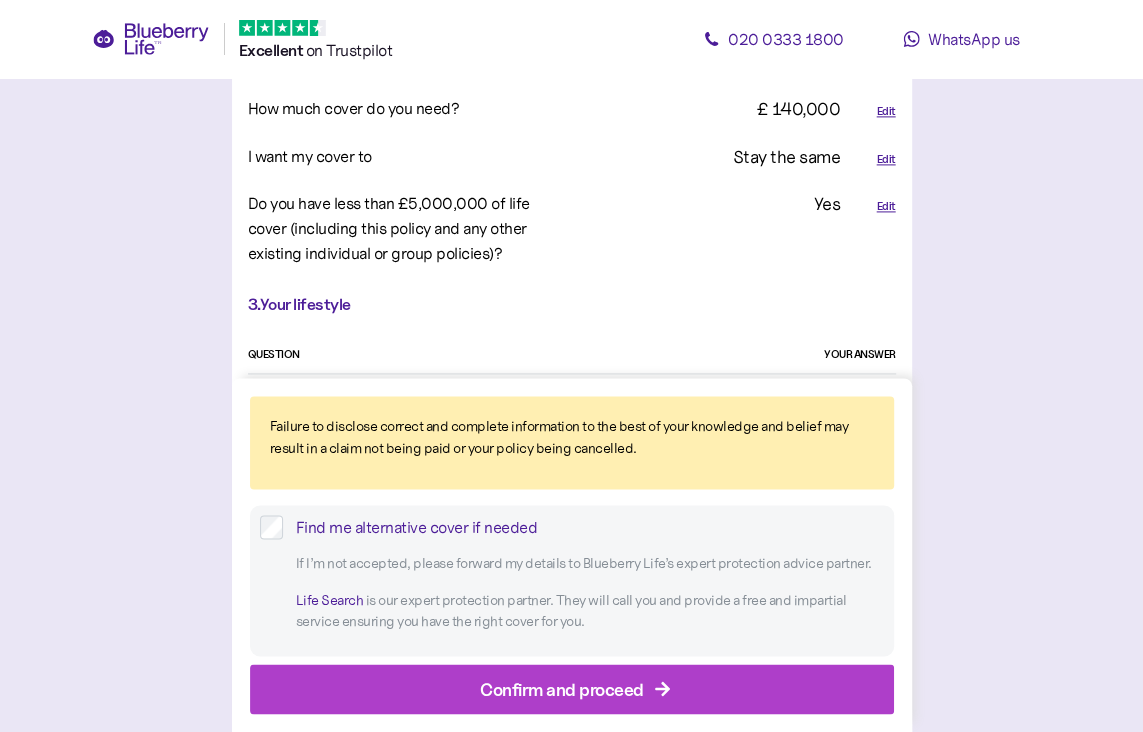 click on "Confirm and proceed" at bounding box center (562, 688) 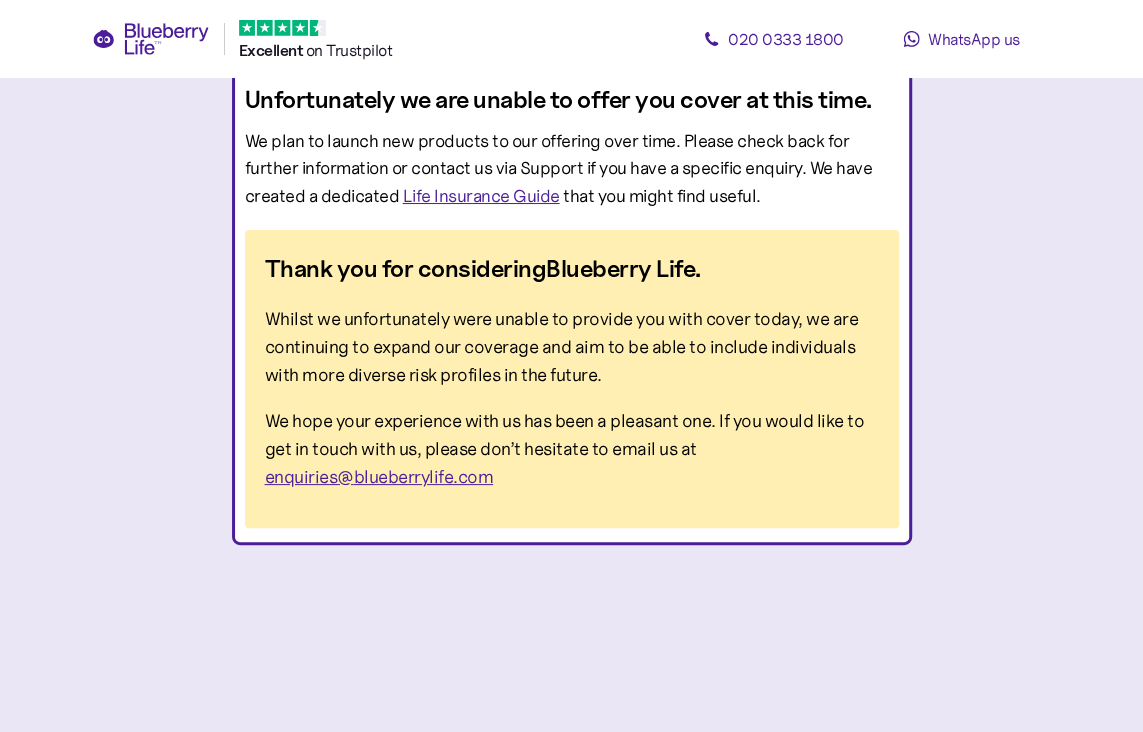 scroll, scrollTop: 0, scrollLeft: 0, axis: both 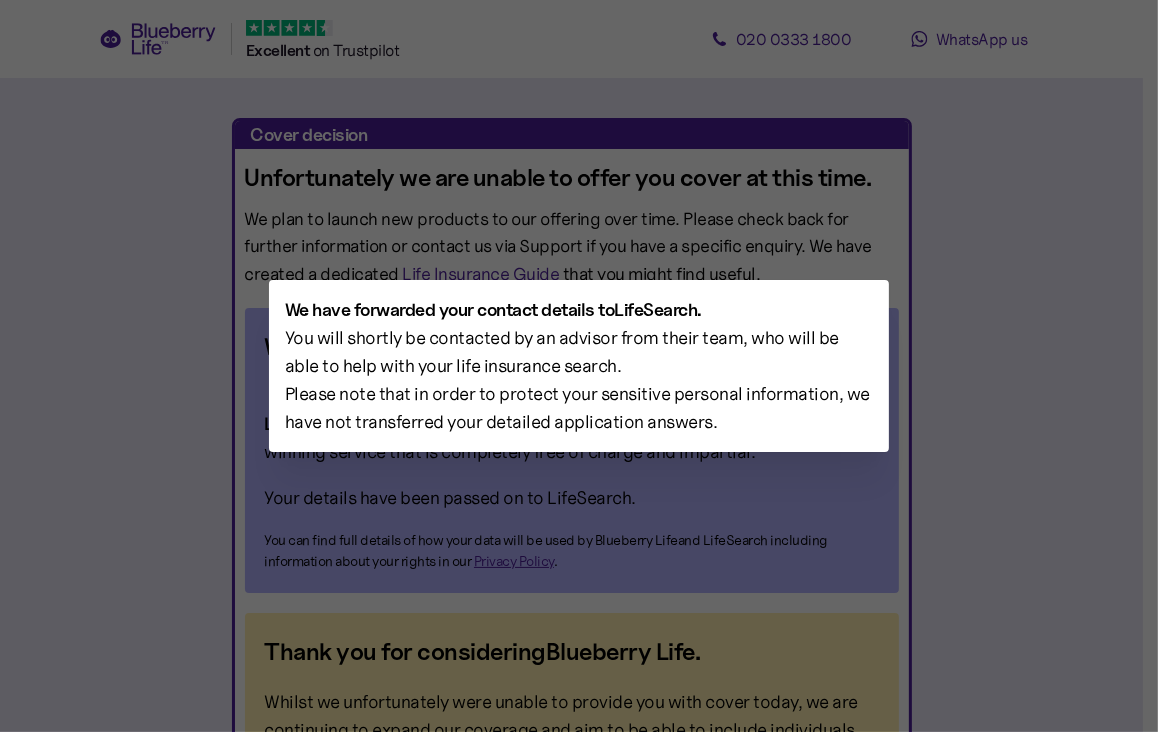 click at bounding box center (579, 366) 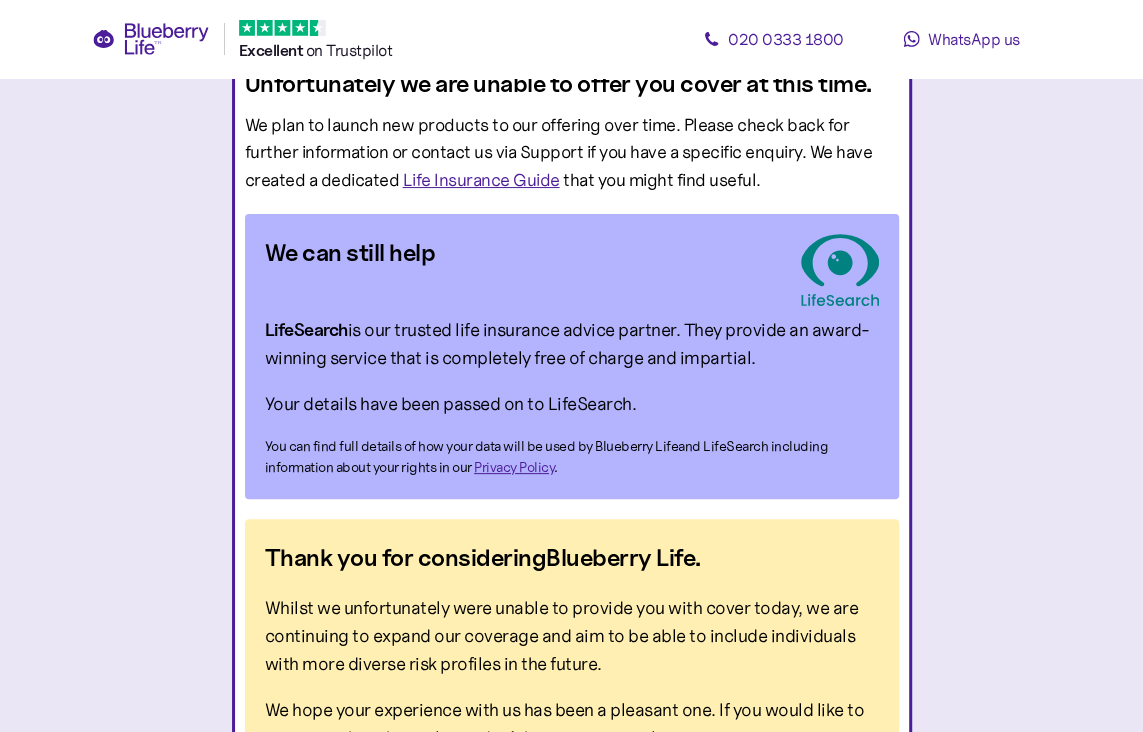 scroll, scrollTop: 196, scrollLeft: 0, axis: vertical 